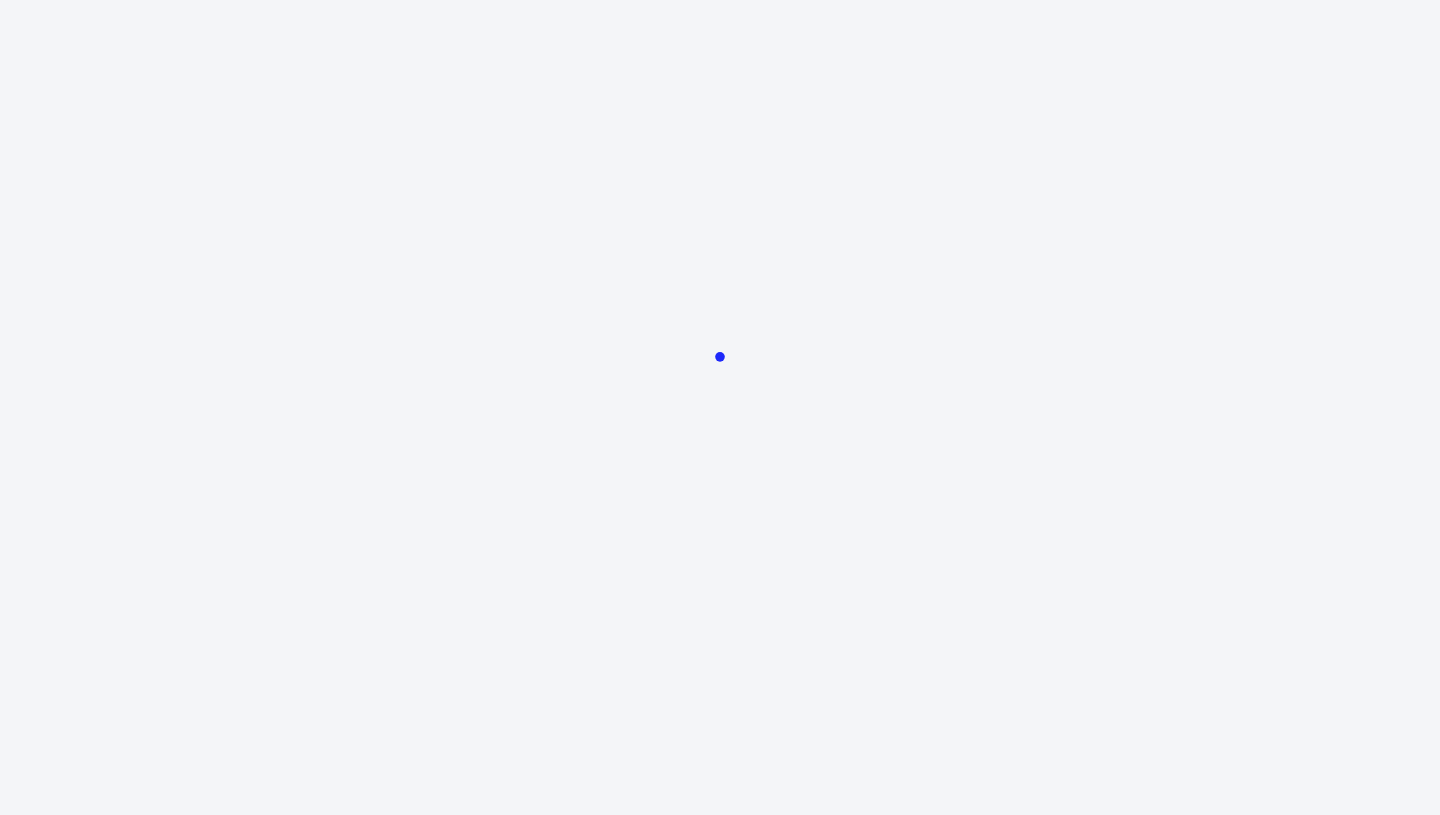 scroll, scrollTop: 0, scrollLeft: 0, axis: both 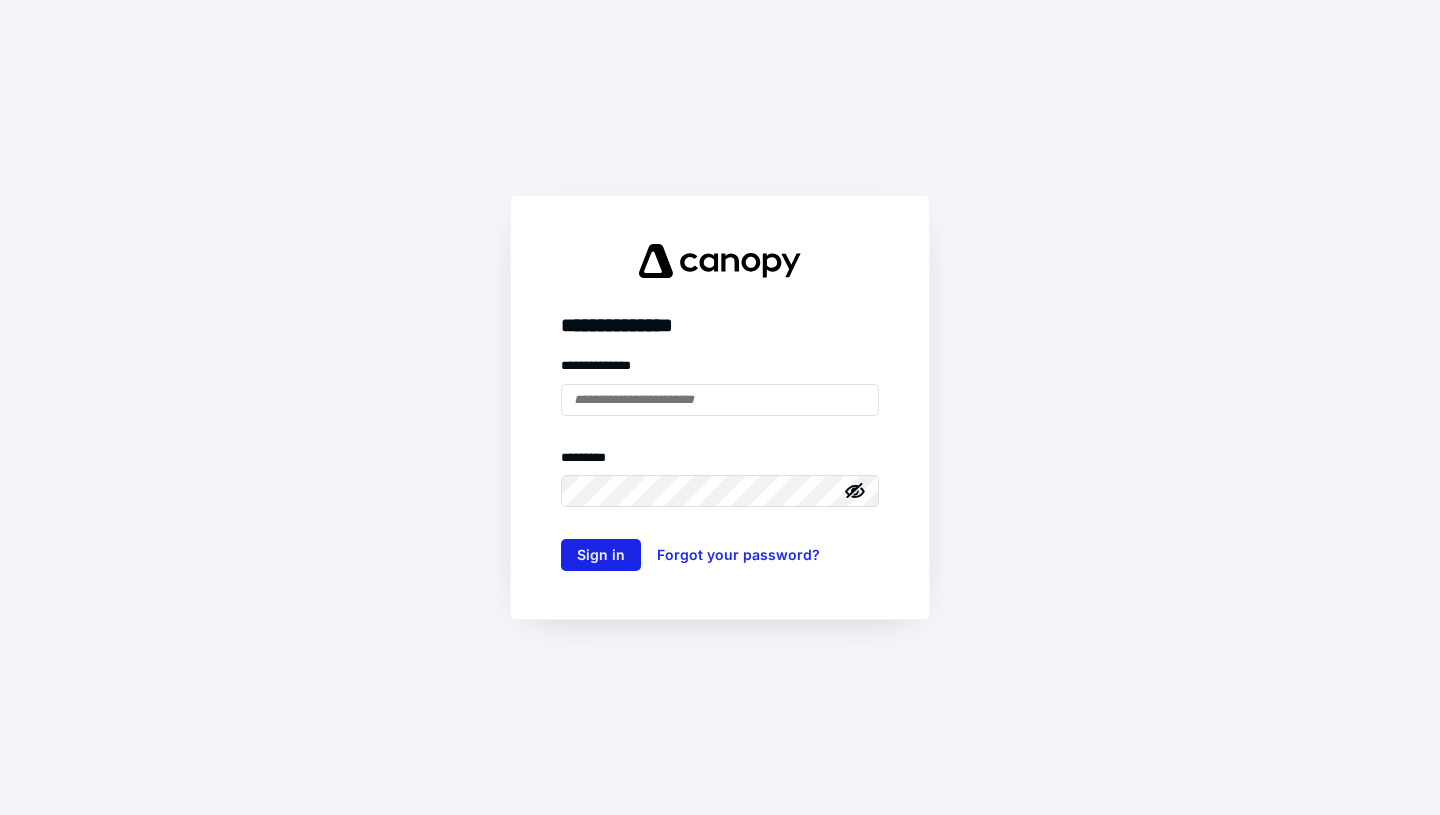 type on "**********" 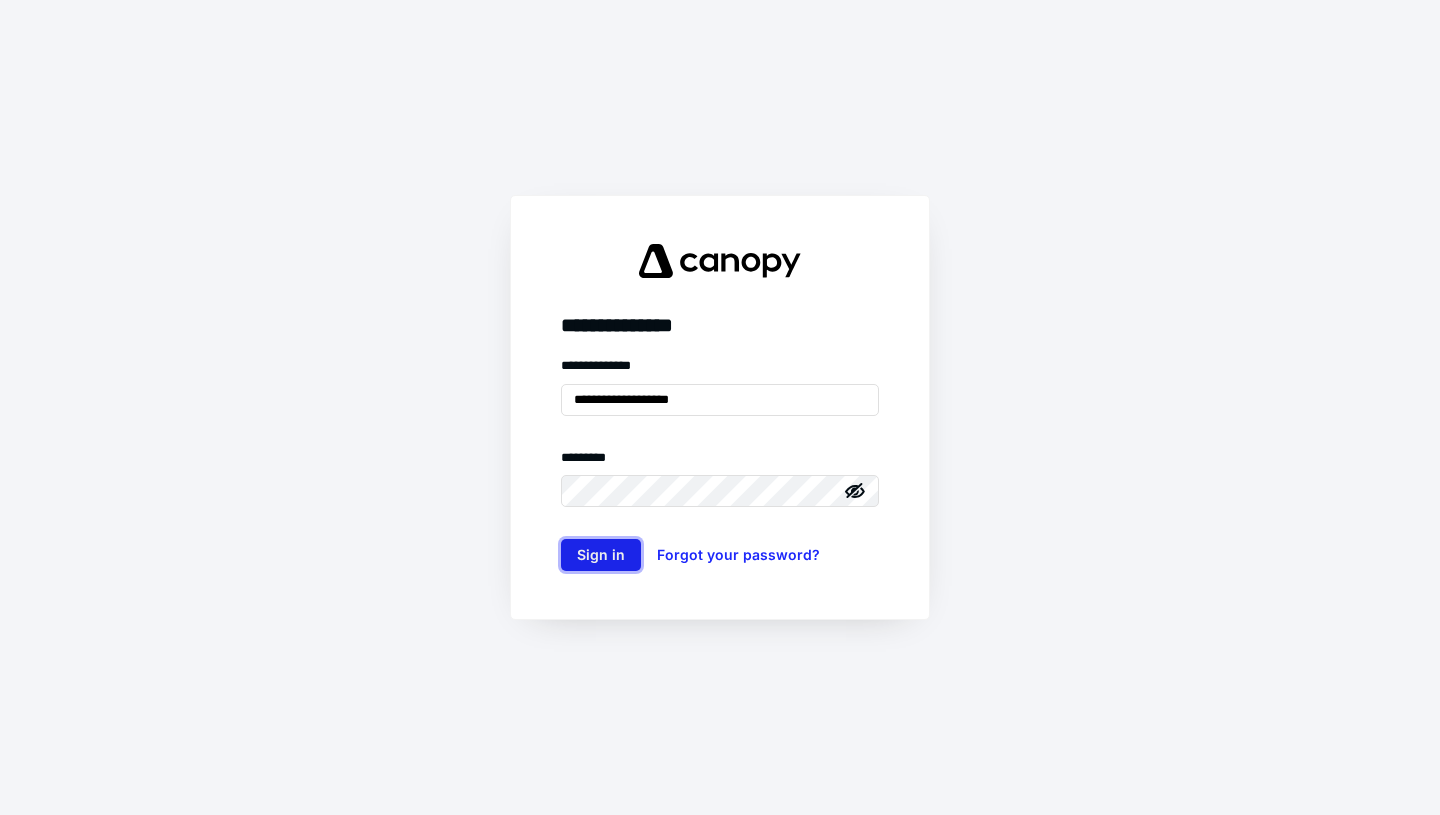 click on "Sign in" at bounding box center [601, 555] 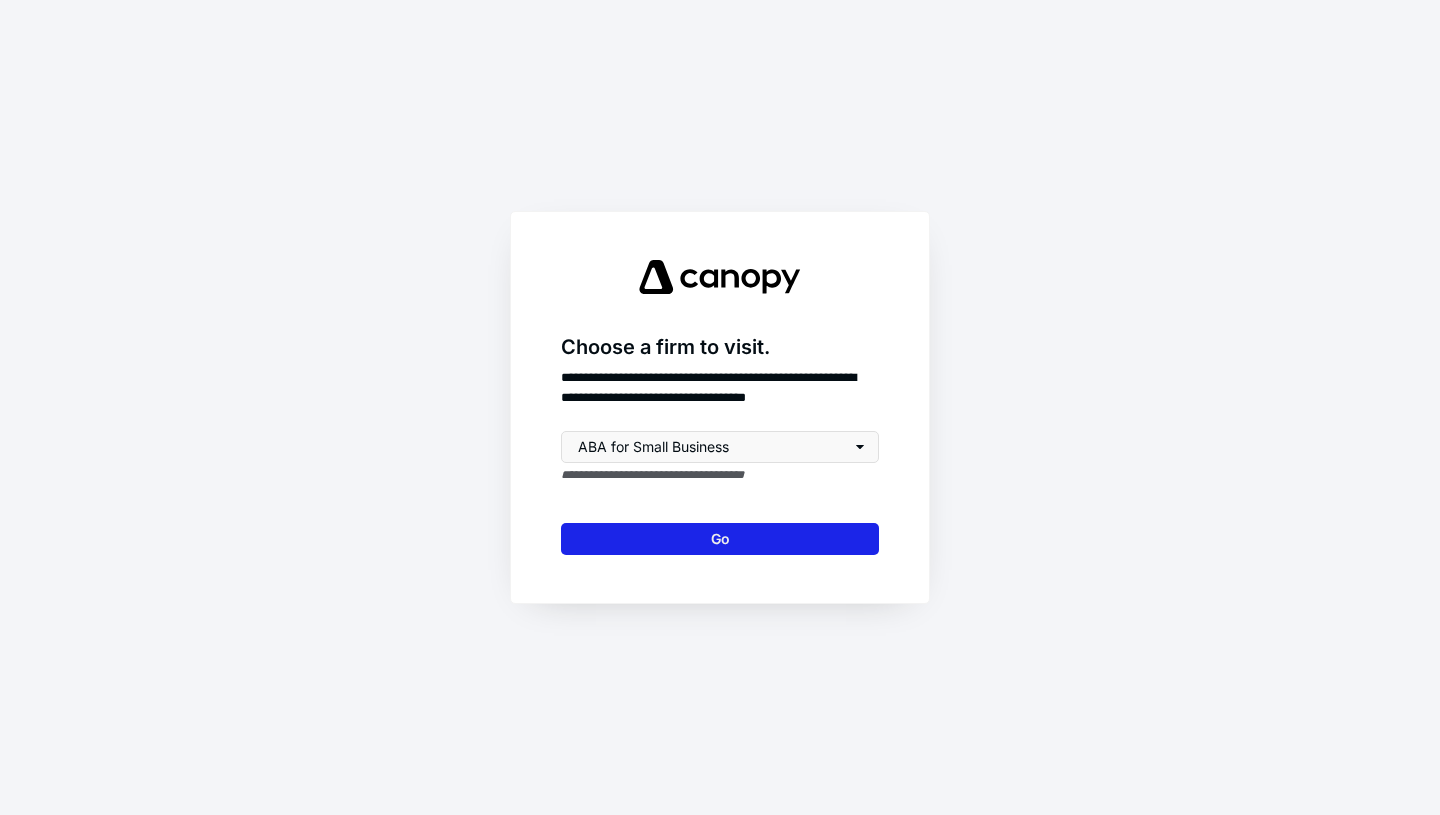 click on "Go" at bounding box center [720, 539] 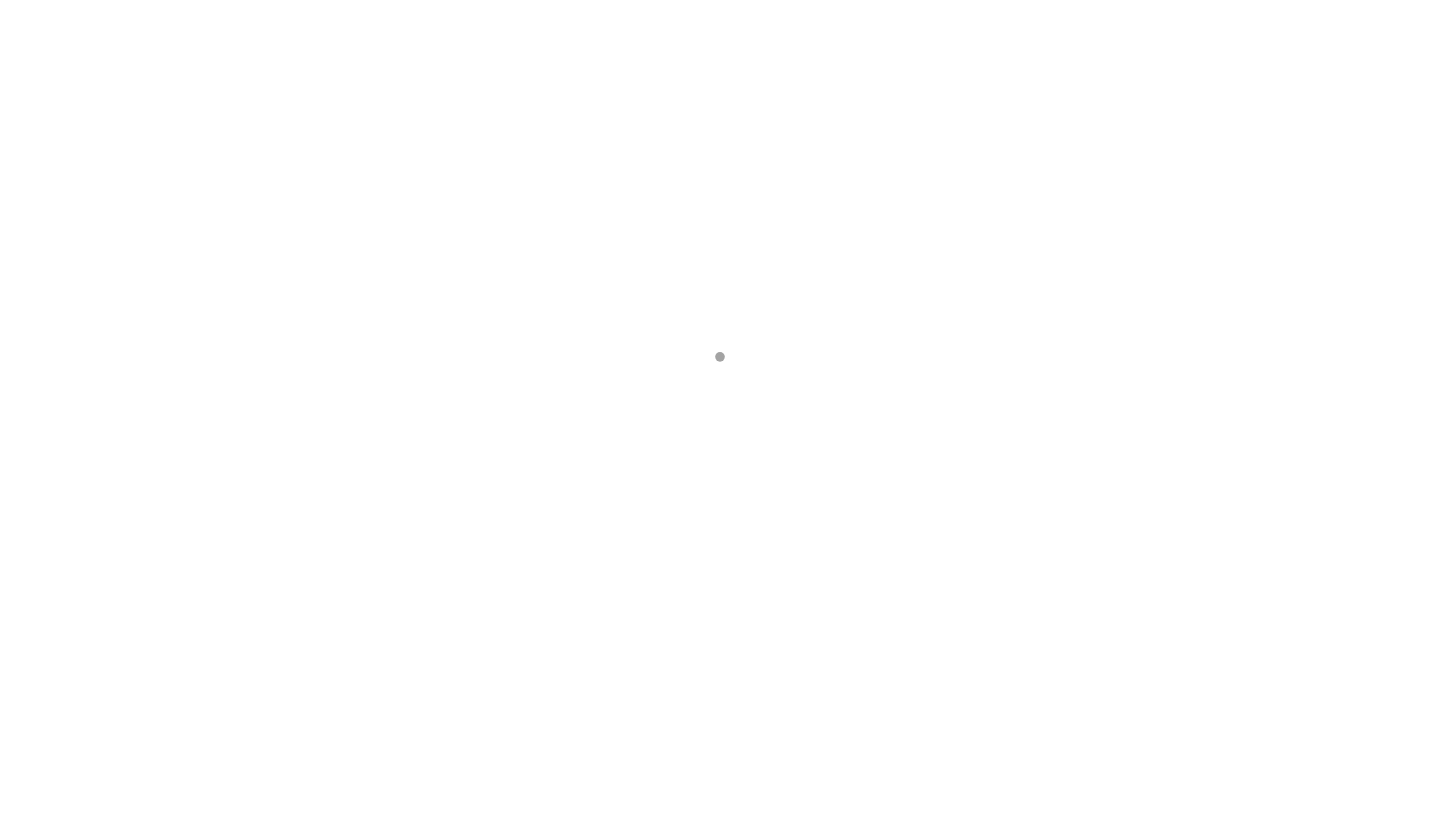 scroll, scrollTop: 0, scrollLeft: 0, axis: both 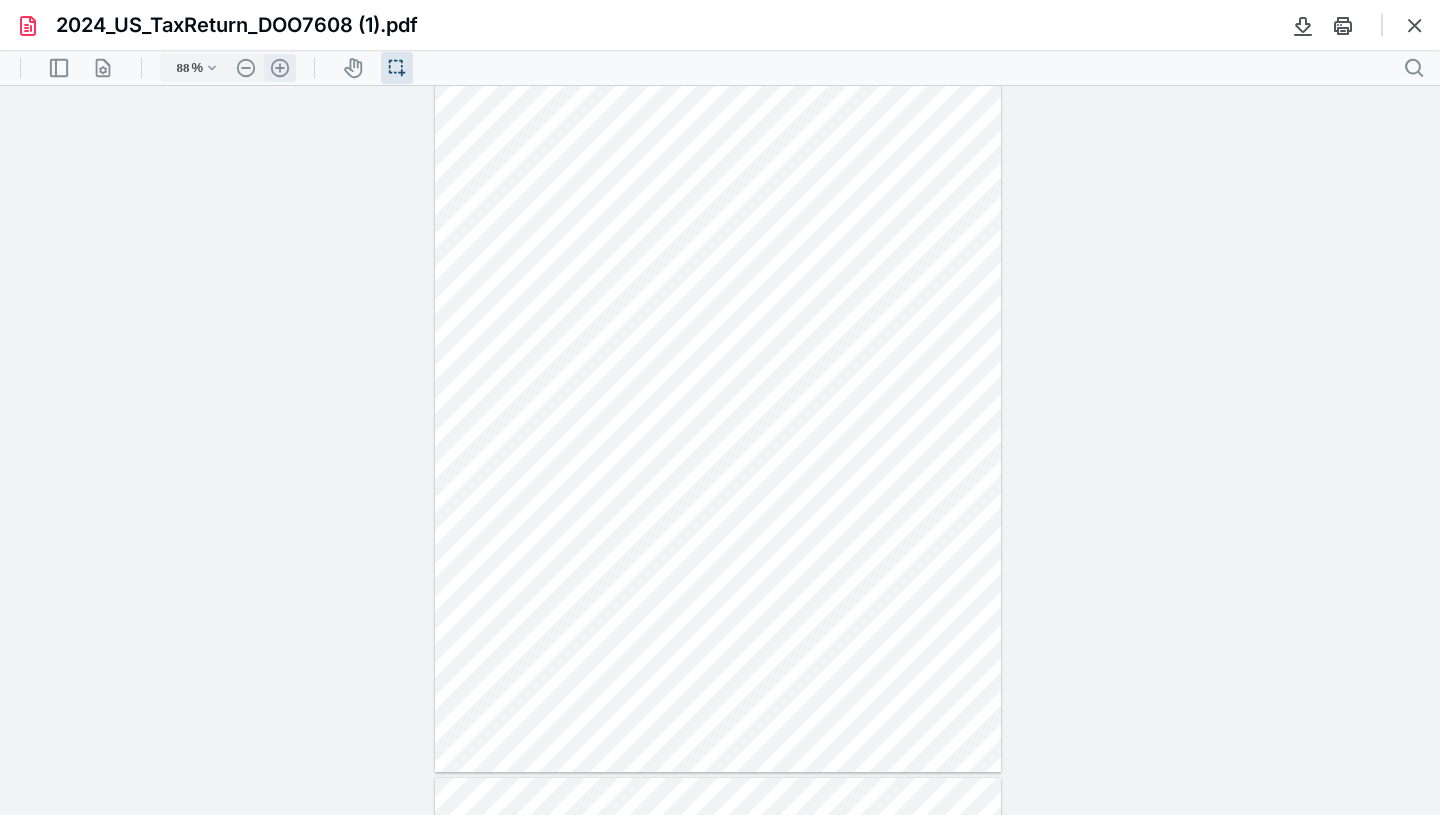 click on ".cls-1{fill:#abb0c4;} icon - header - zoom - in - line" at bounding box center [280, 68] 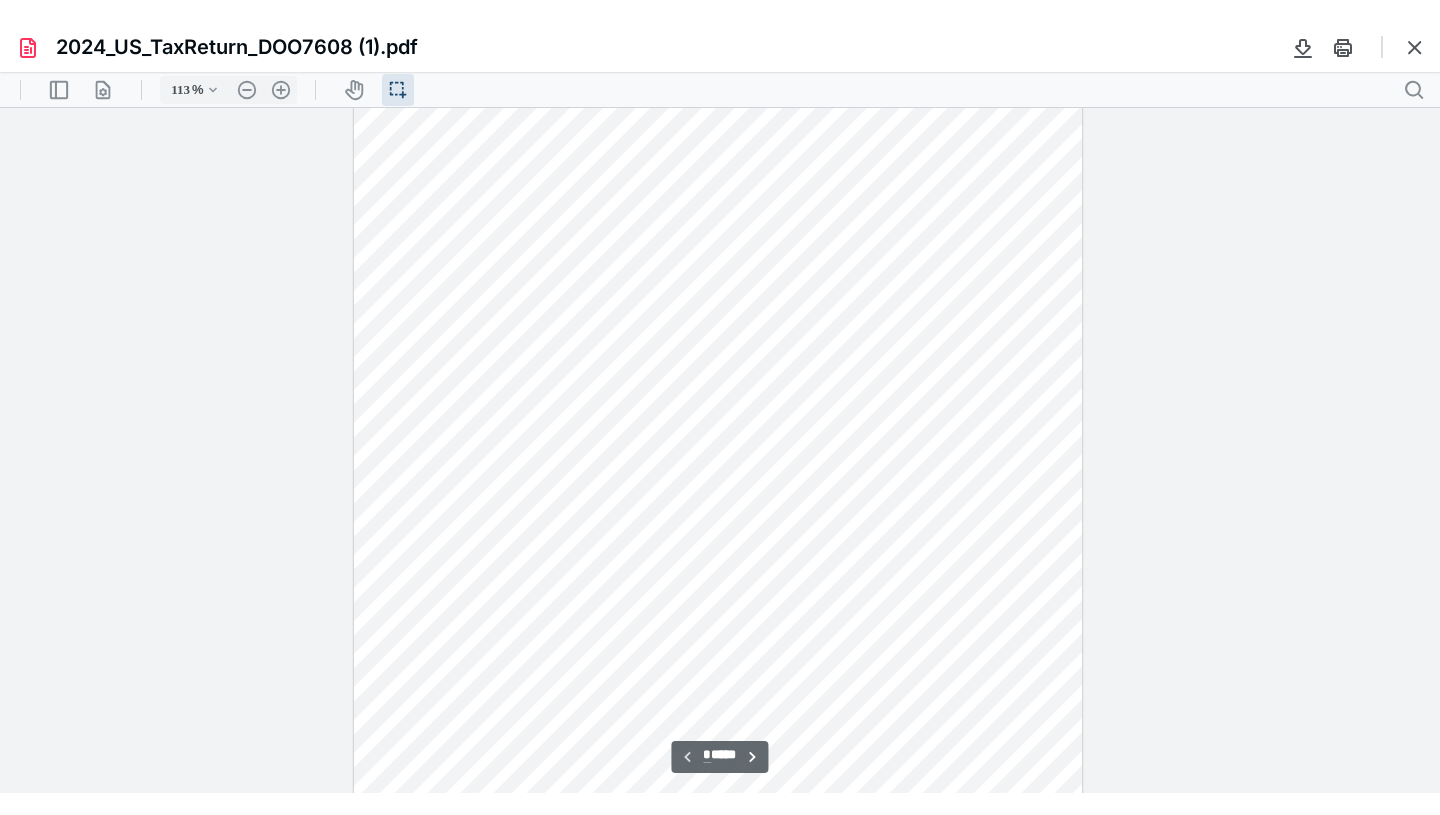 scroll, scrollTop: 70, scrollLeft: 0, axis: vertical 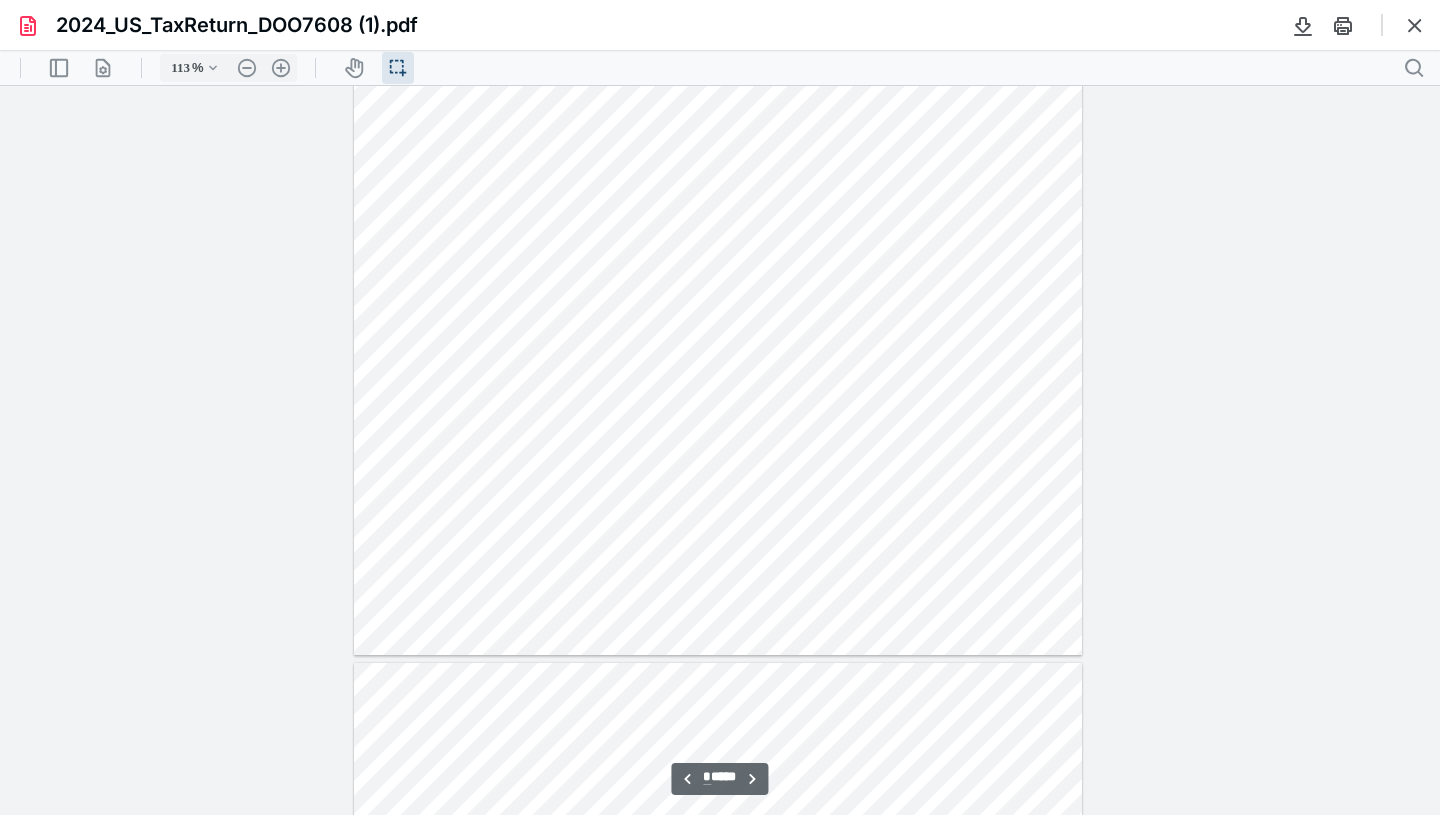 type on "*" 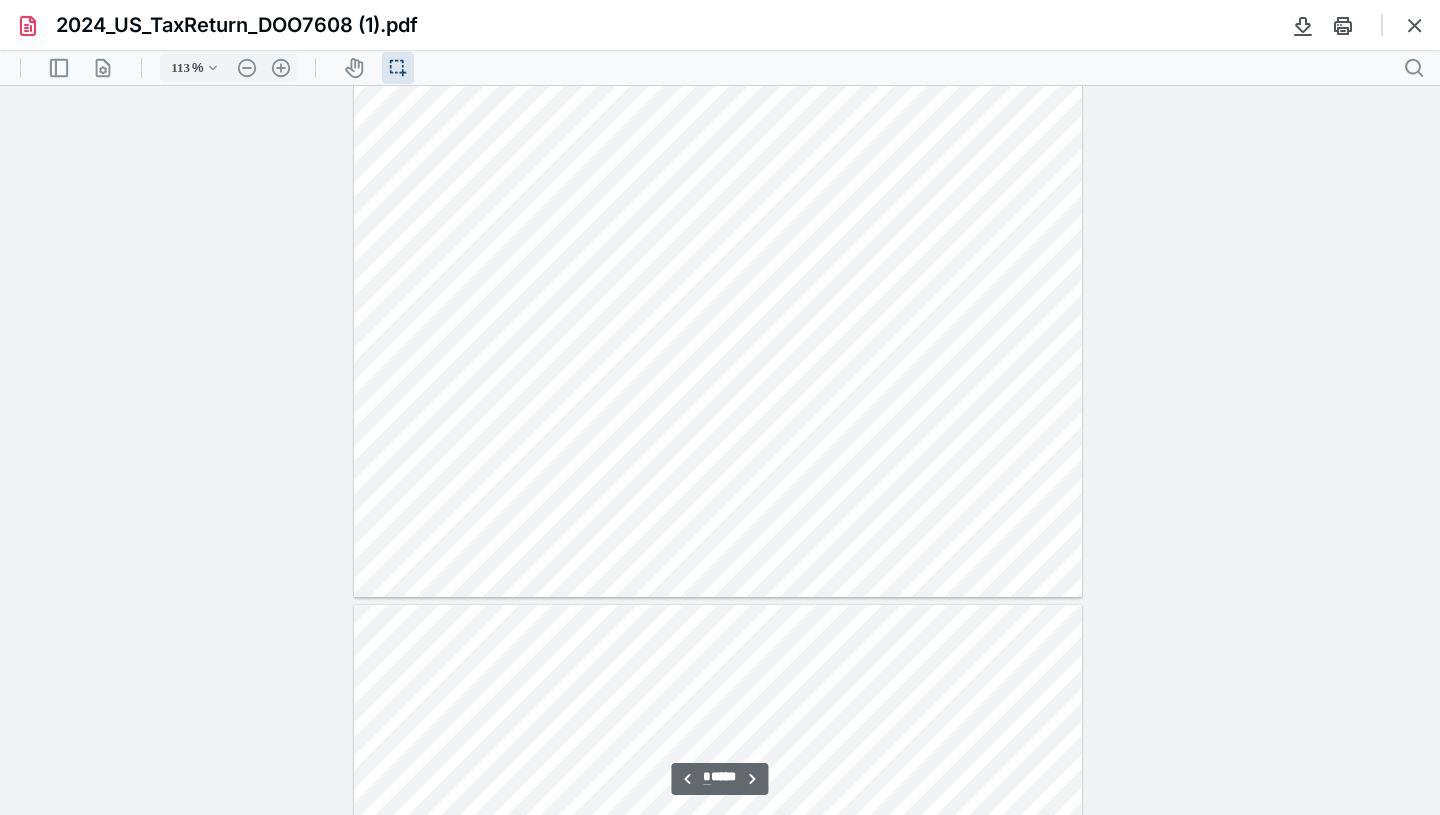 scroll, scrollTop: 2298, scrollLeft: 0, axis: vertical 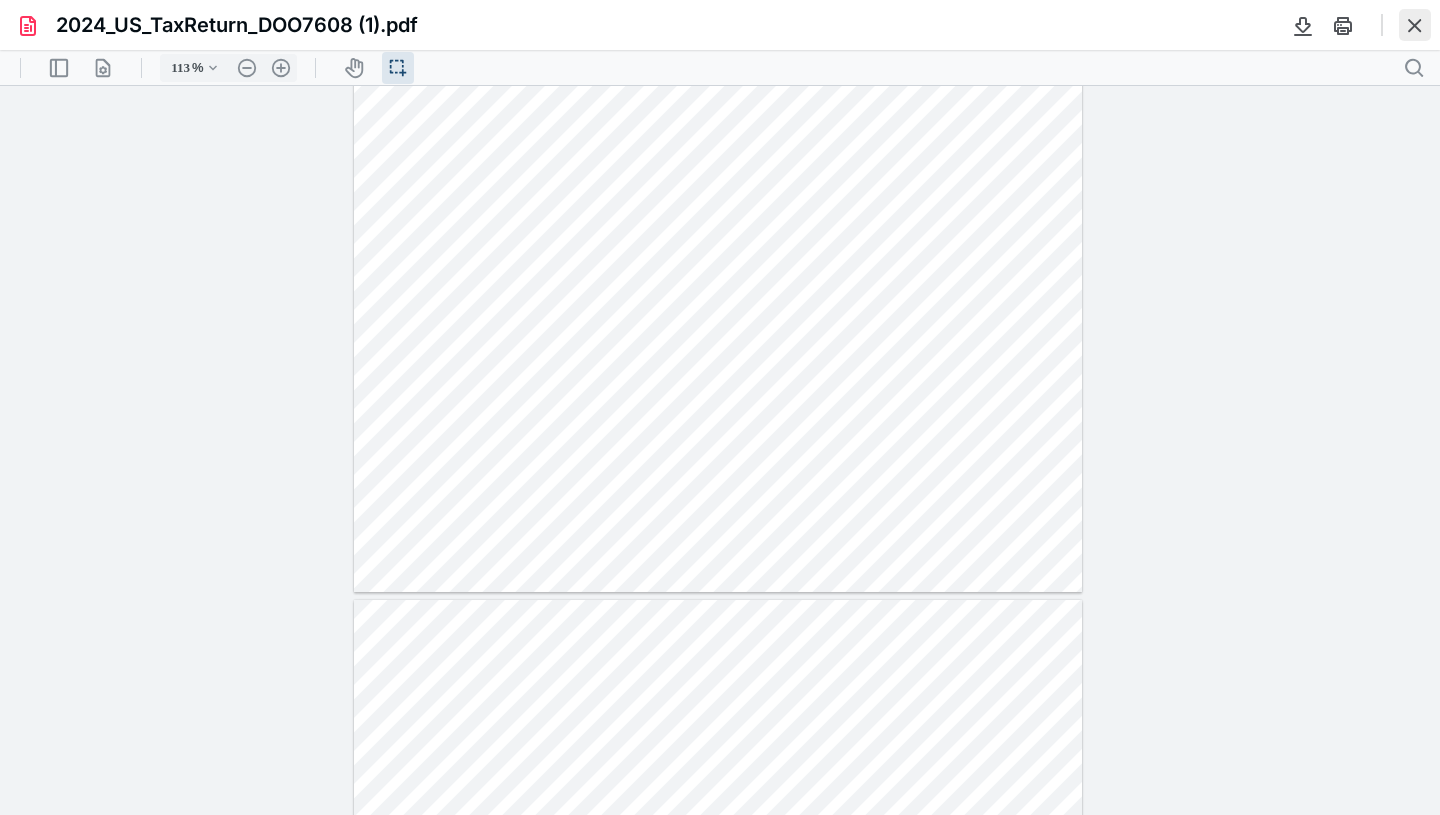 click at bounding box center (1415, 25) 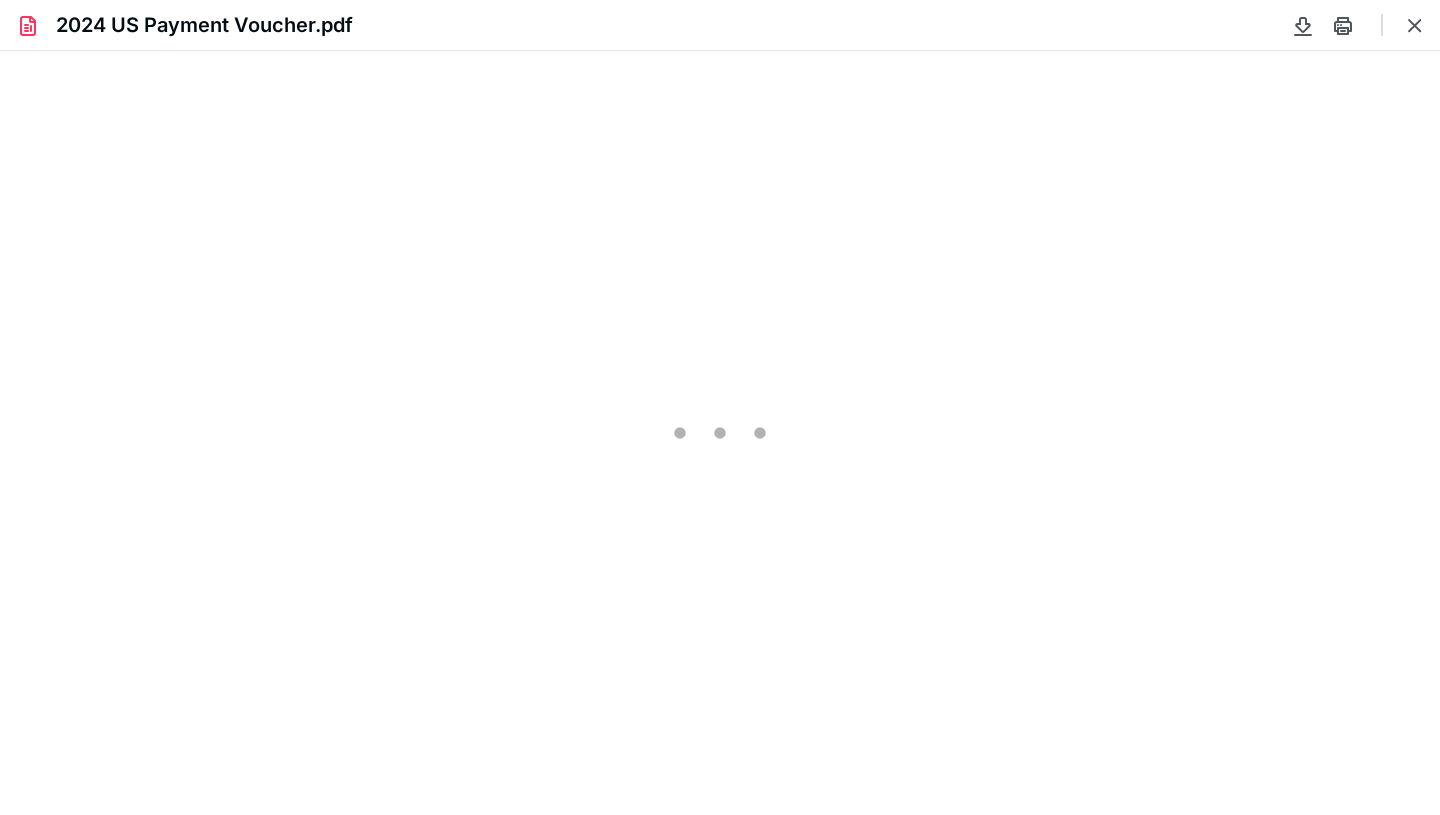 scroll, scrollTop: 0, scrollLeft: 0, axis: both 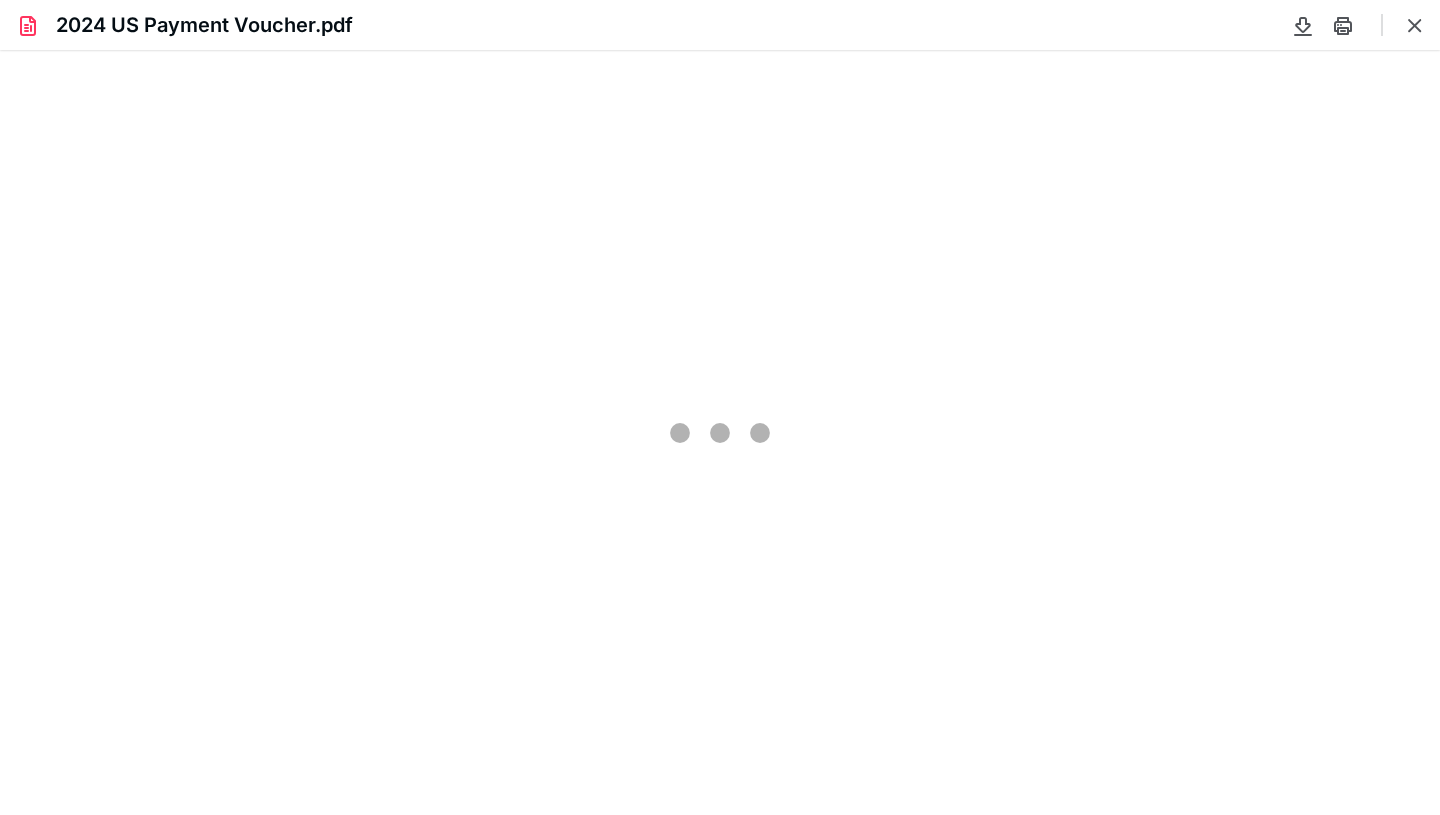 type on "88" 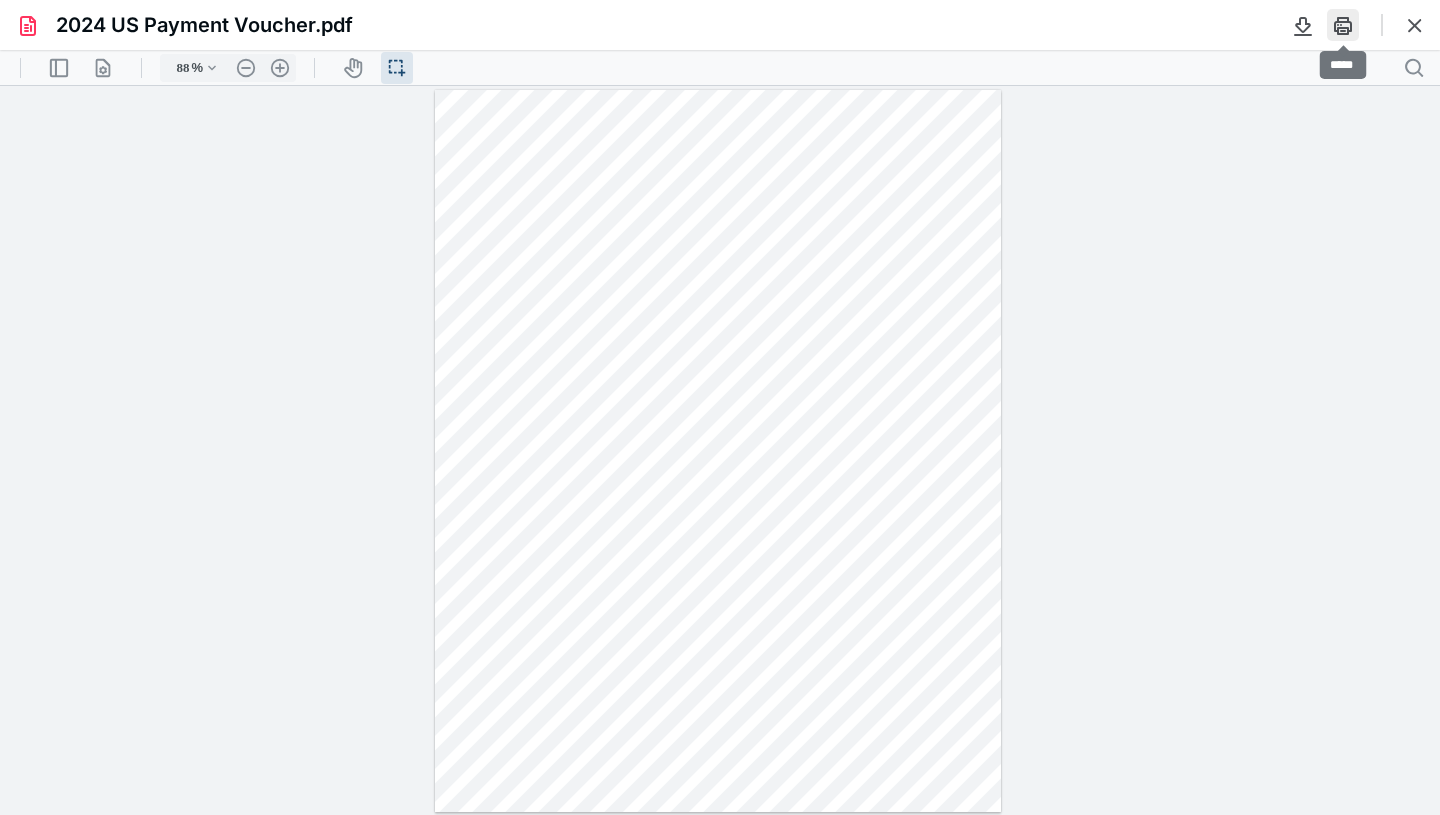 click at bounding box center [1343, 25] 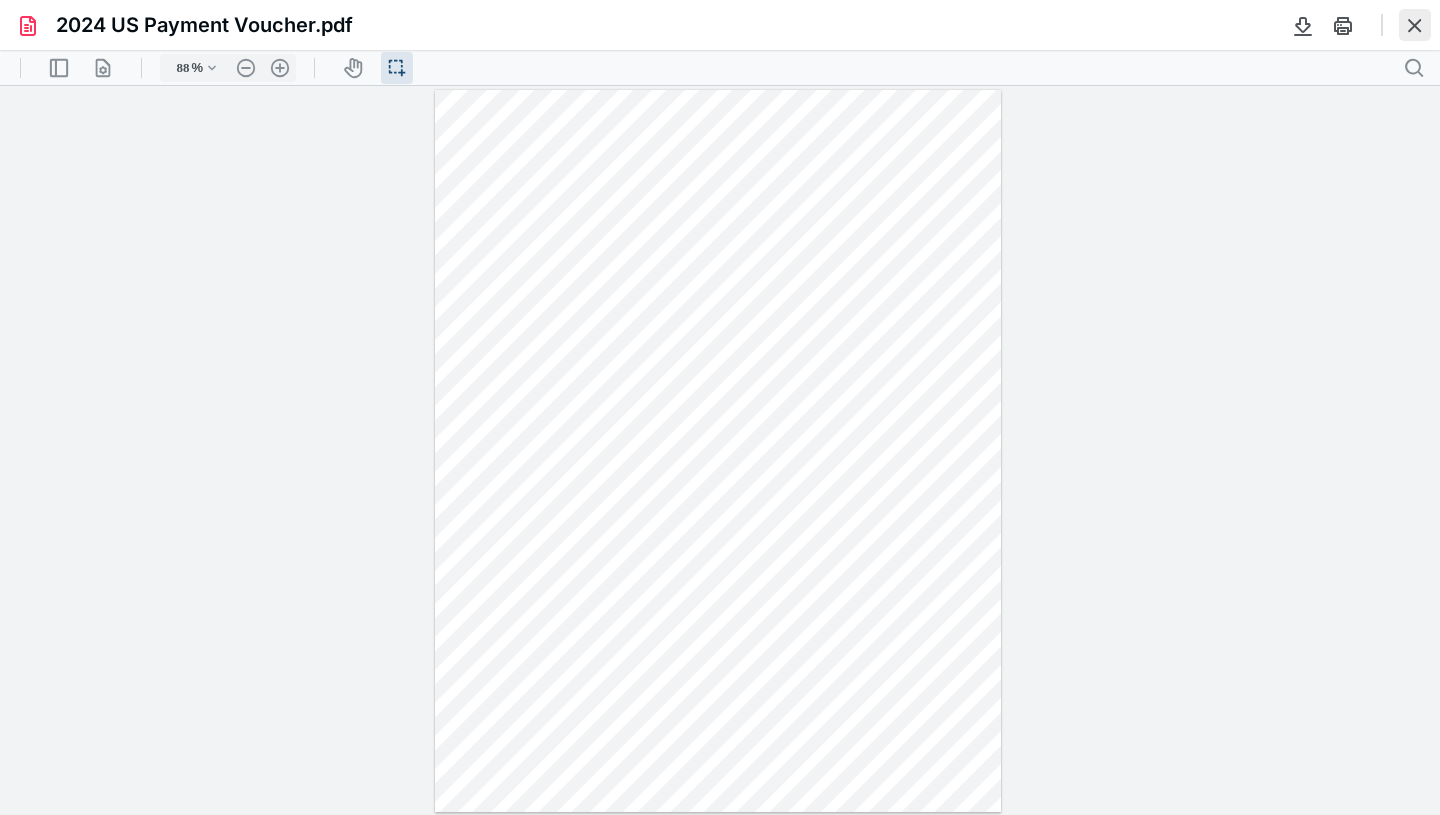 click at bounding box center [1415, 25] 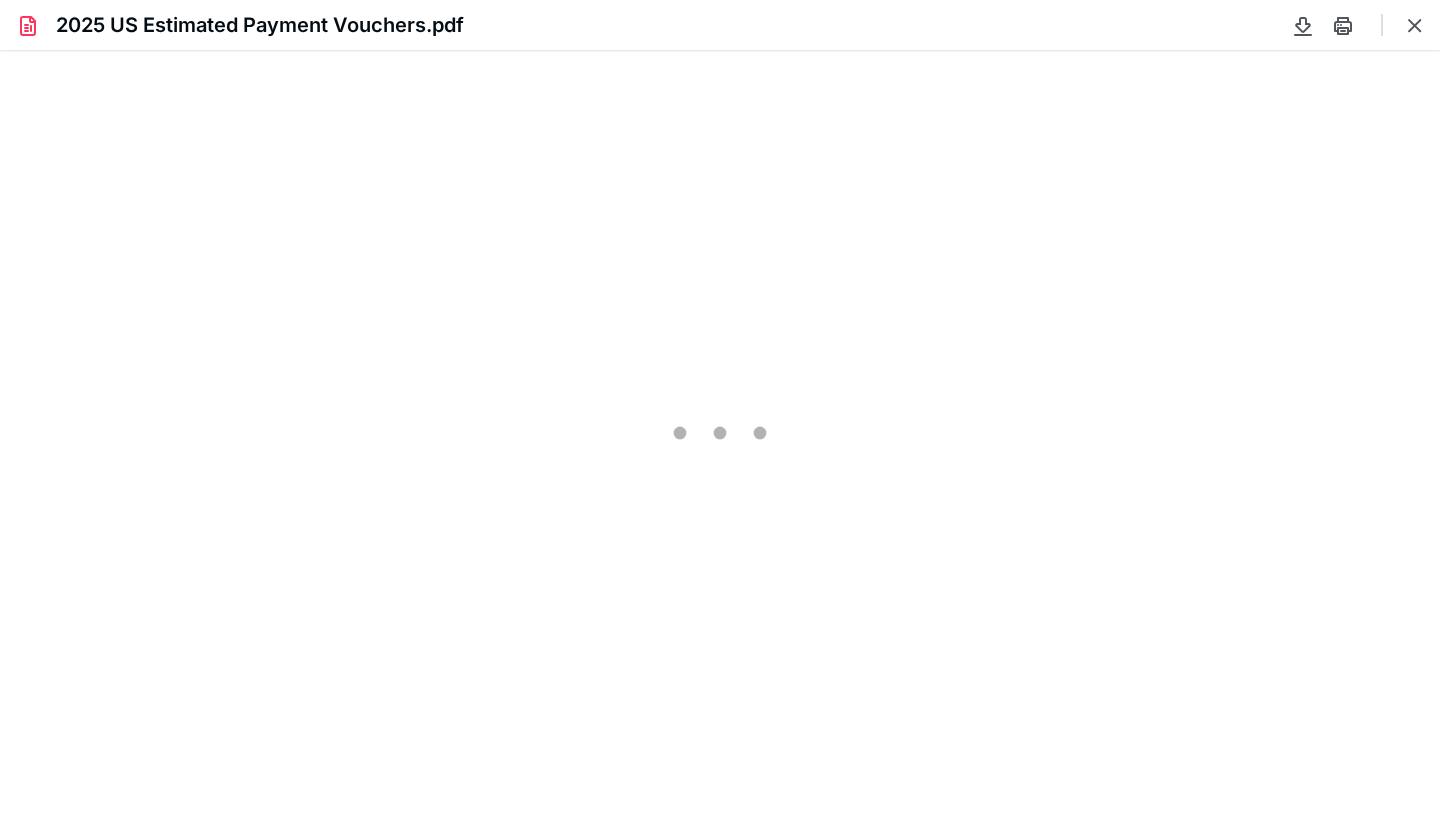 scroll, scrollTop: 0, scrollLeft: 0, axis: both 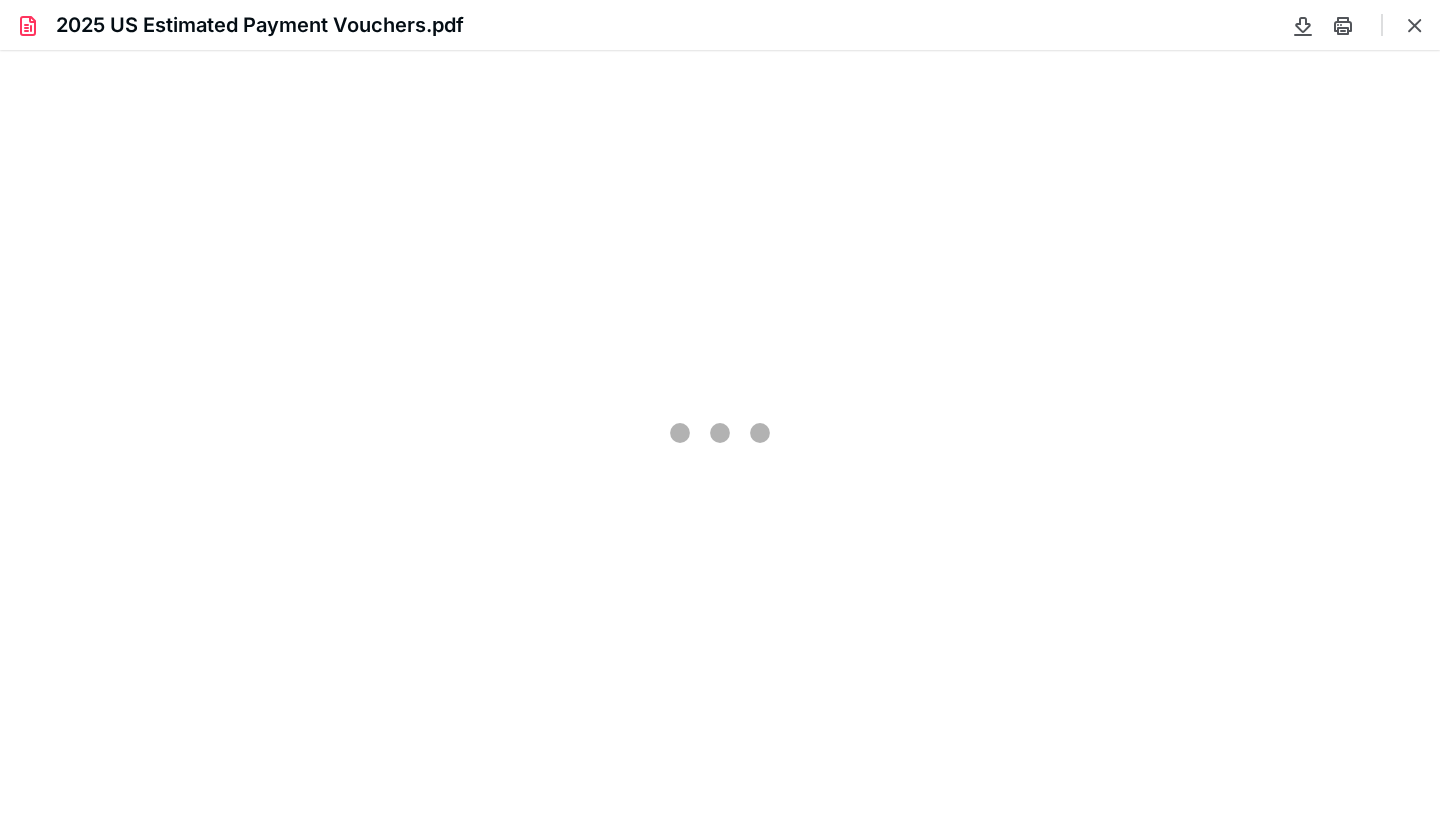 type on "88" 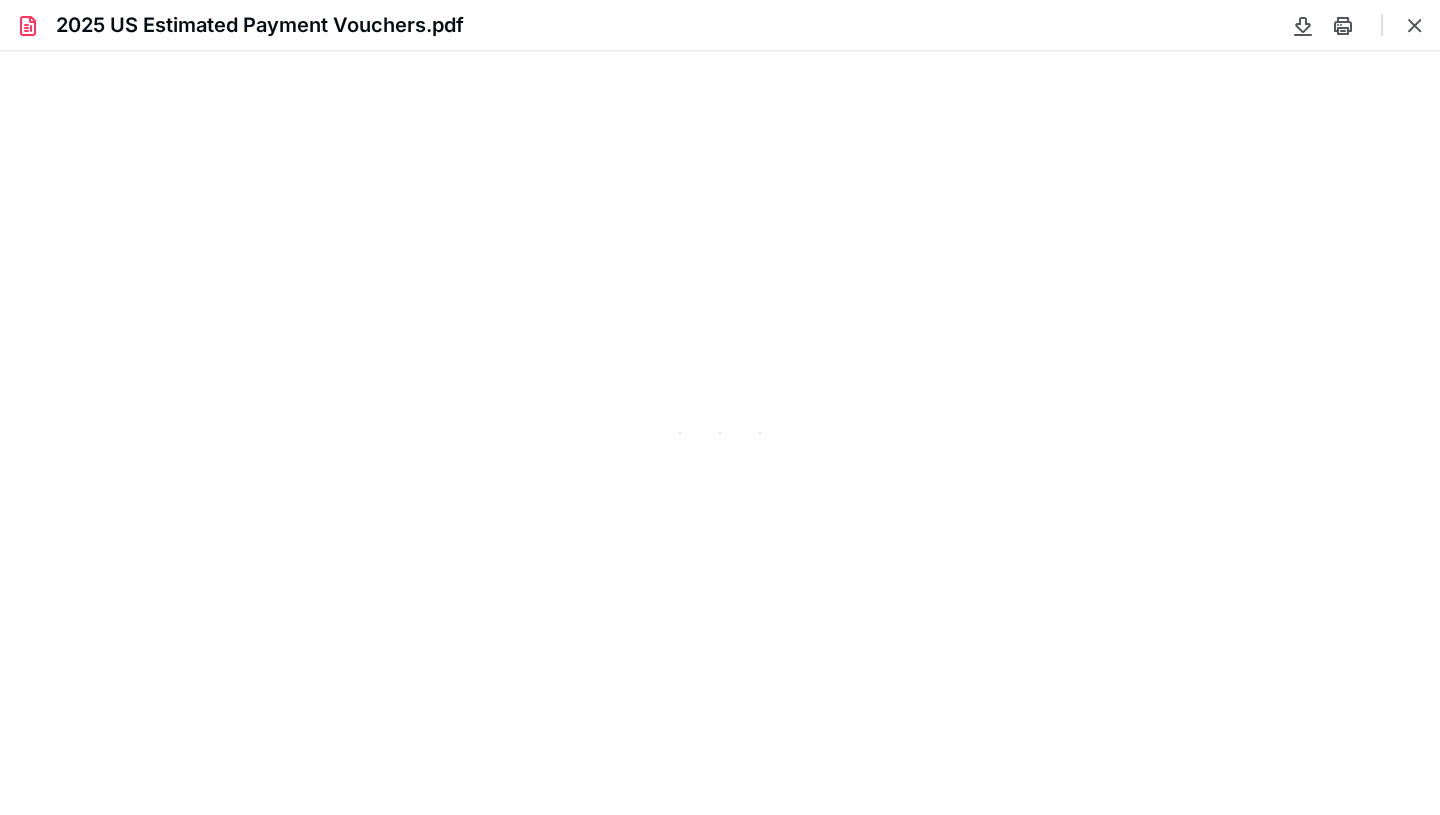 scroll, scrollTop: 39, scrollLeft: 0, axis: vertical 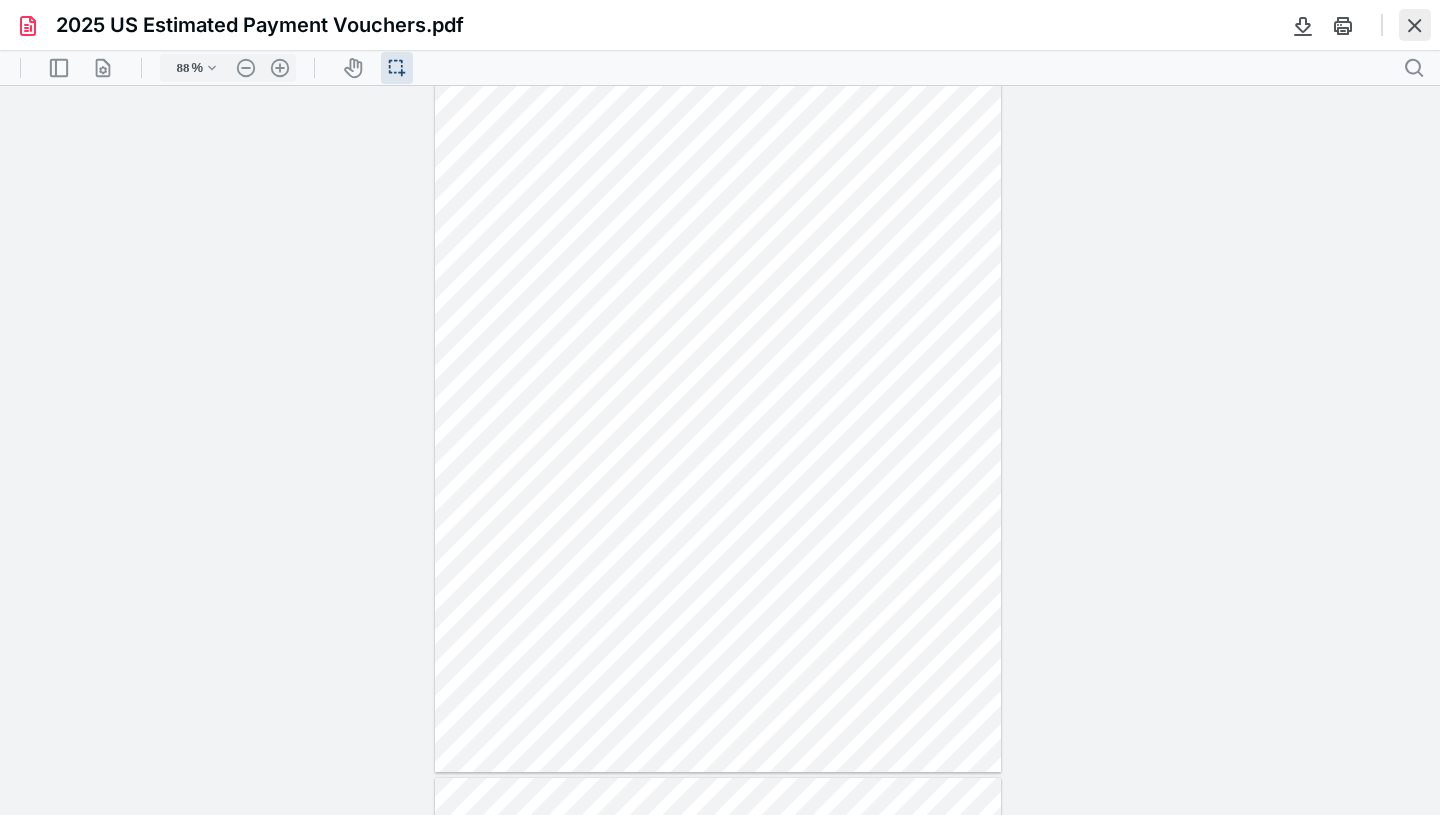 click at bounding box center (1415, 25) 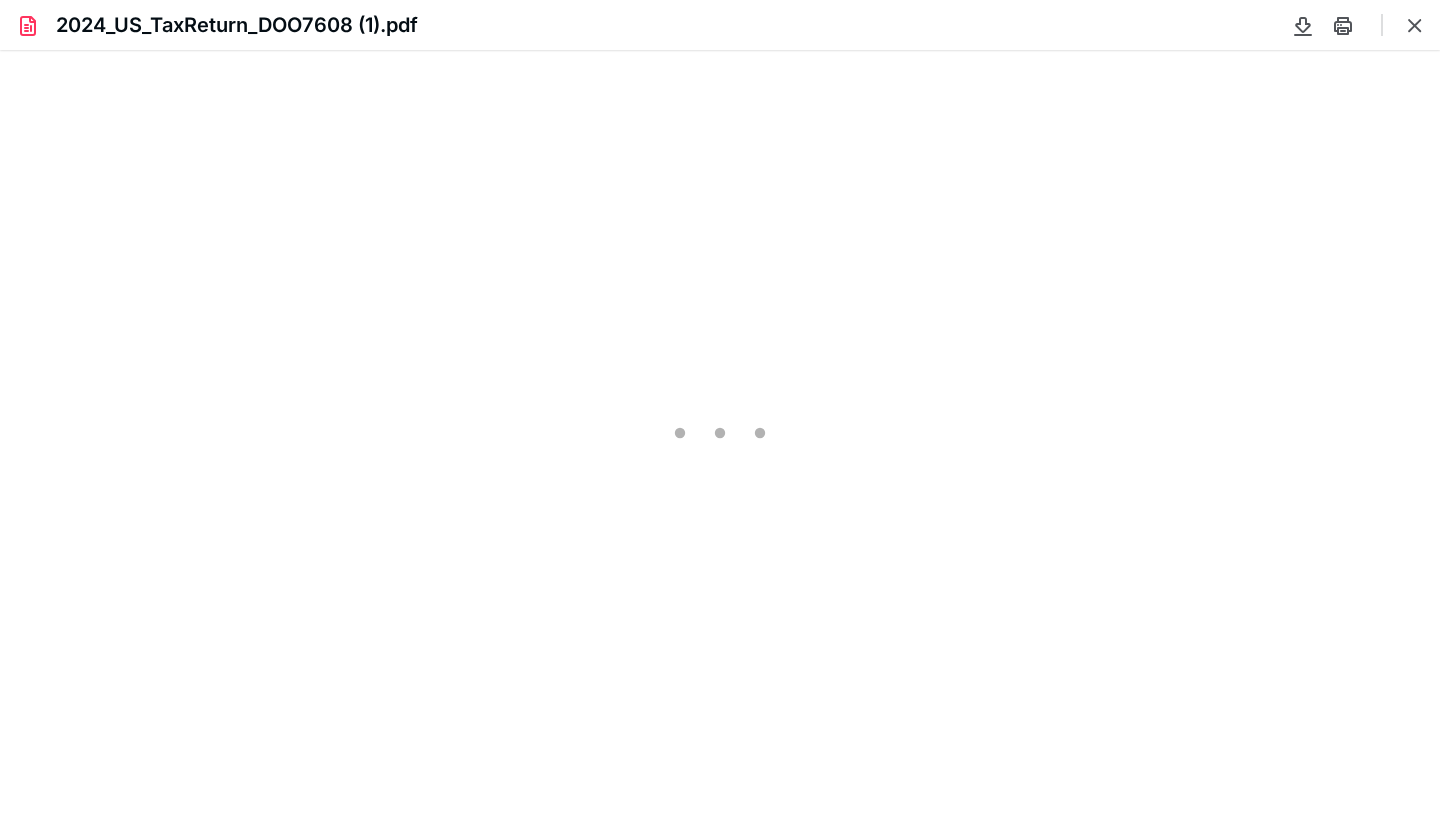 scroll, scrollTop: 0, scrollLeft: 0, axis: both 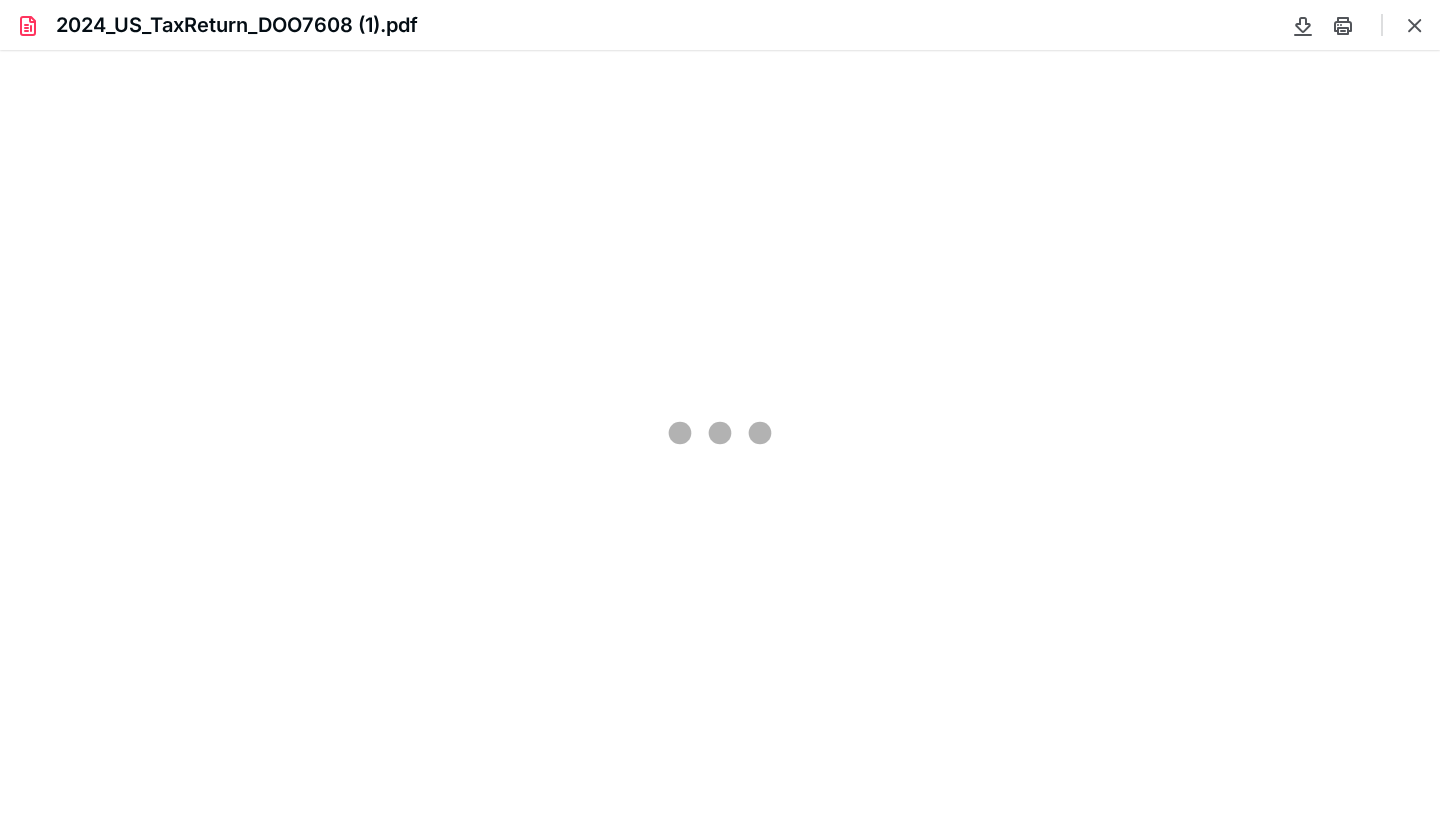 type on "88" 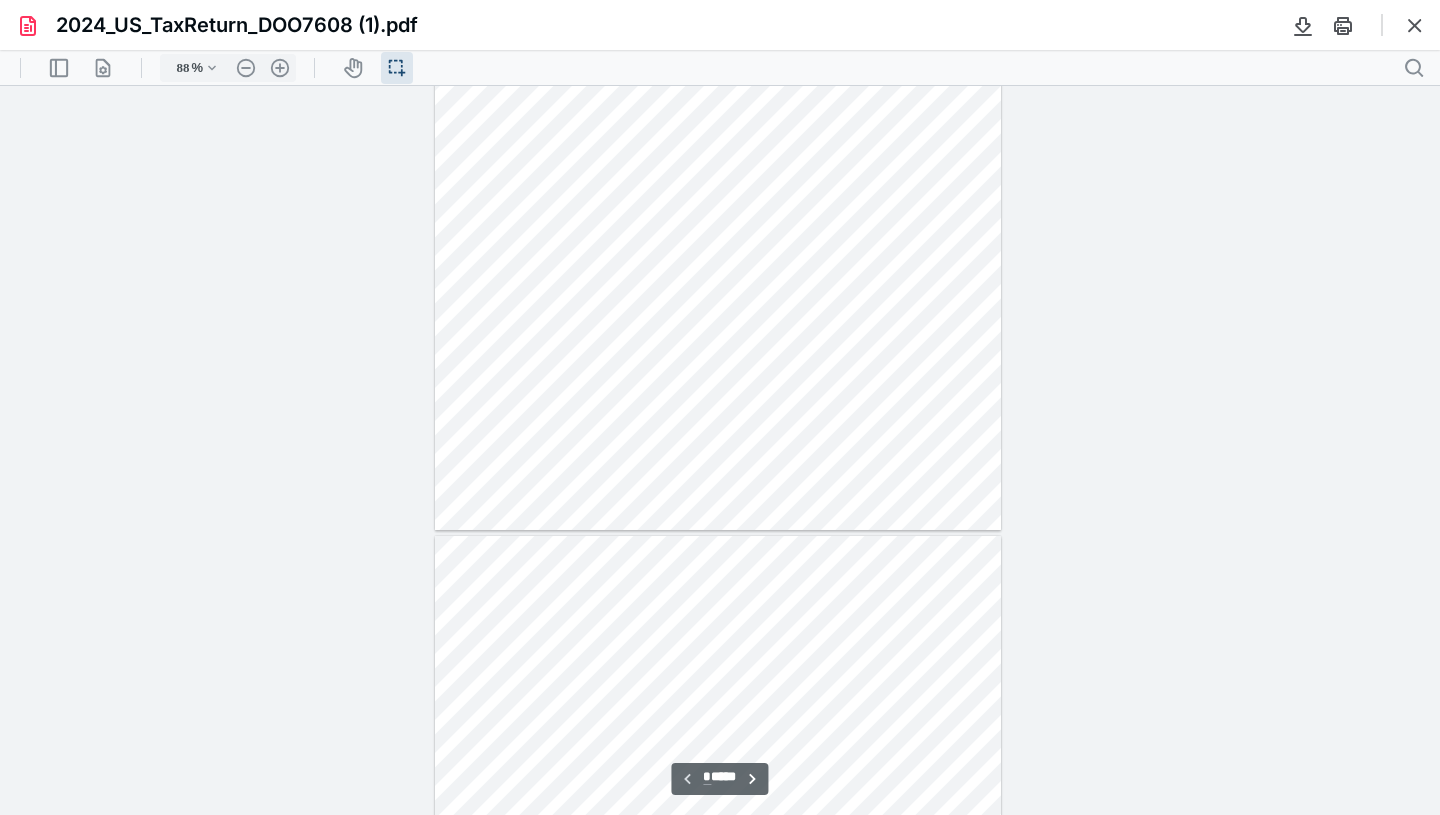 scroll, scrollTop: 229, scrollLeft: 0, axis: vertical 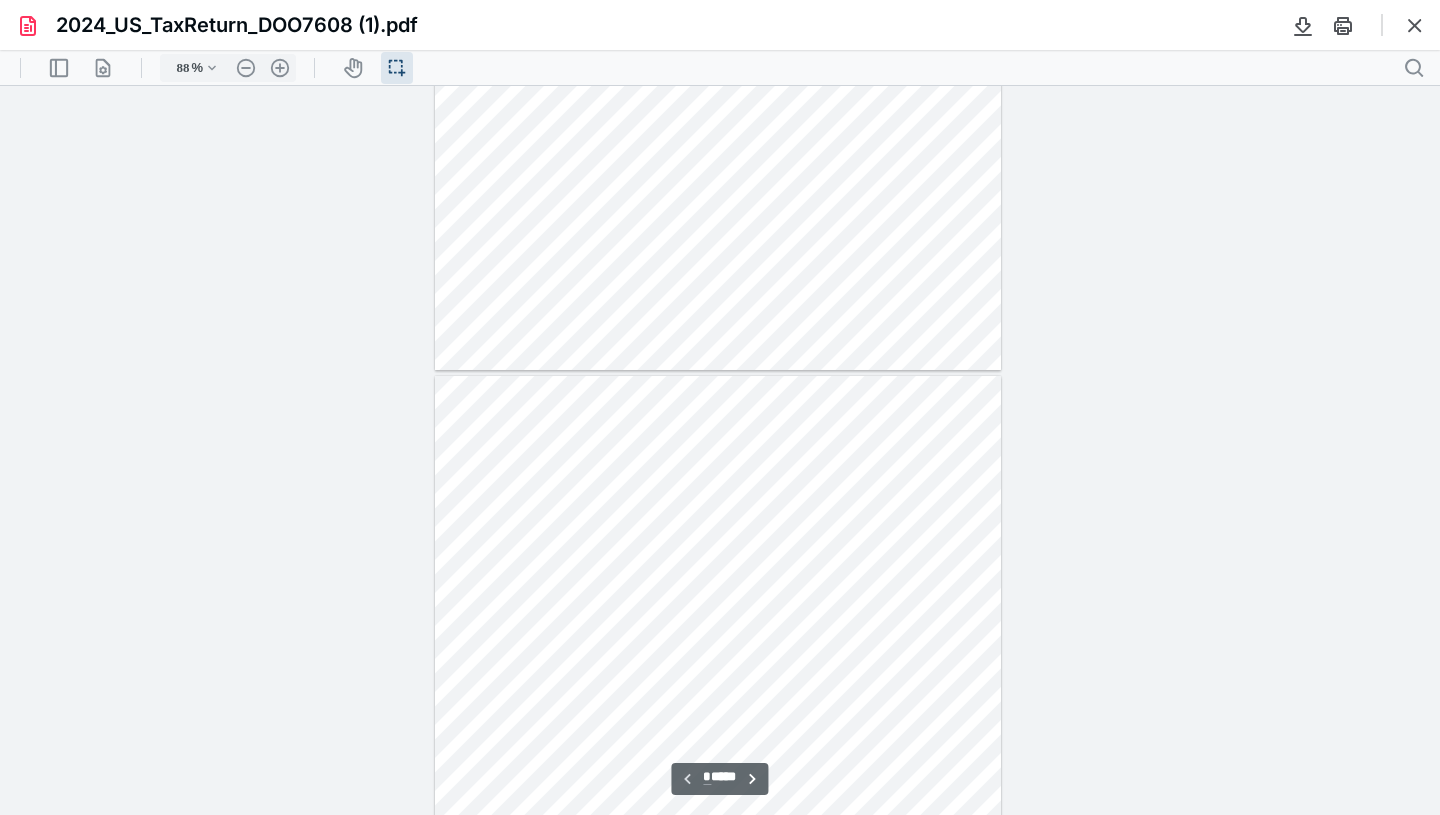 type on "*" 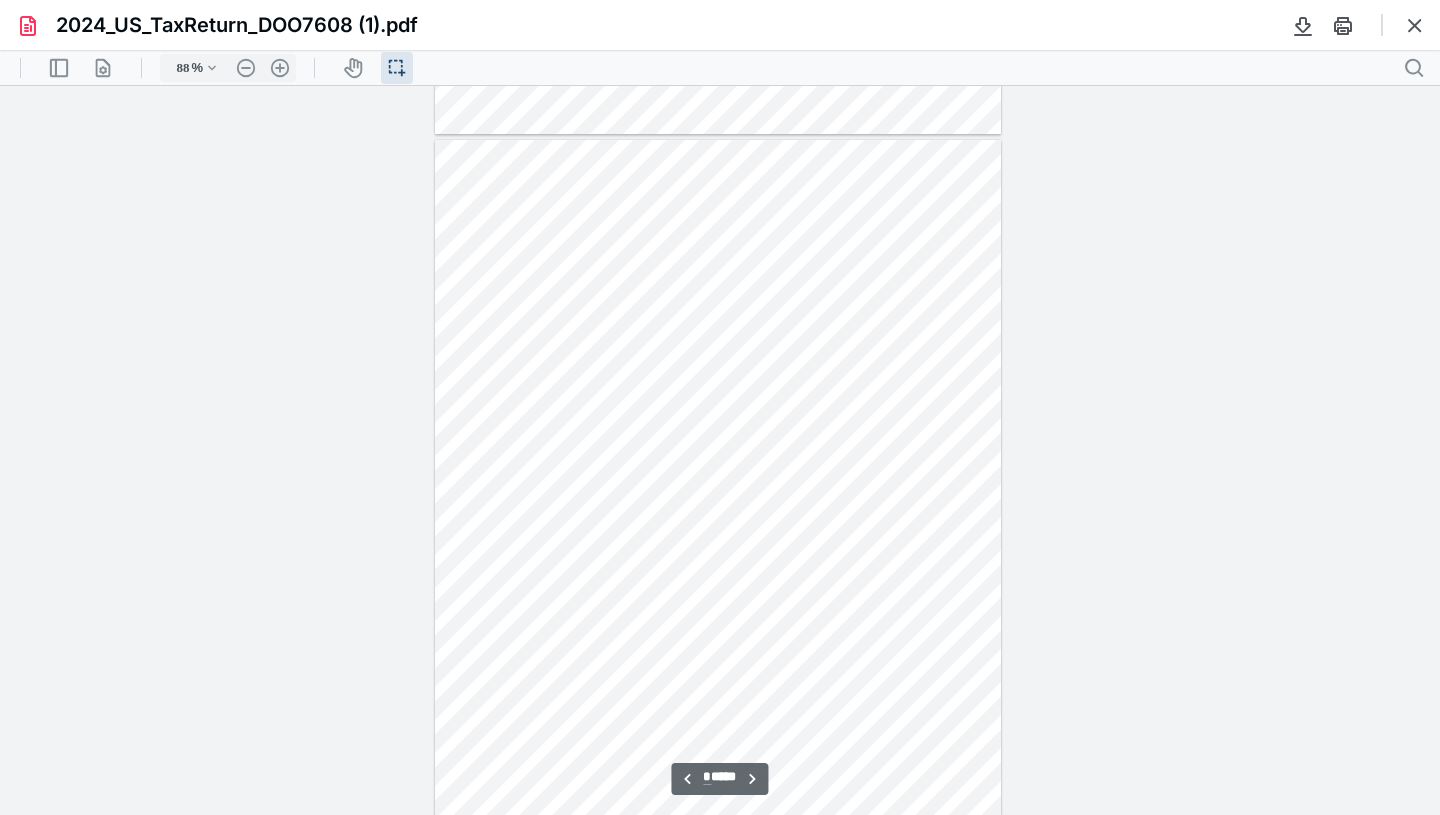 scroll, scrollTop: 705, scrollLeft: 0, axis: vertical 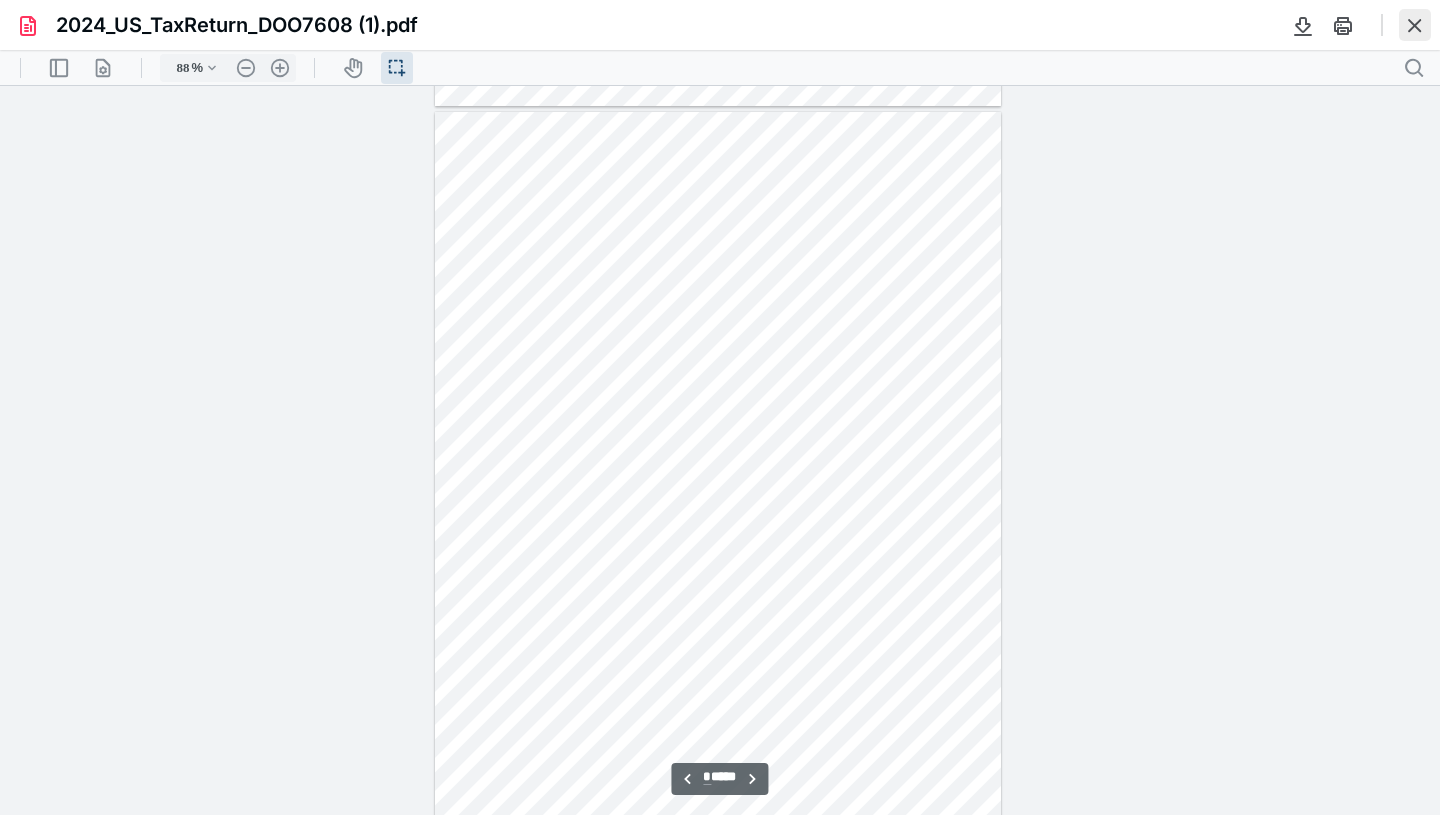 click at bounding box center [1415, 25] 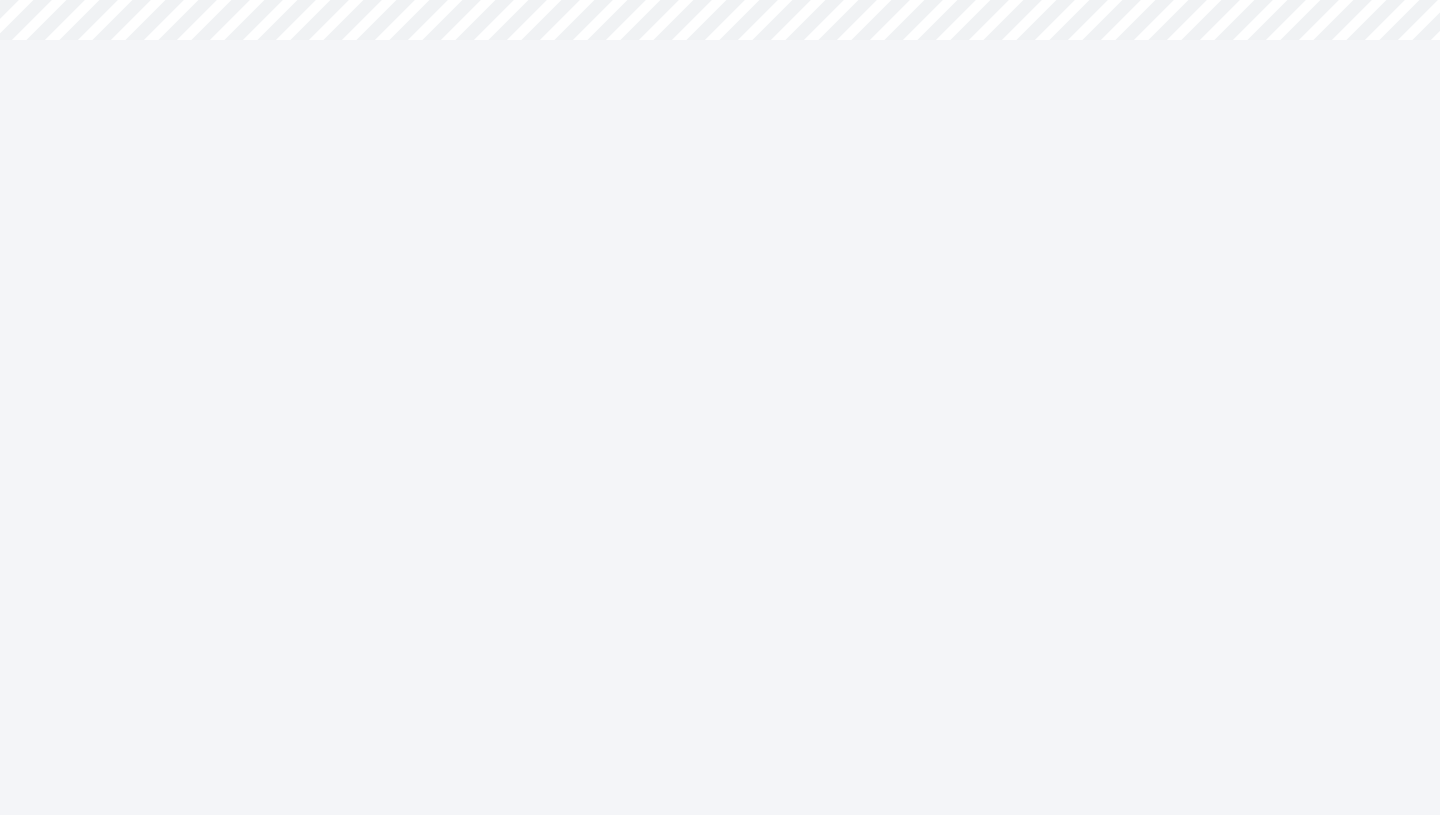 scroll, scrollTop: 0, scrollLeft: 0, axis: both 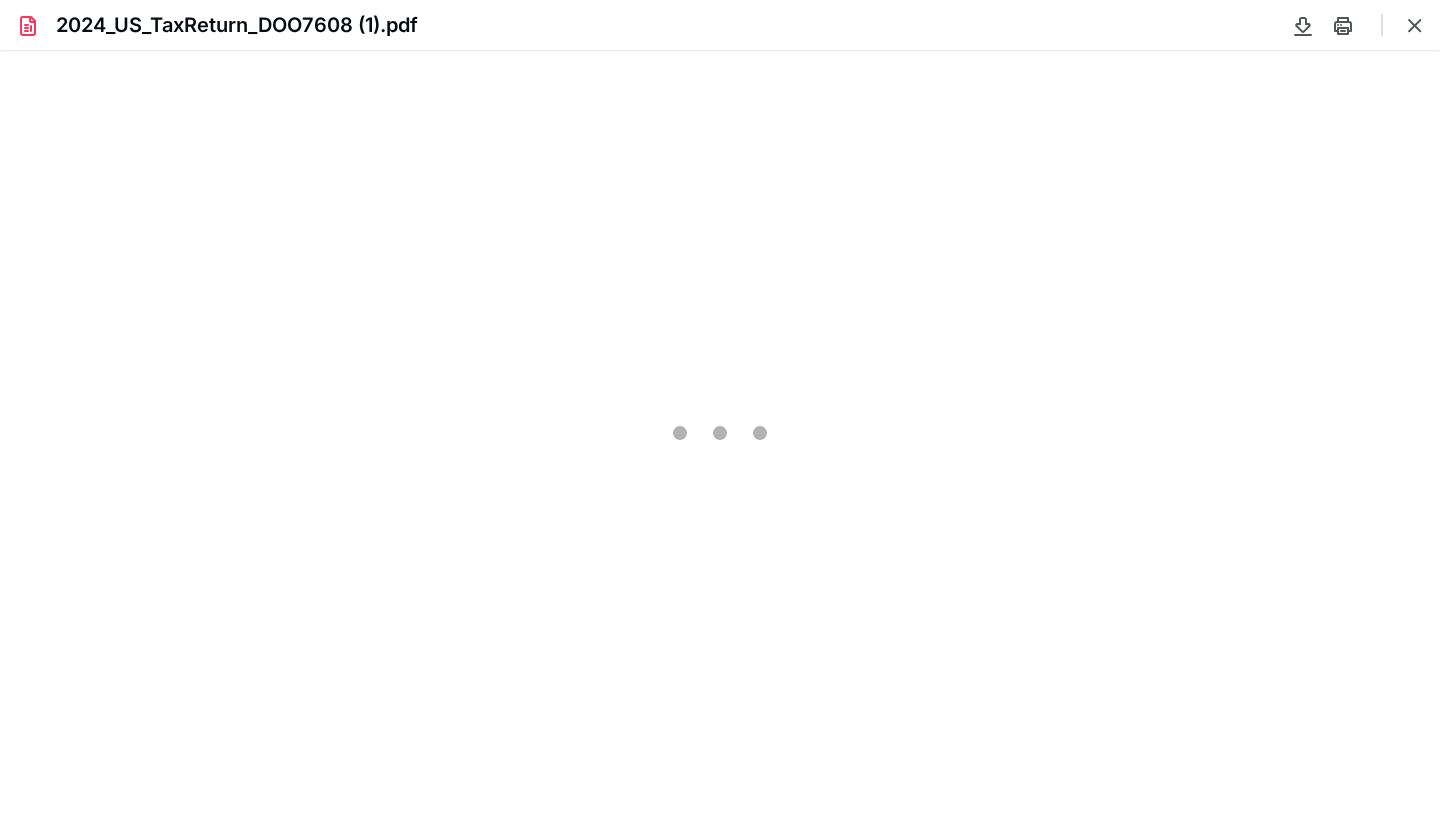 type on "88" 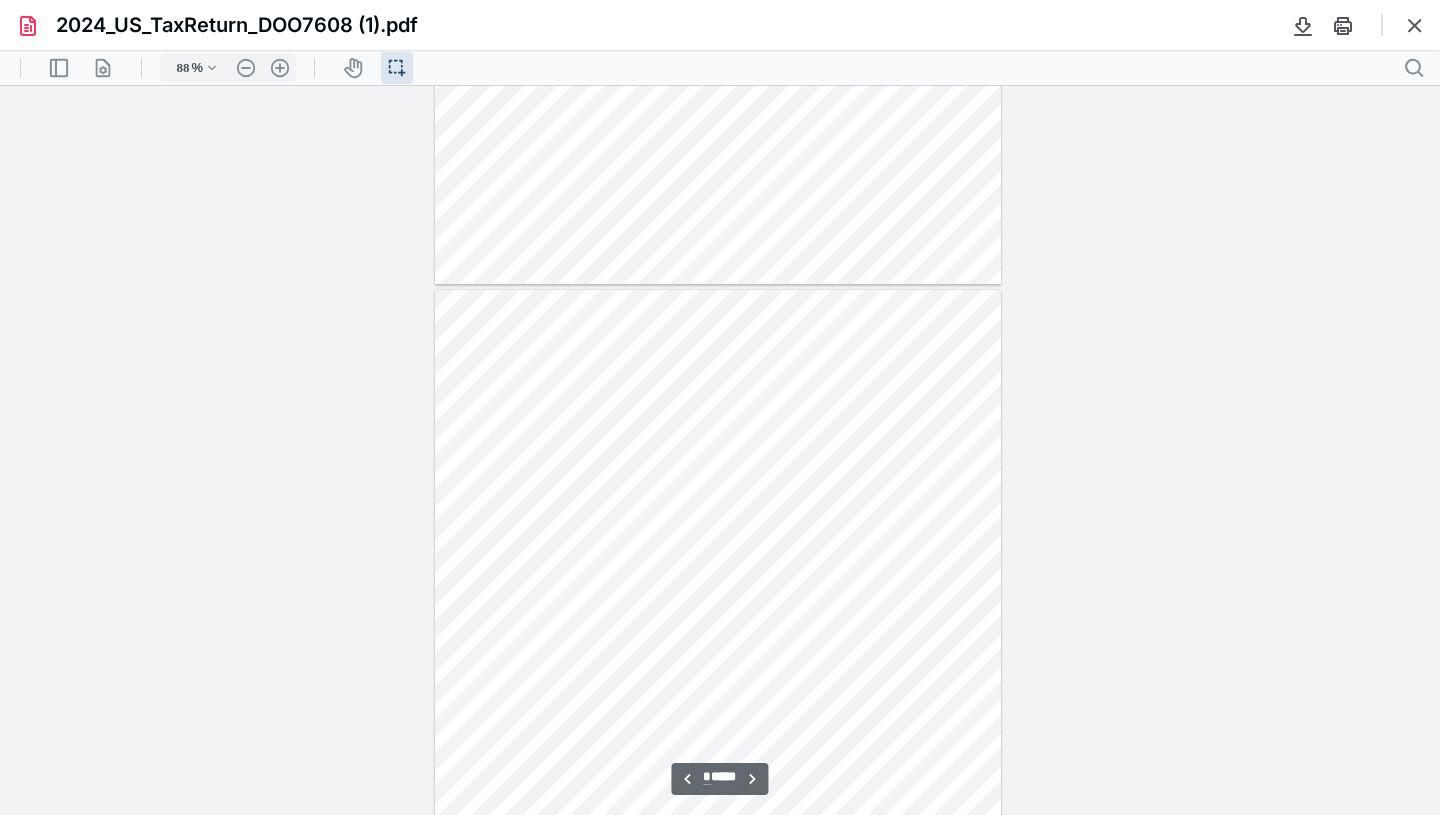 scroll, scrollTop: 2704, scrollLeft: 0, axis: vertical 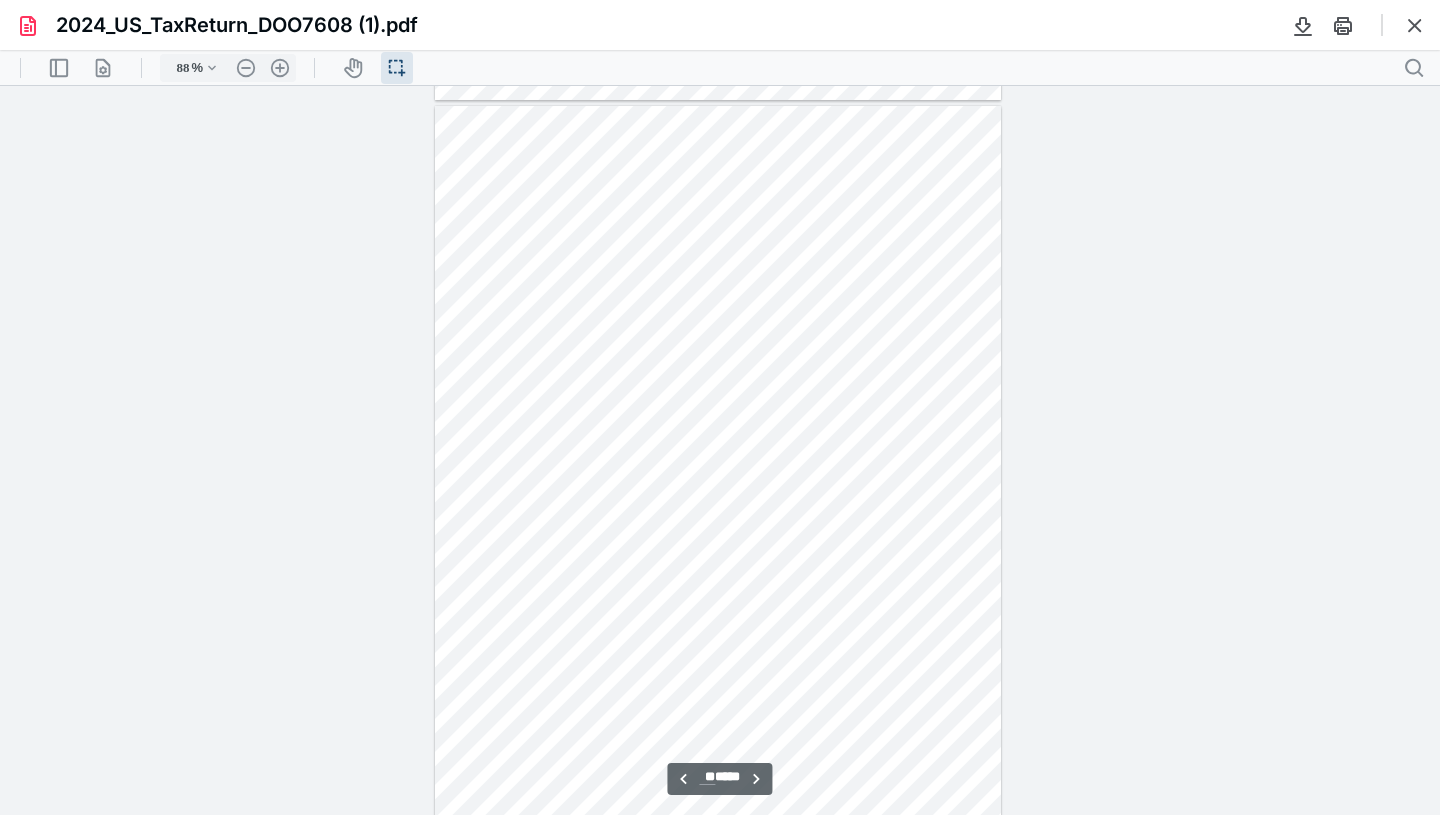 type on "**" 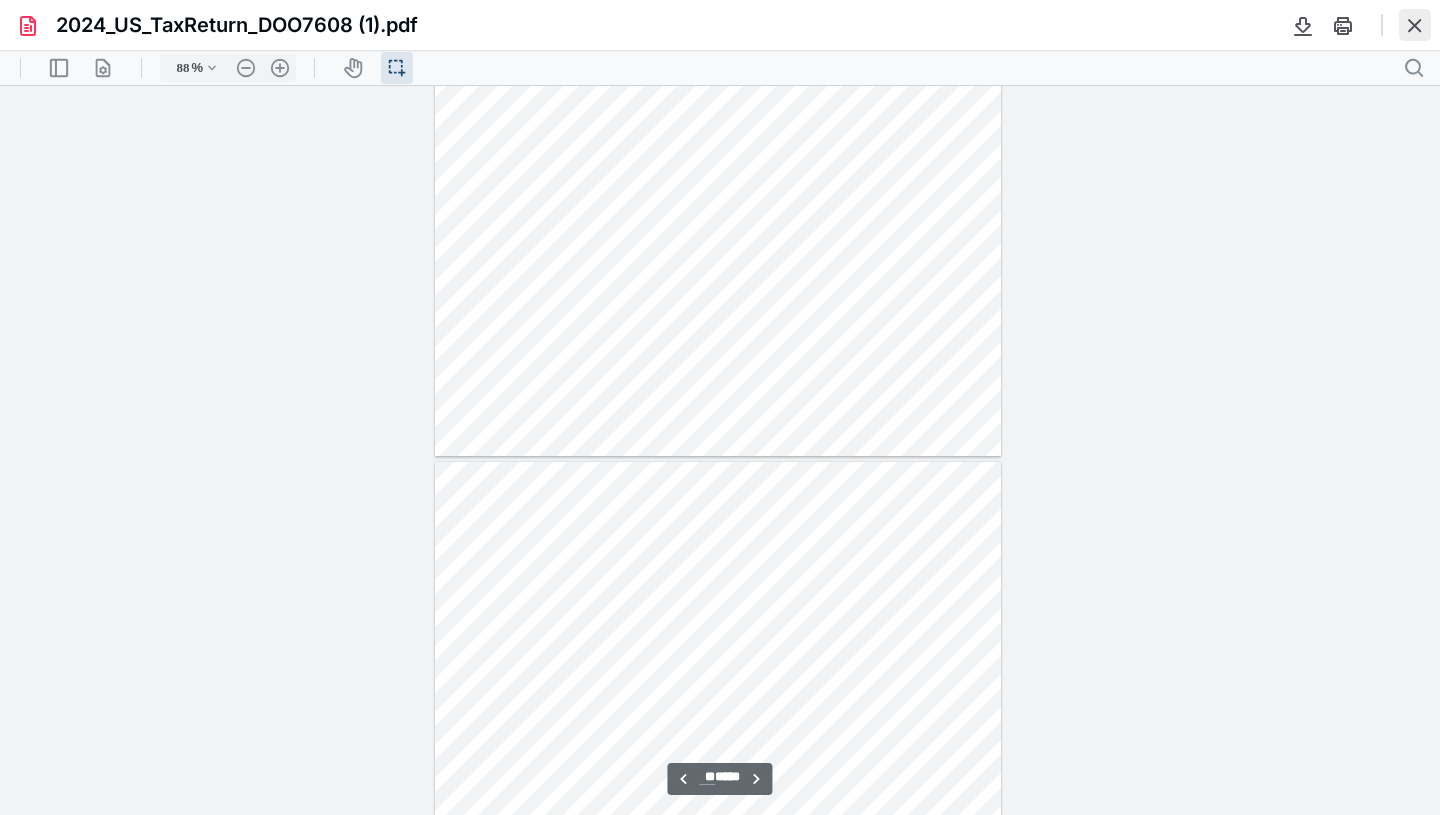 click at bounding box center (1415, 25) 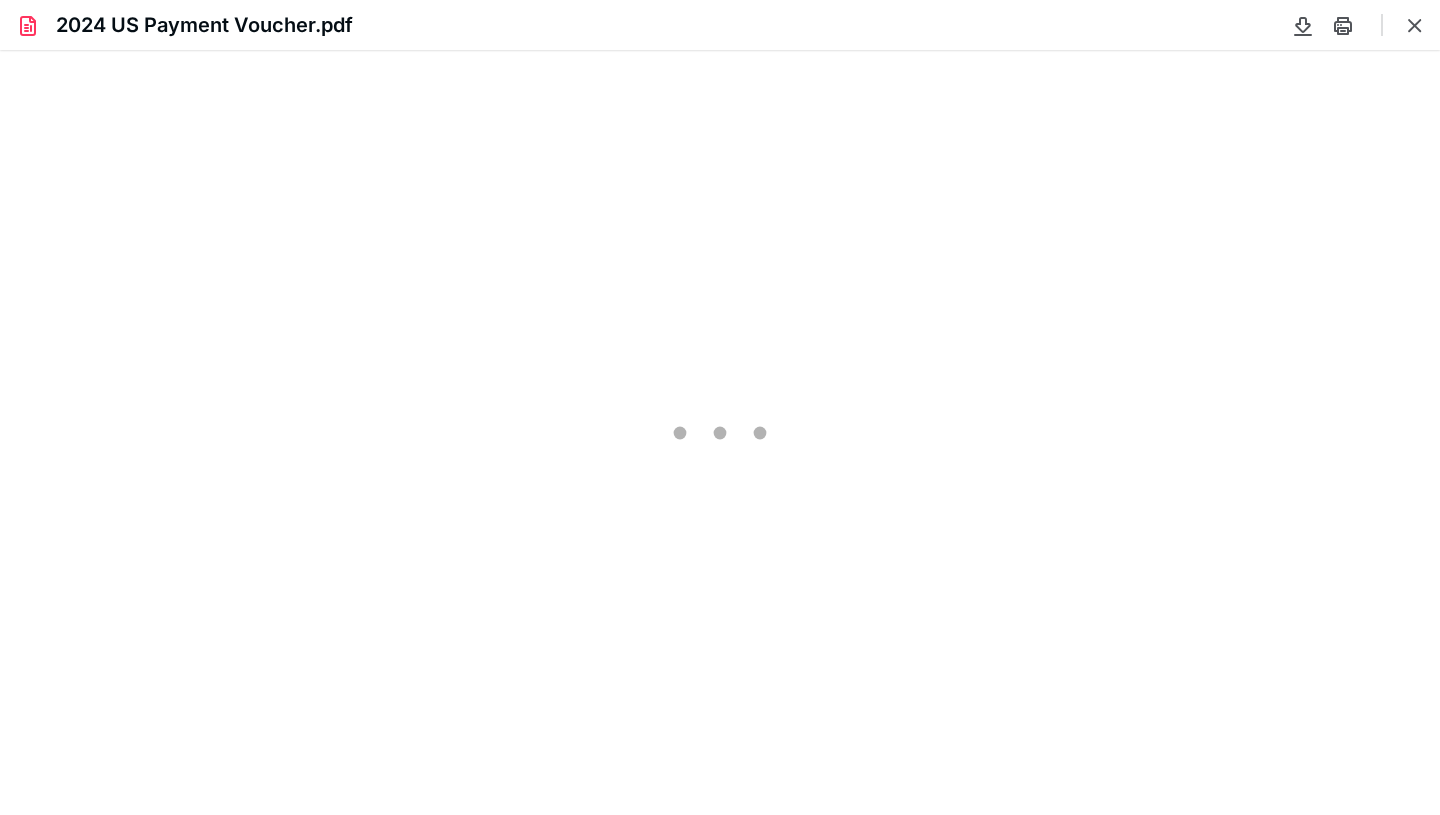 scroll, scrollTop: 0, scrollLeft: 0, axis: both 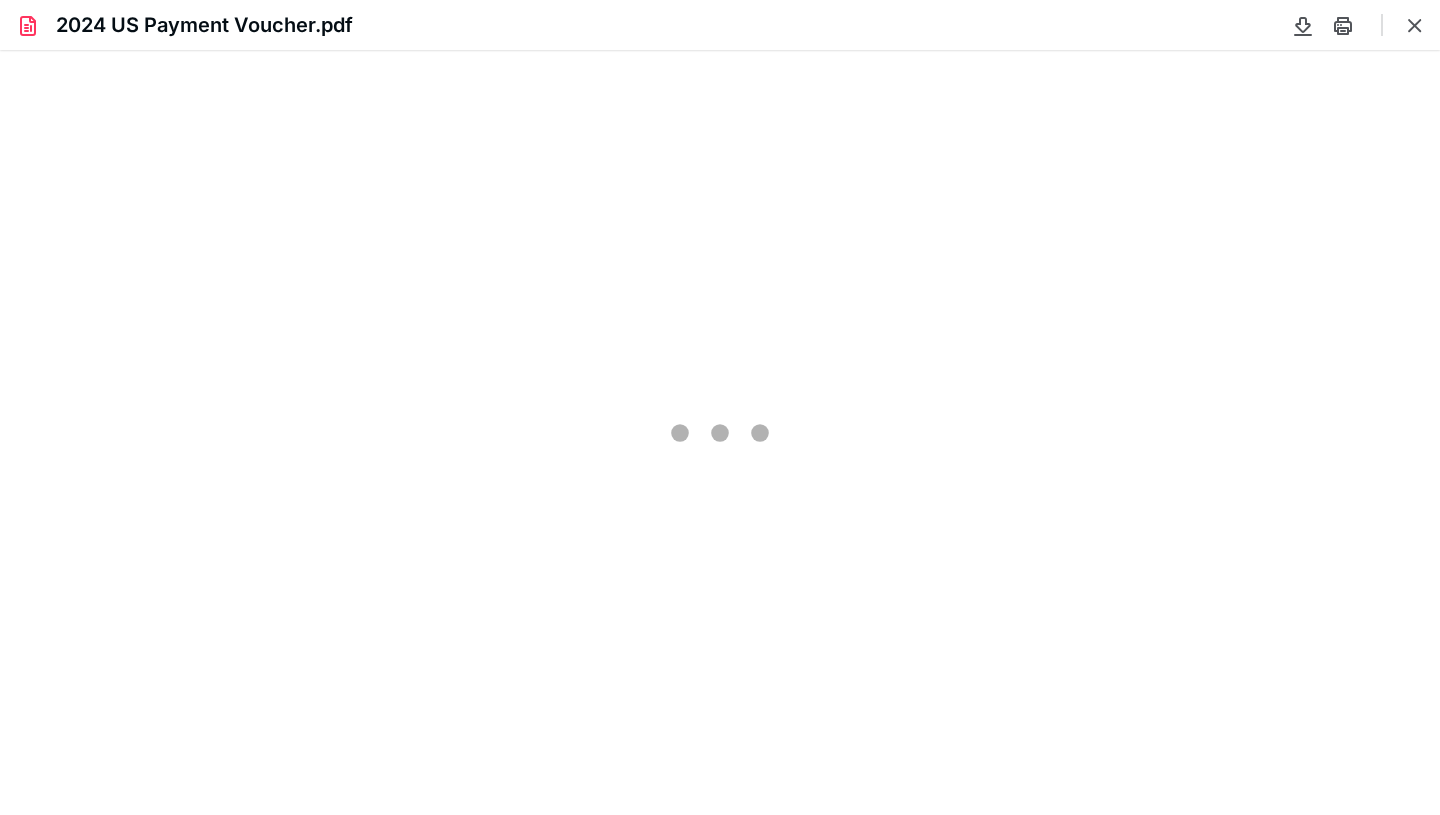 type on "88" 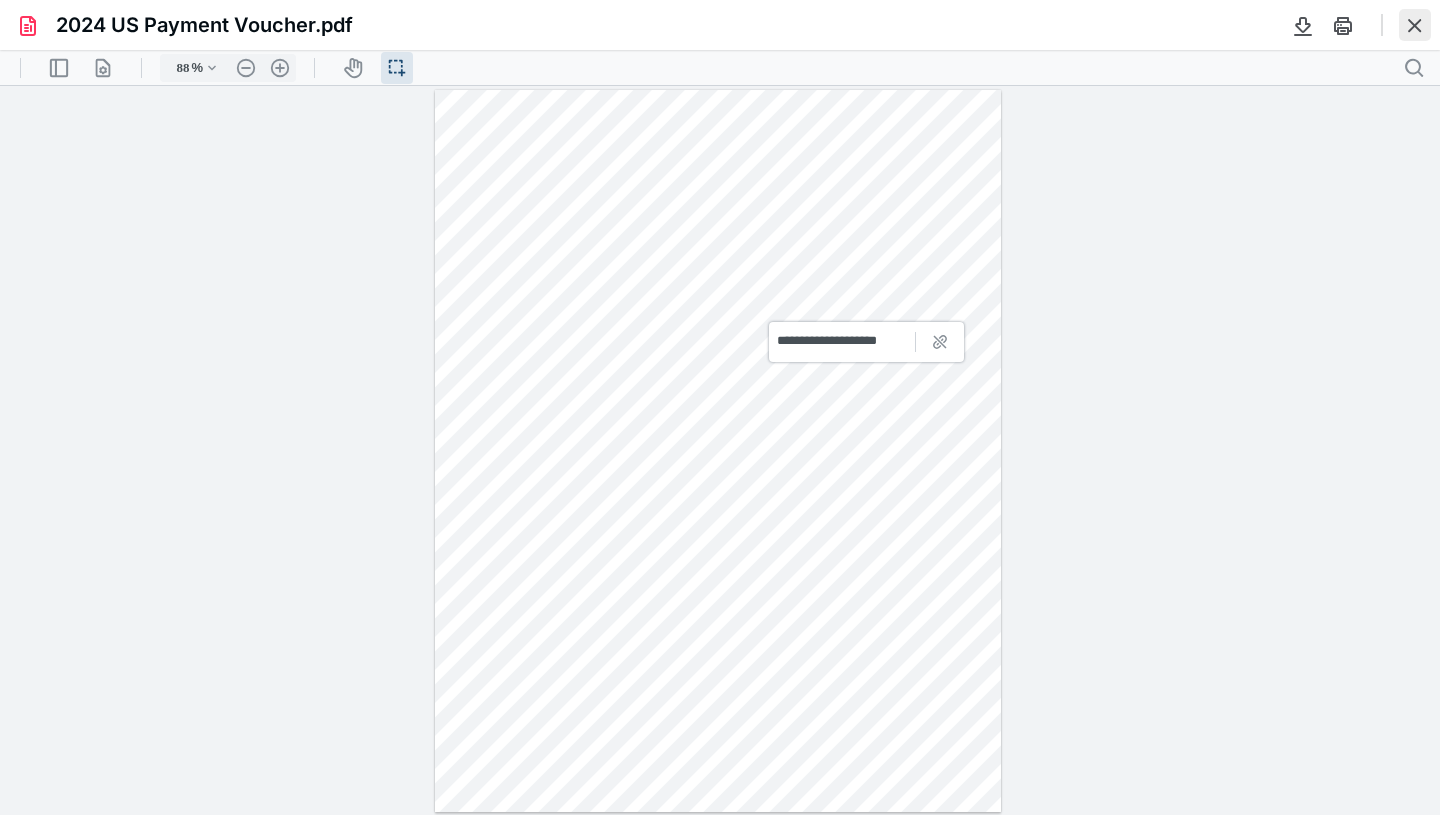 click at bounding box center (1415, 25) 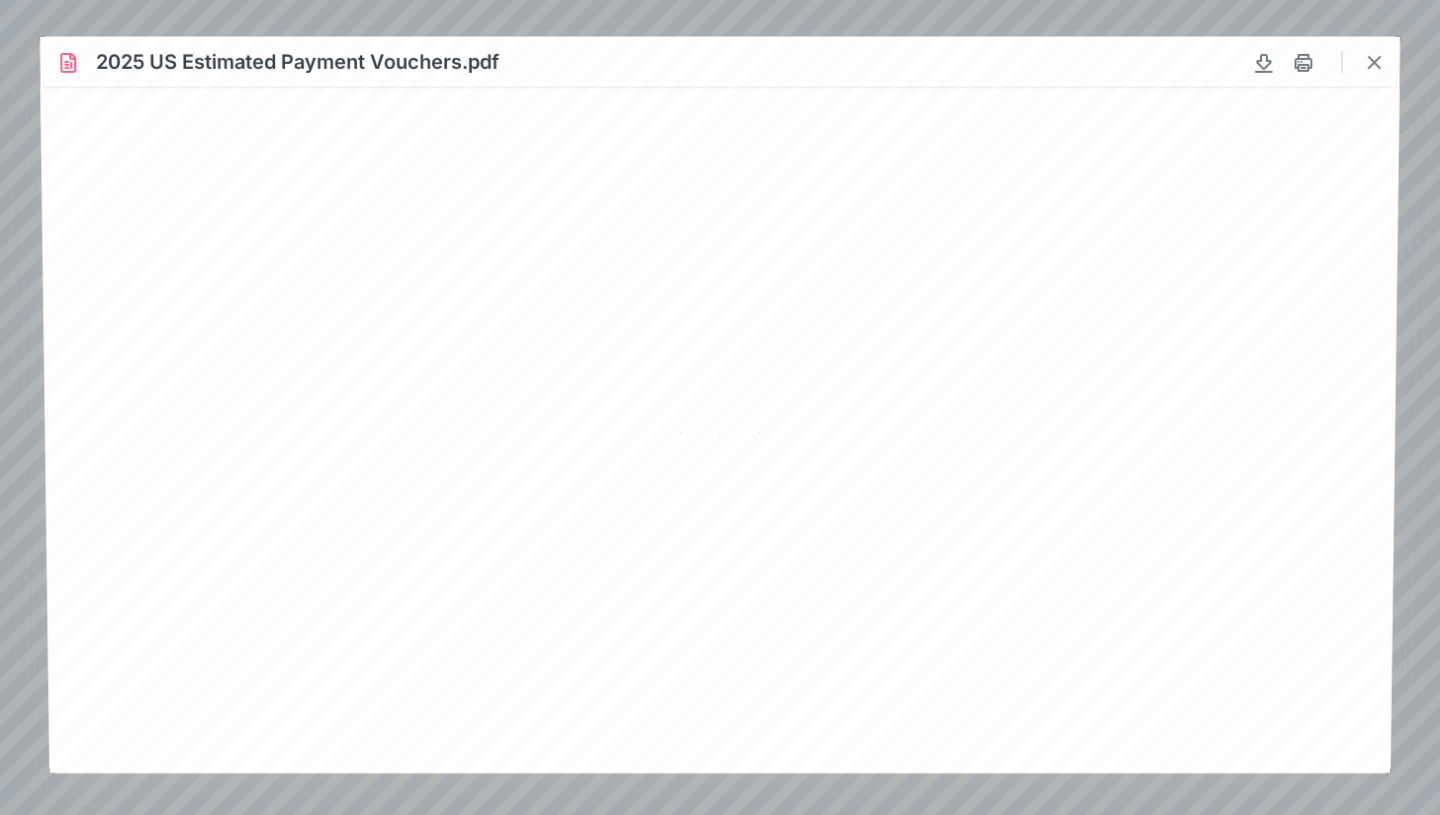 scroll, scrollTop: 0, scrollLeft: 0, axis: both 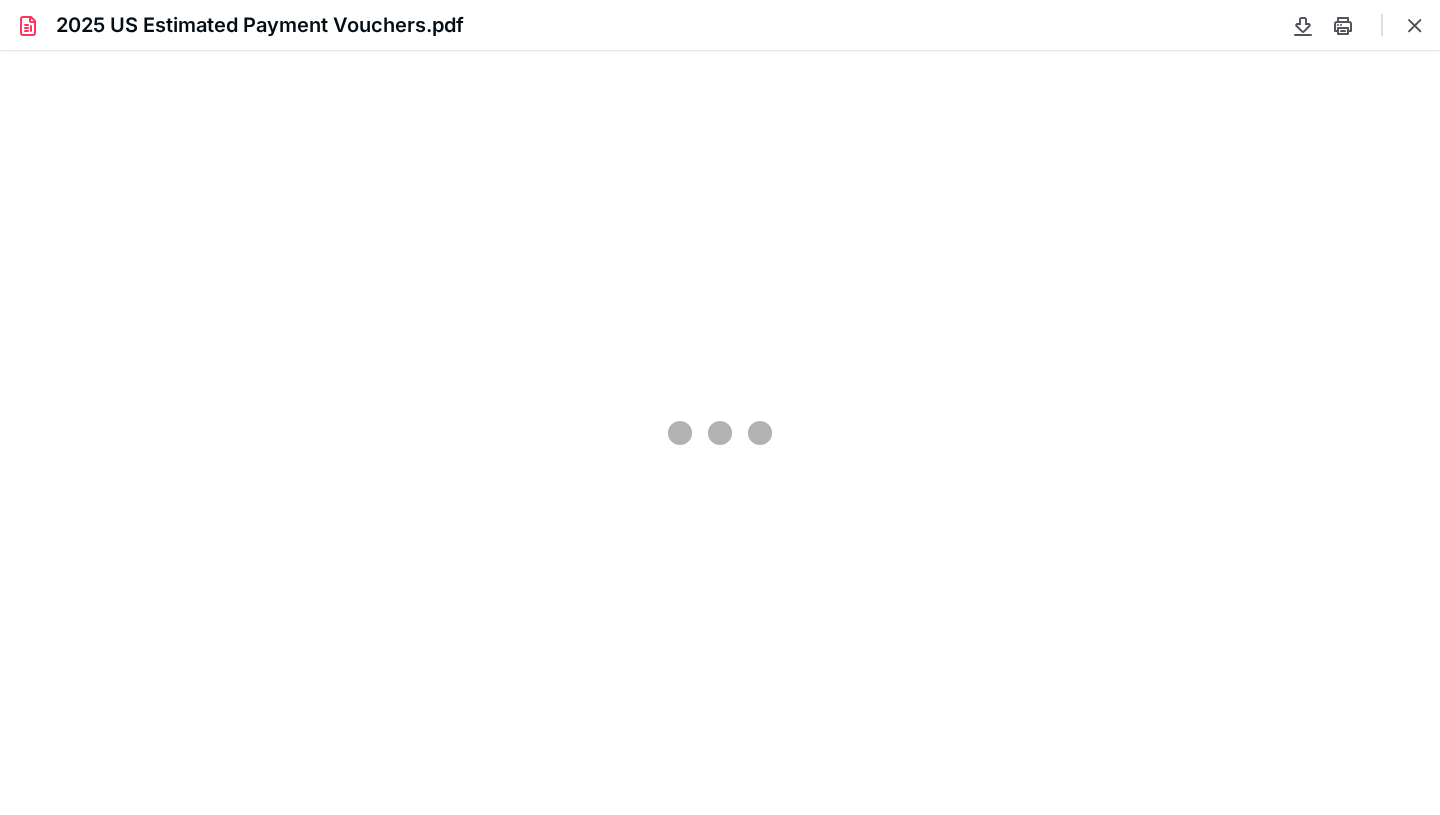 type on "88" 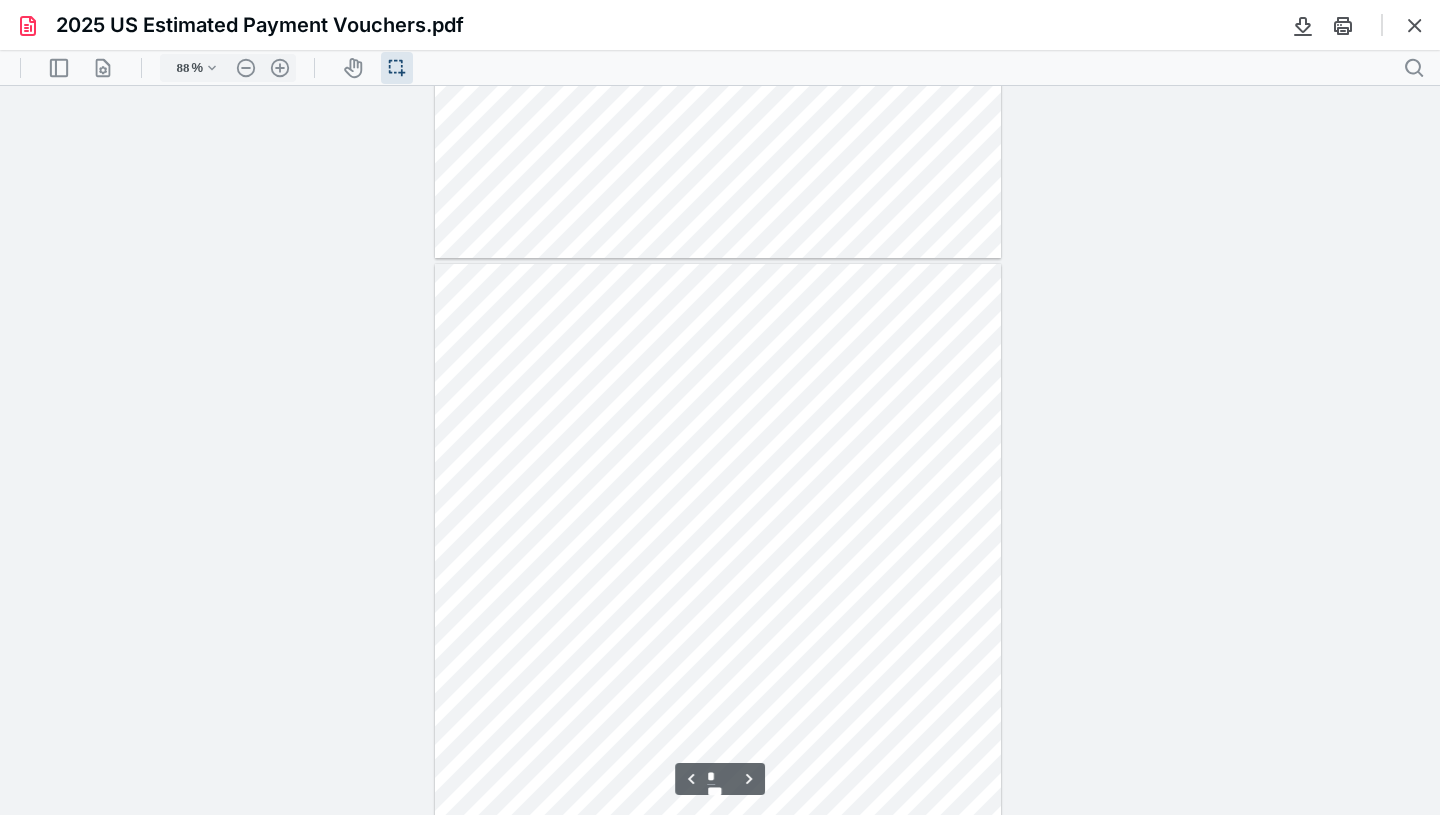 scroll, scrollTop: 0, scrollLeft: 0, axis: both 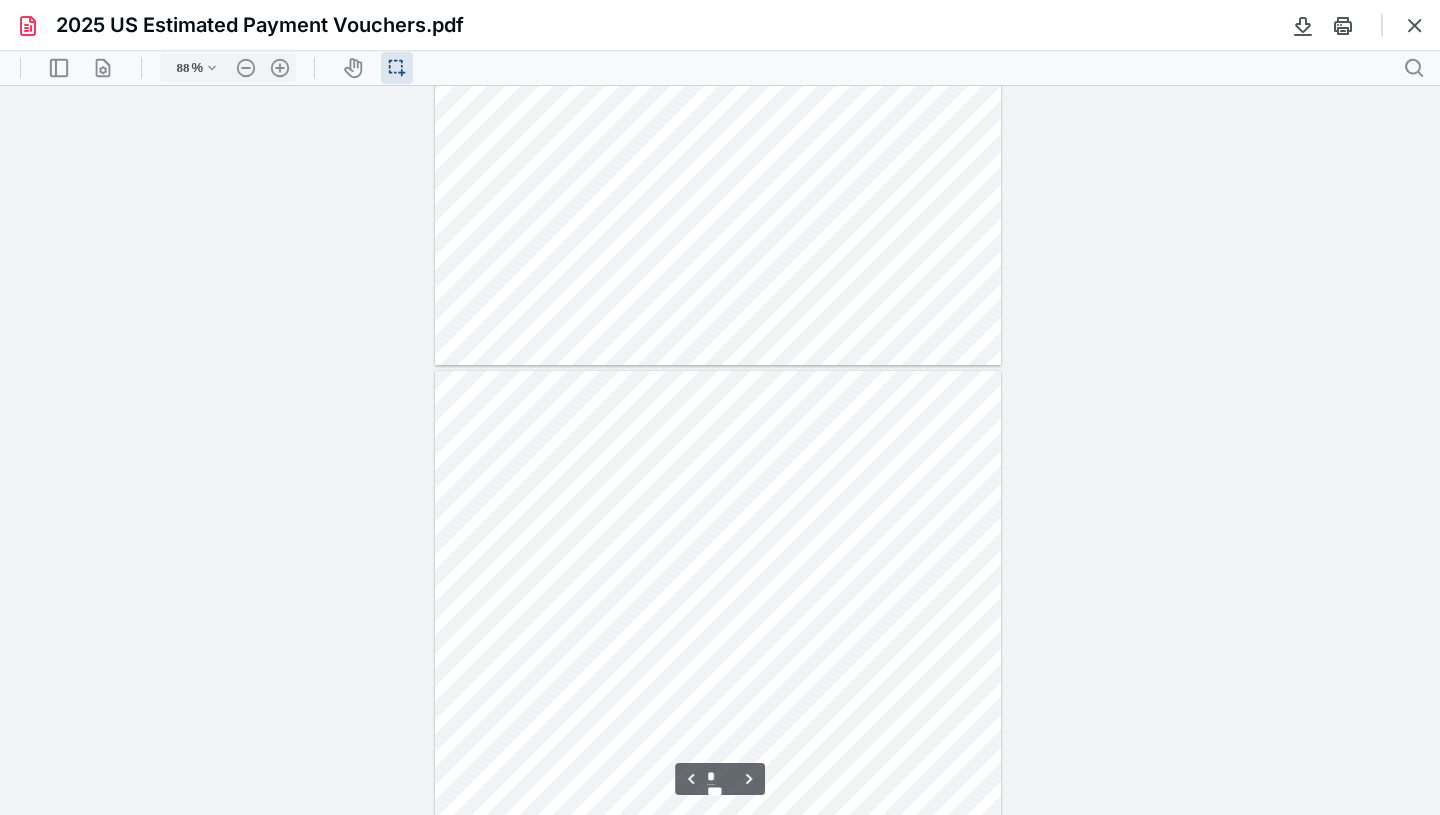 type on "*" 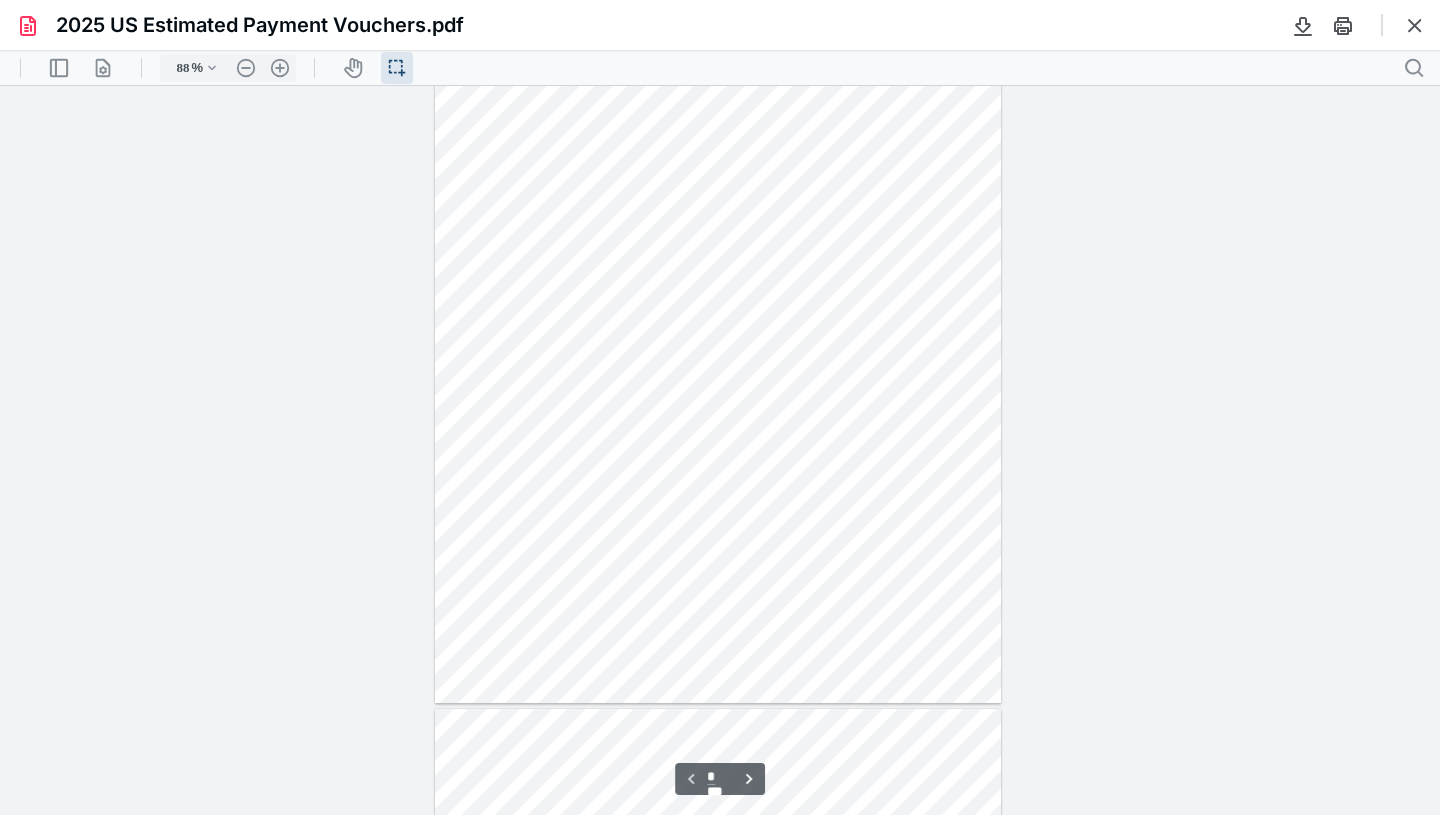 scroll, scrollTop: 0, scrollLeft: 0, axis: both 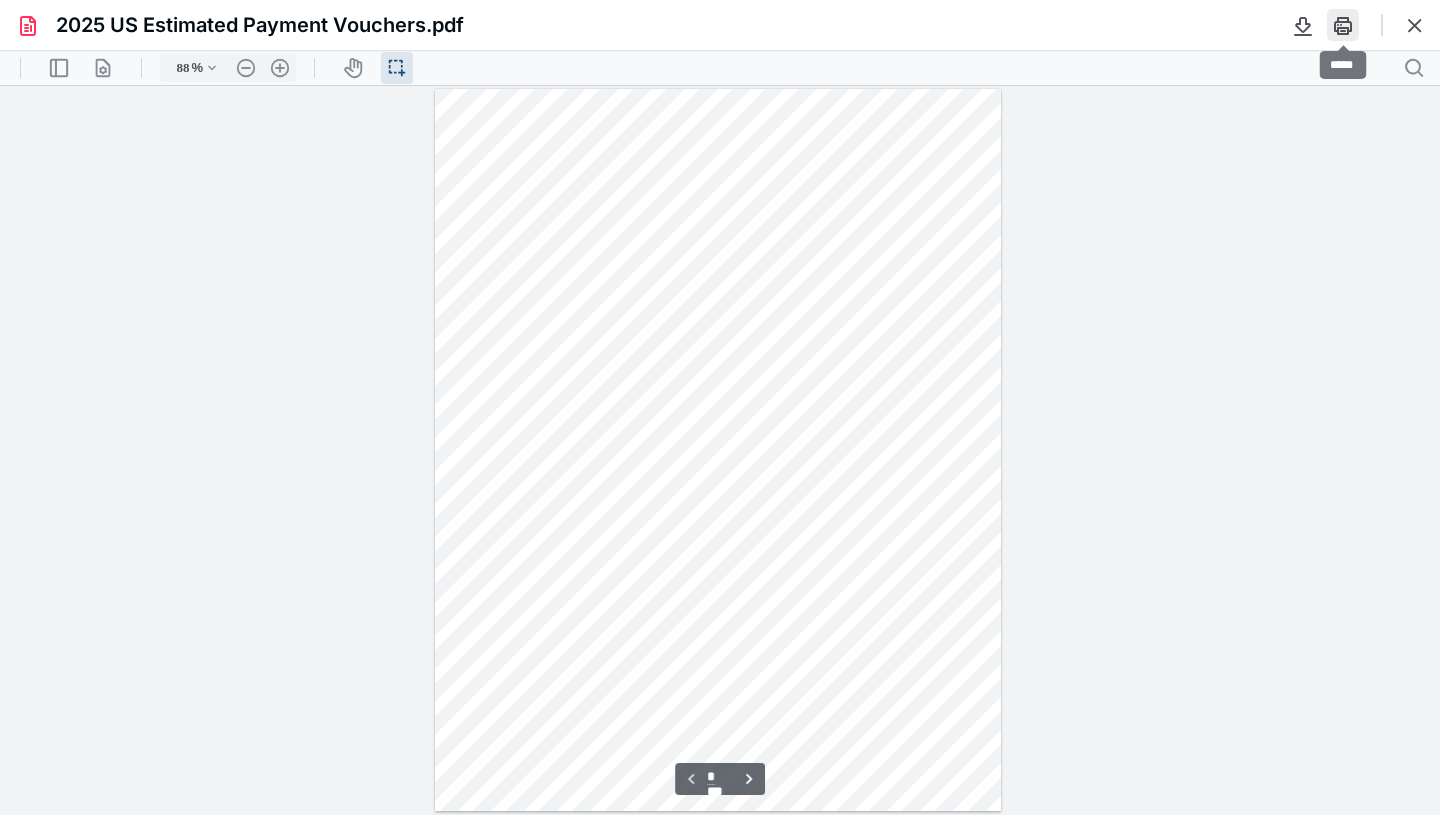 click at bounding box center [1343, 25] 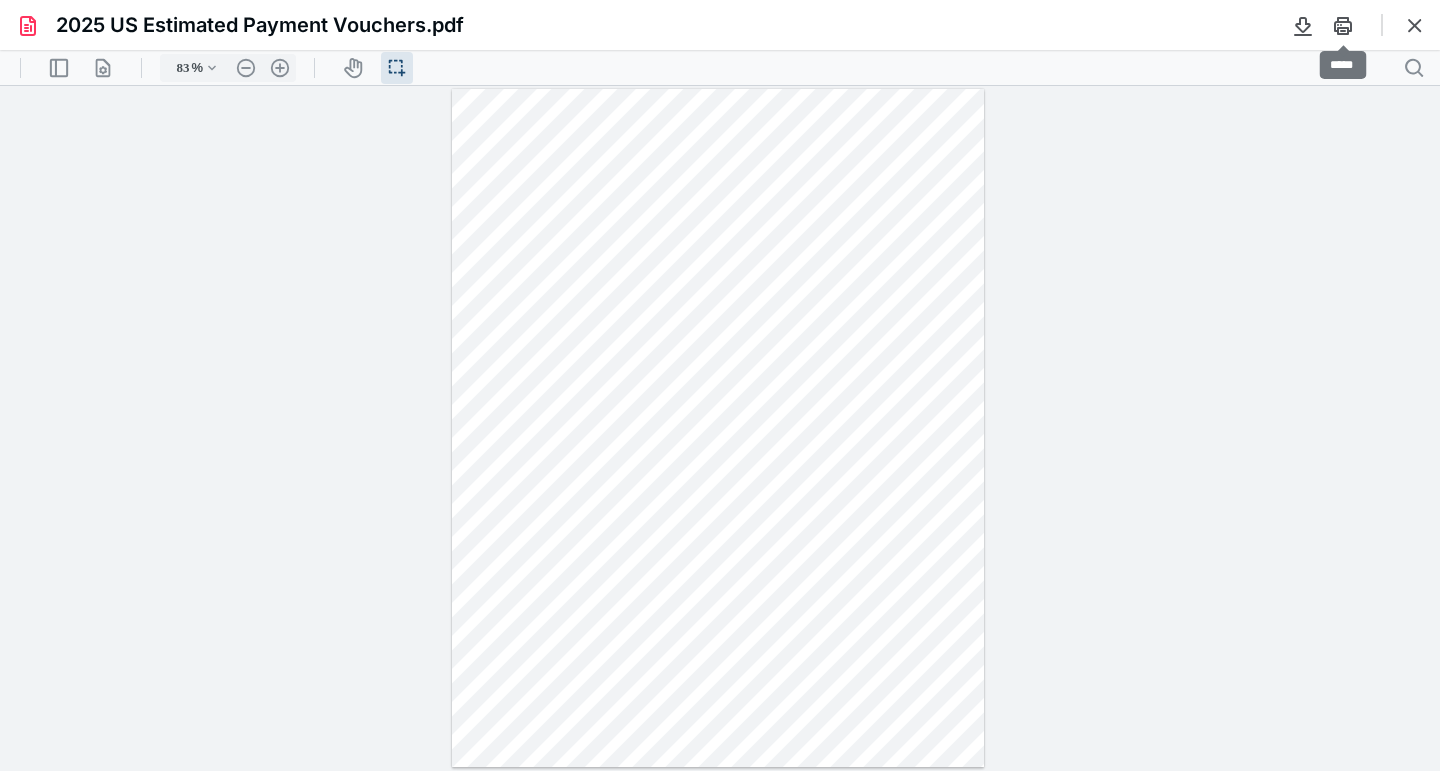 type on "88" 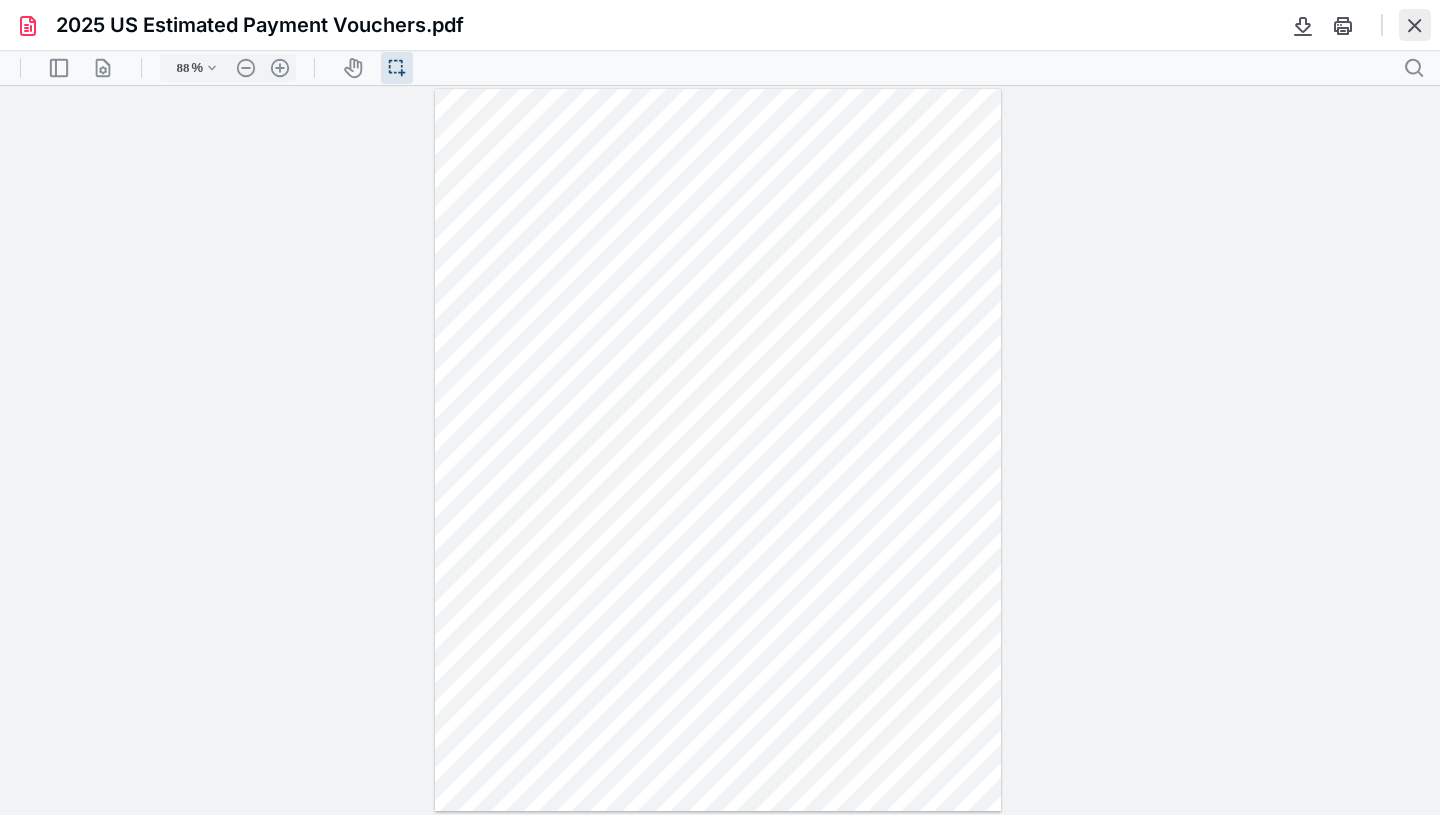click at bounding box center (1415, 25) 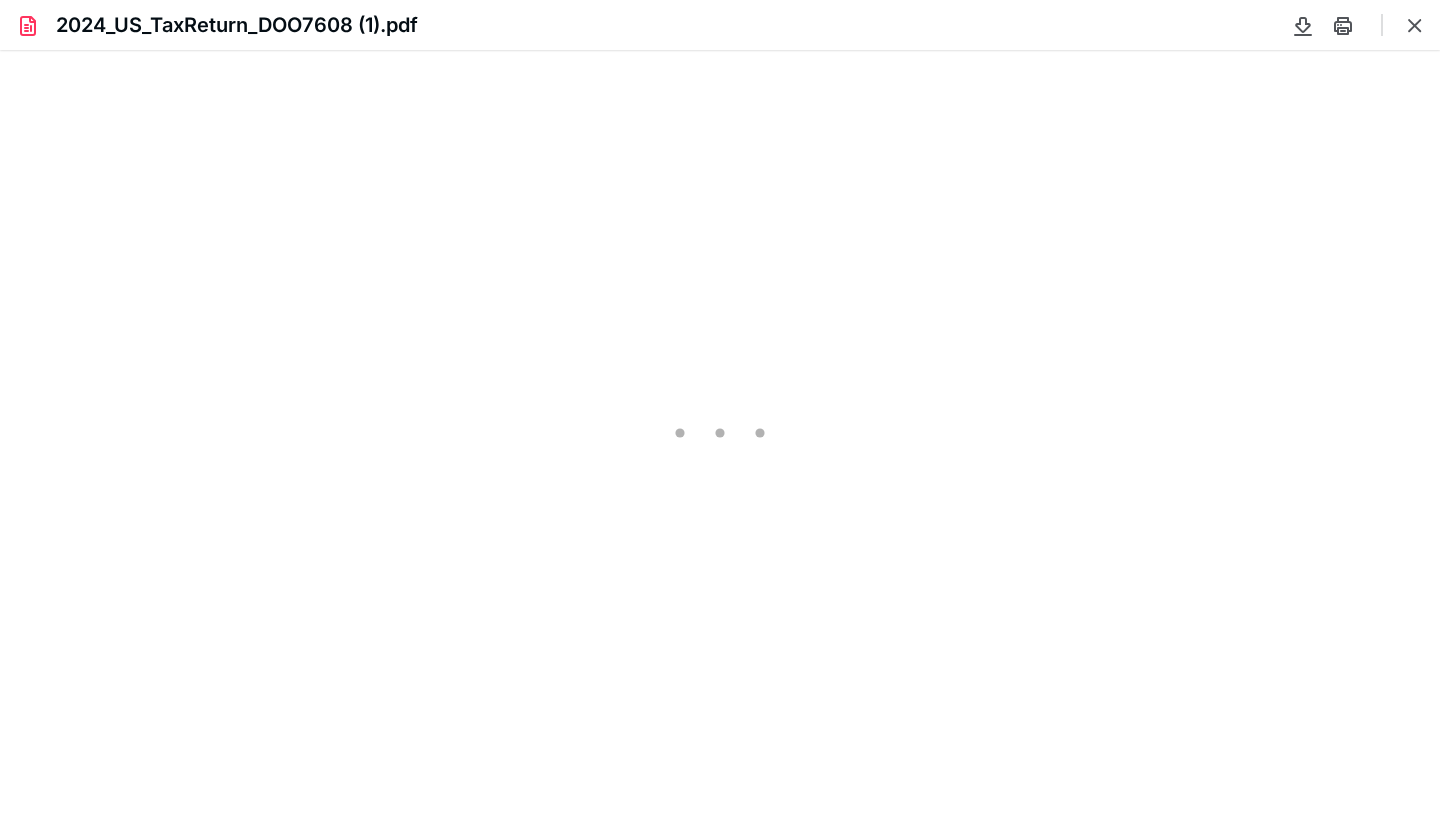 scroll, scrollTop: 0, scrollLeft: 0, axis: both 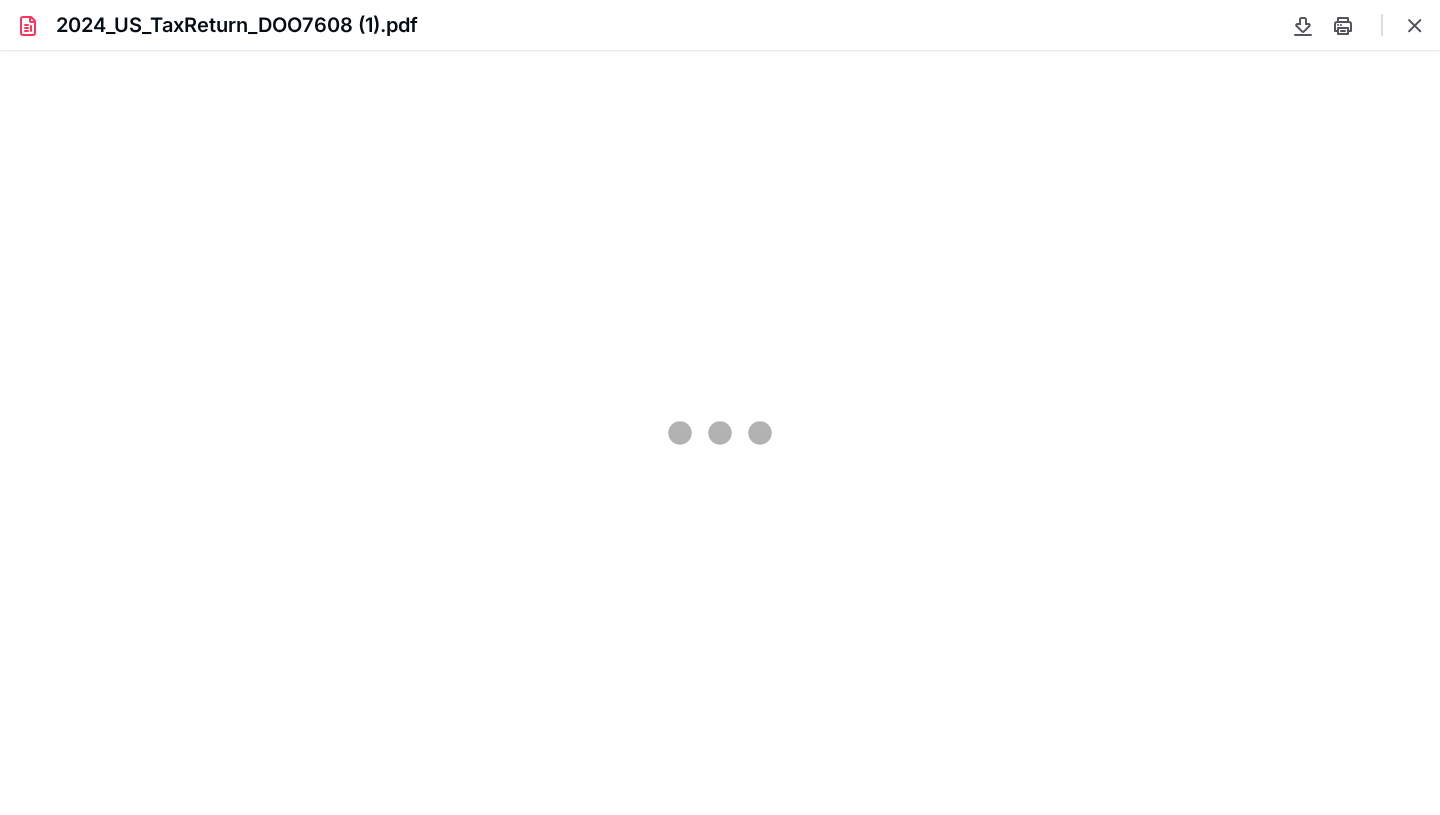 type on "88" 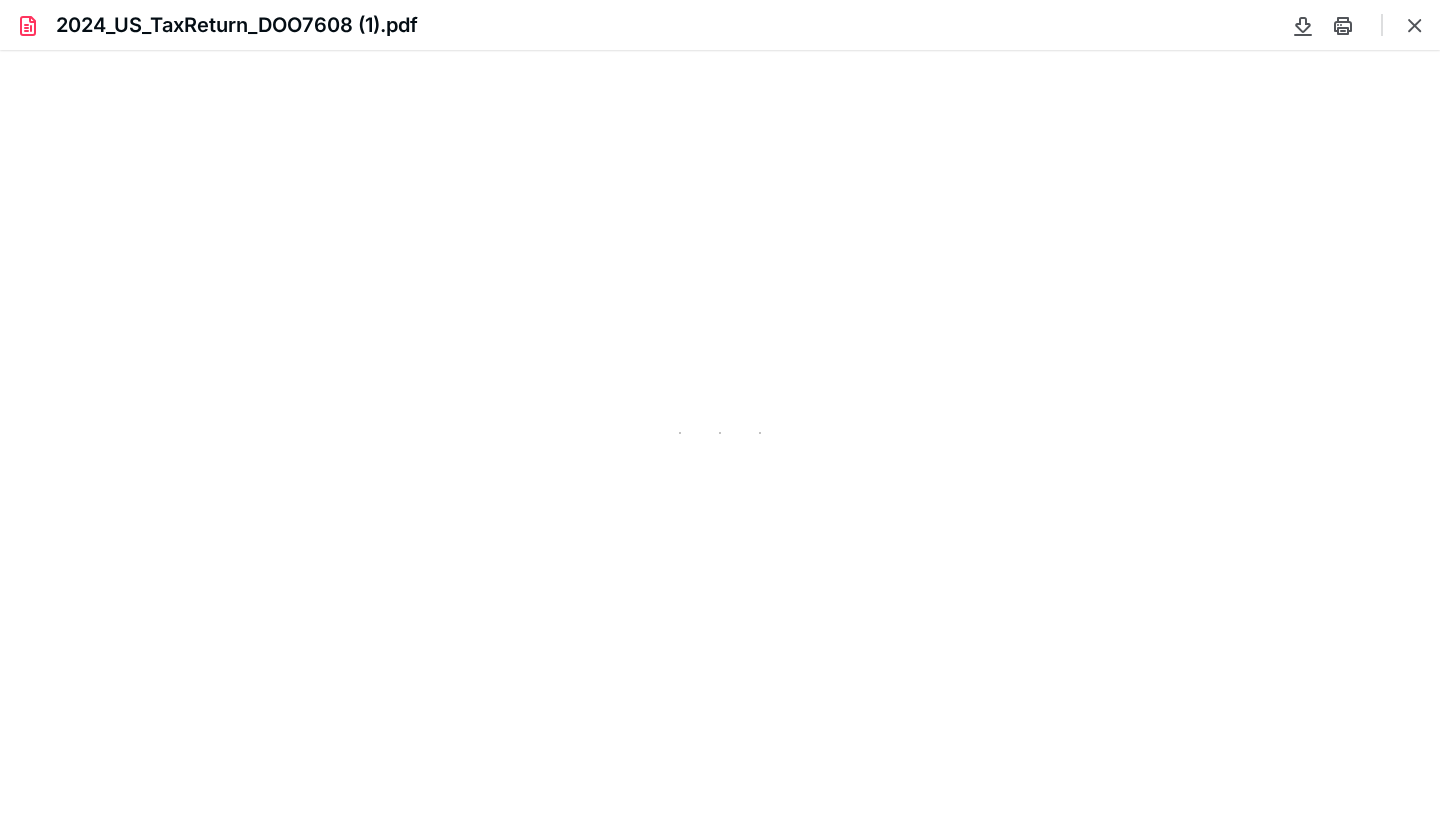 scroll, scrollTop: 39, scrollLeft: 0, axis: vertical 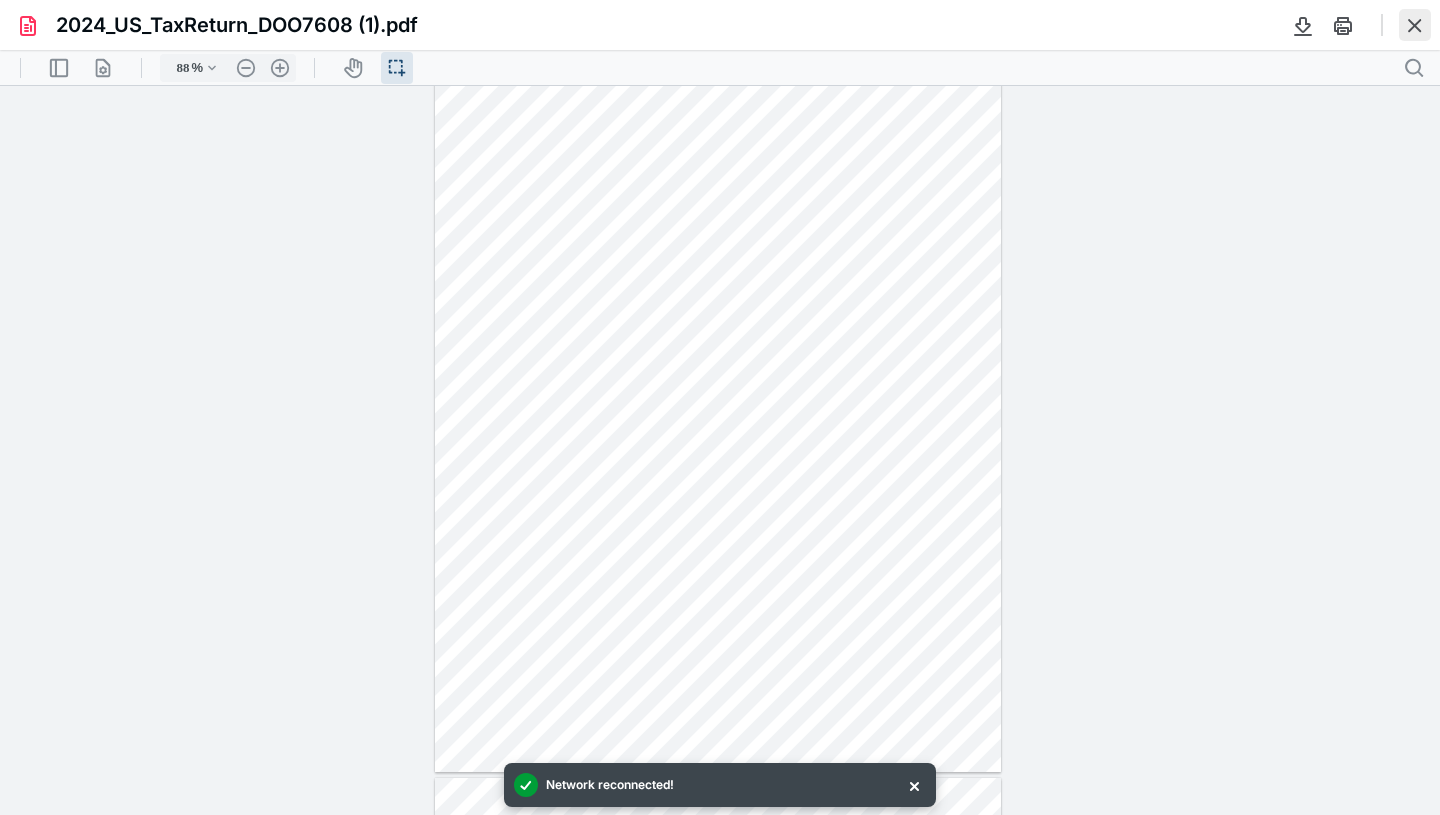 click at bounding box center (1415, 25) 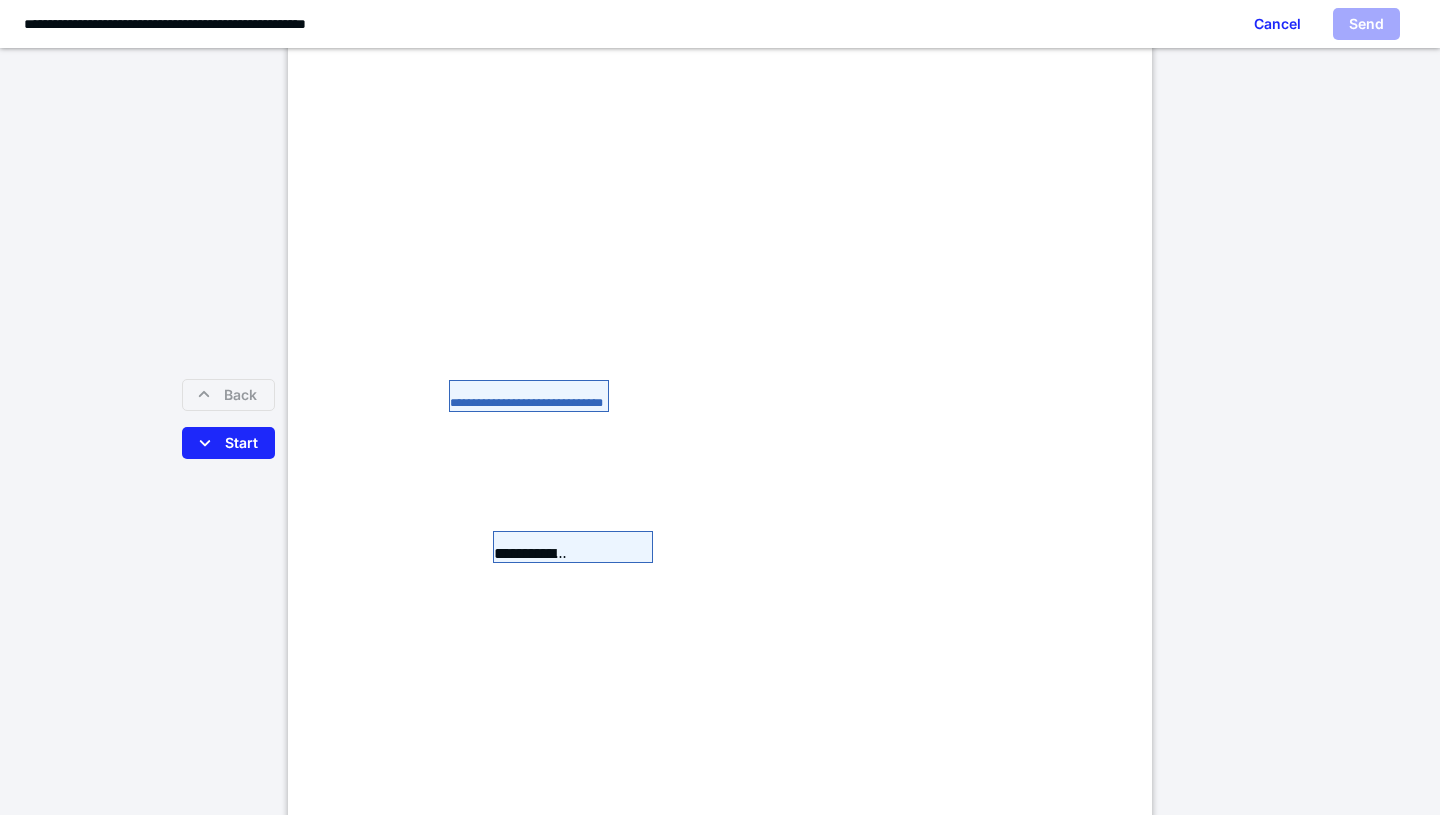 scroll, scrollTop: 340, scrollLeft: 0, axis: vertical 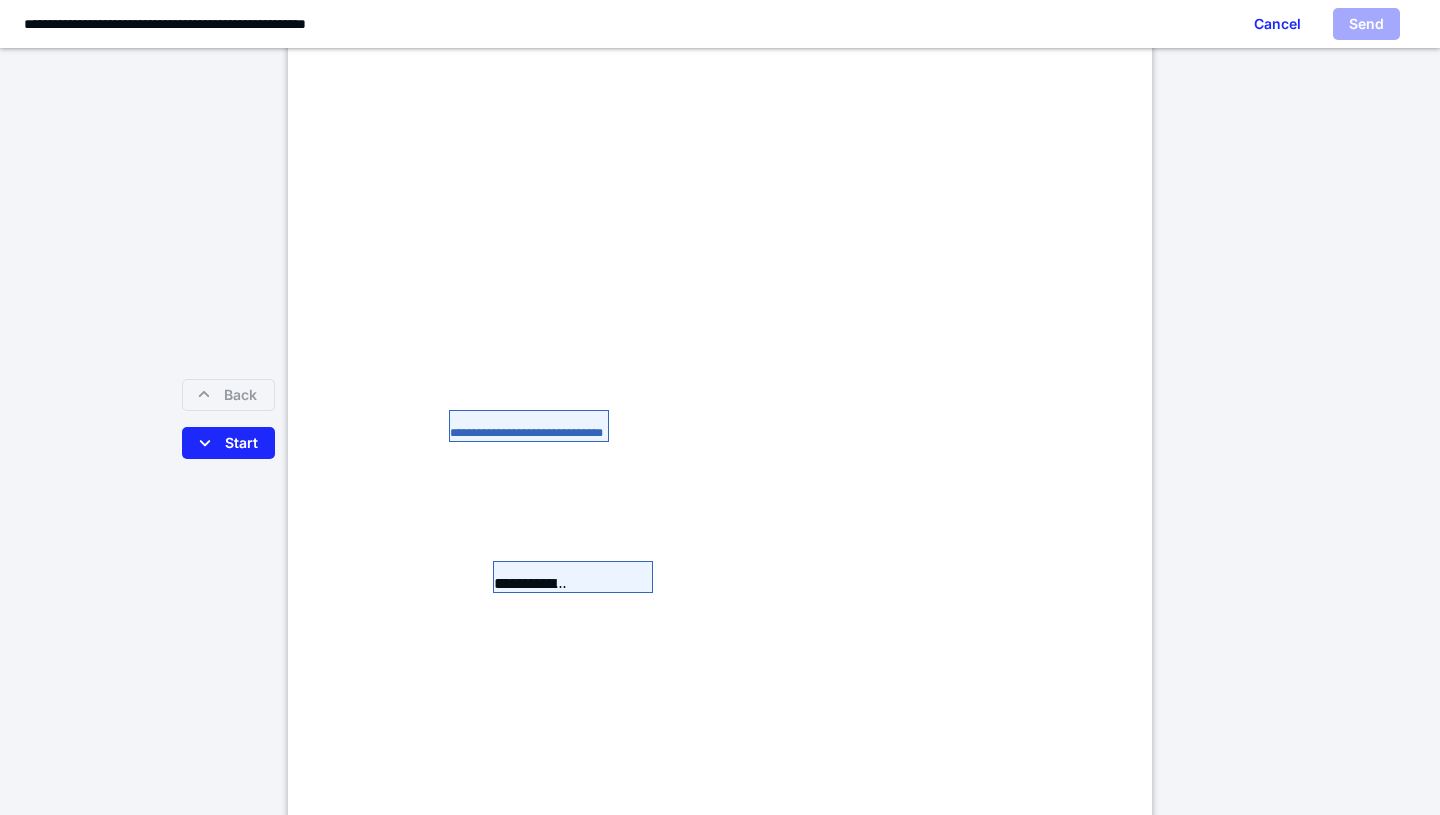 click on "**********" at bounding box center [529, 426] 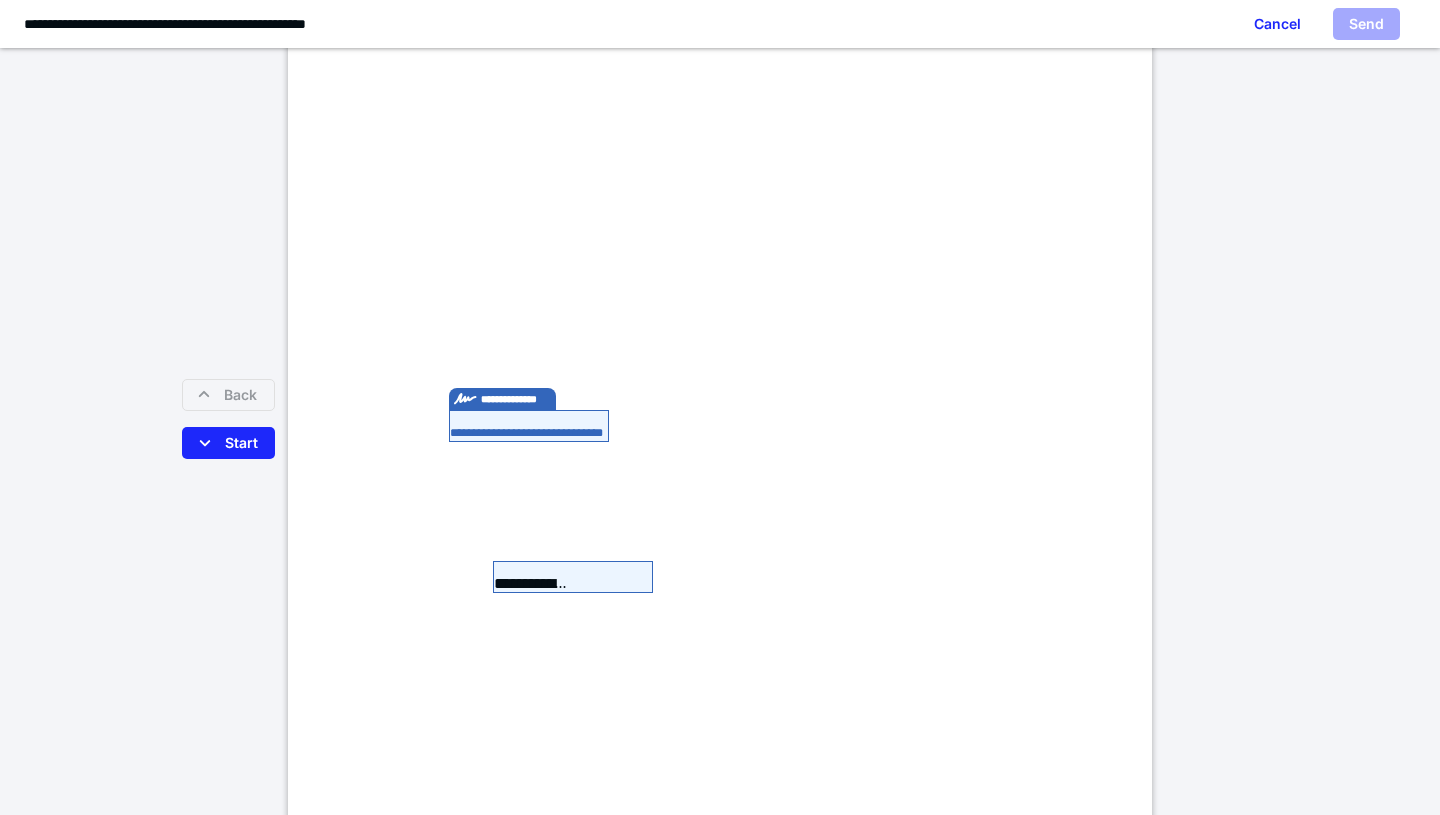 click on "**********" at bounding box center (529, 426) 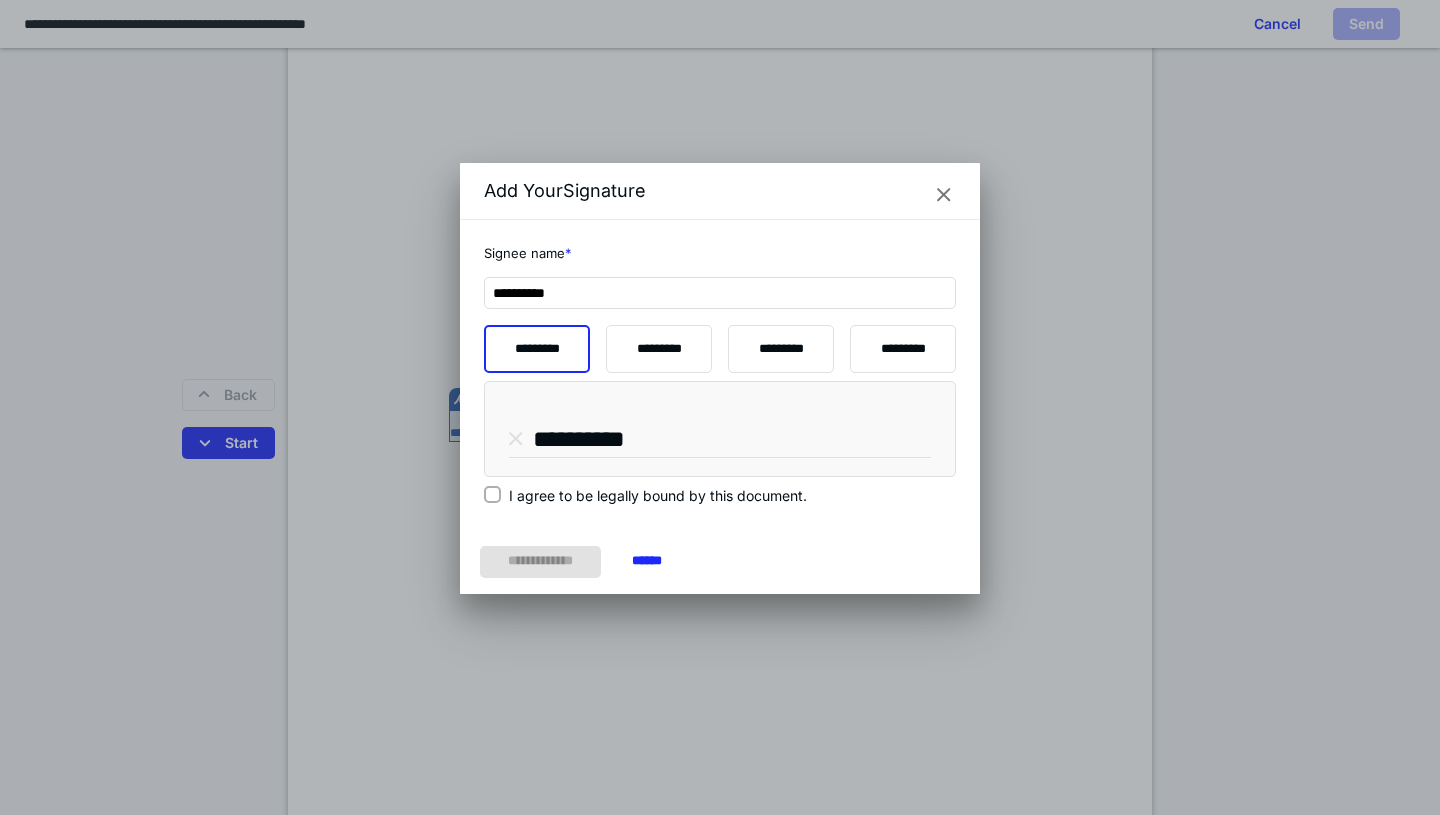 click 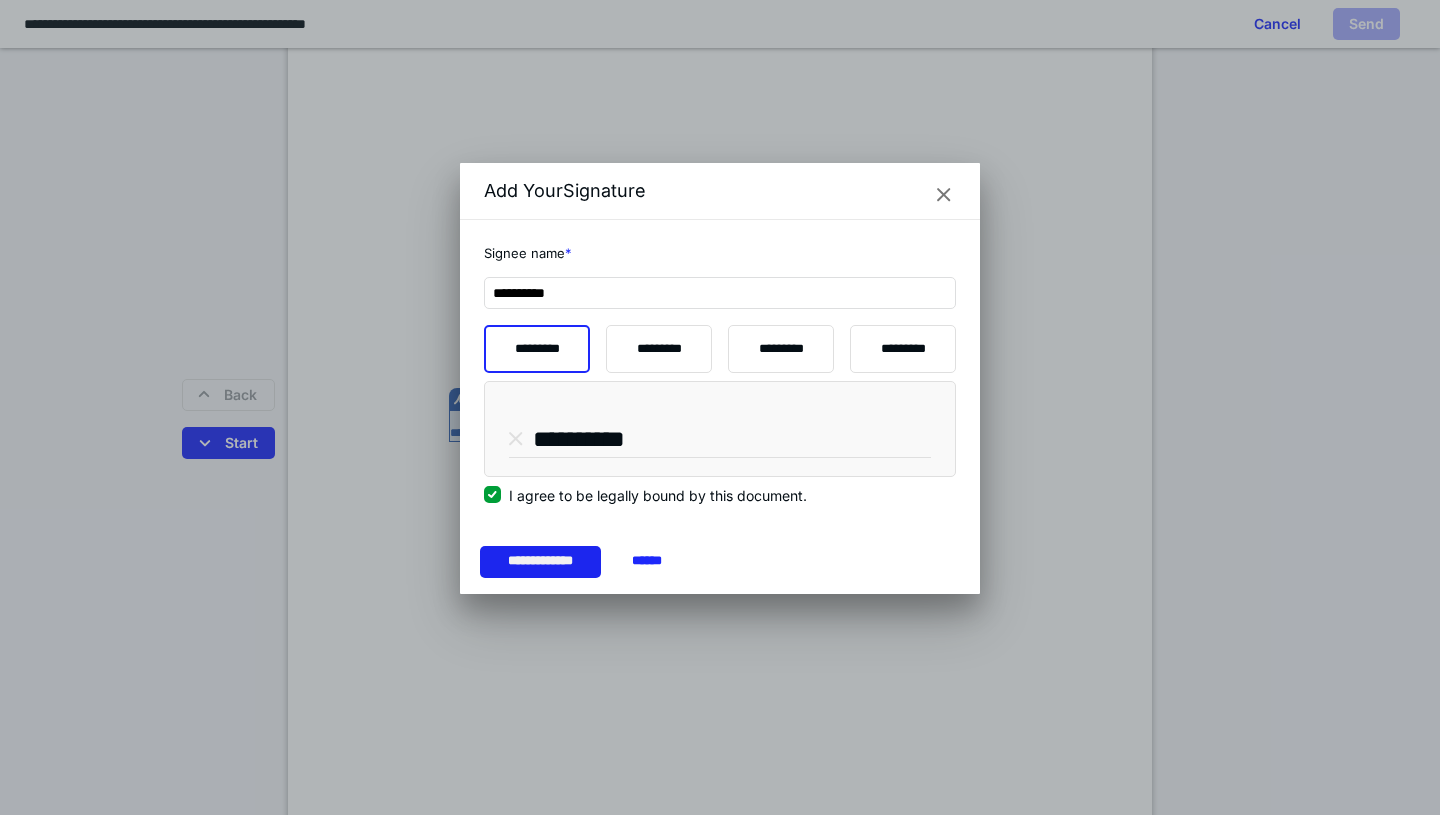 click on "**********" at bounding box center [540, 562] 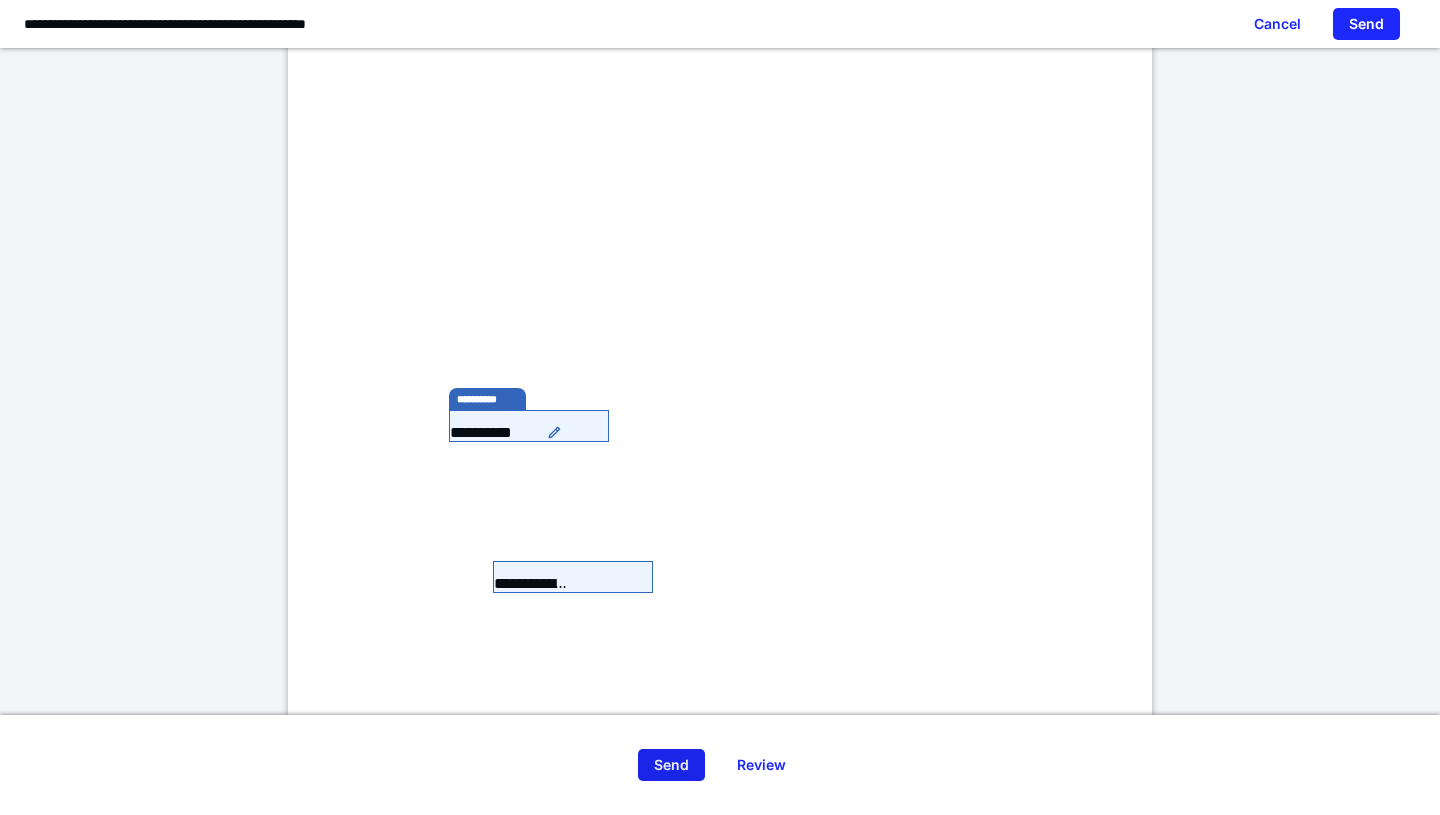 click on "Send" at bounding box center (671, 765) 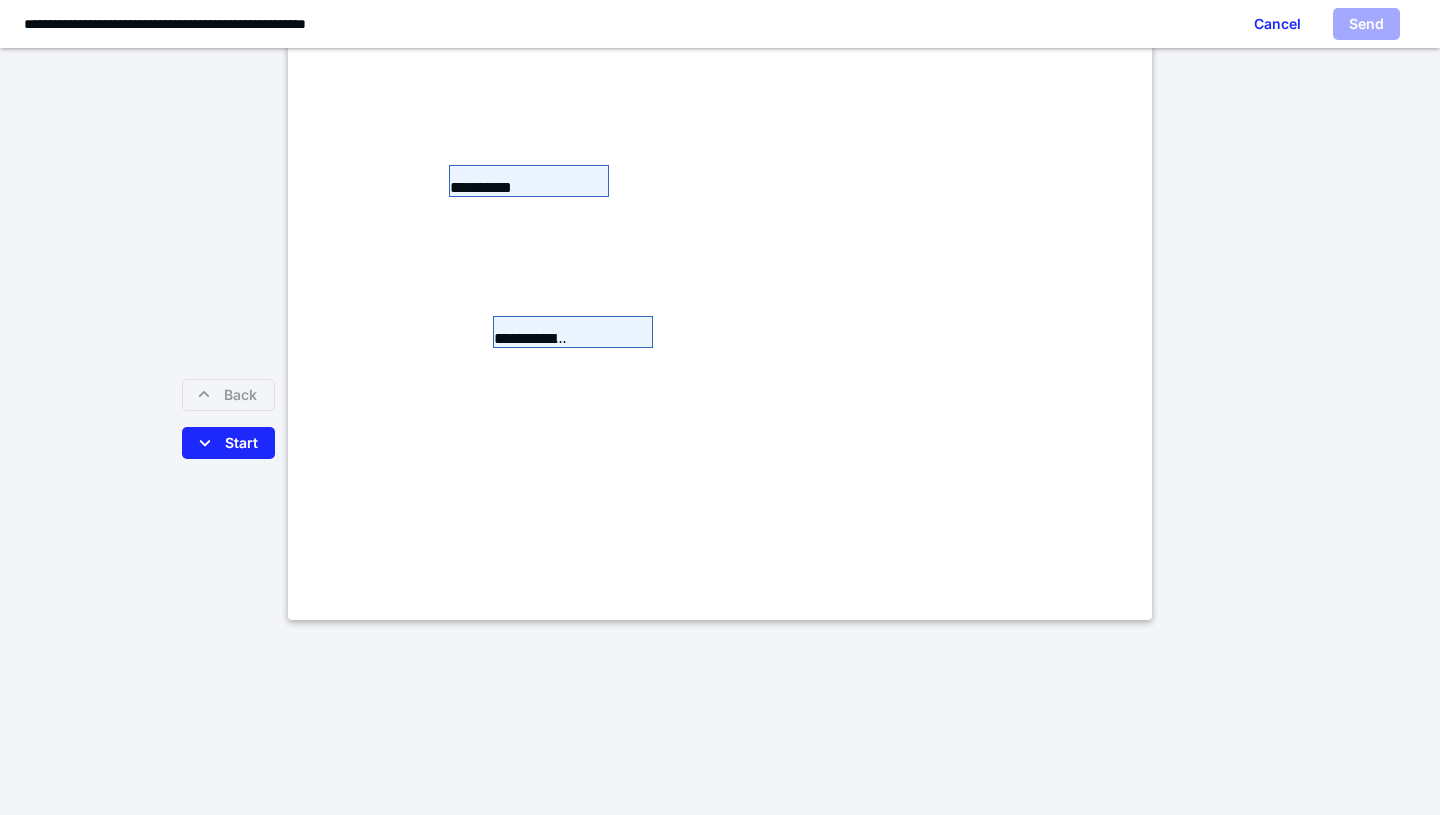 scroll, scrollTop: 646, scrollLeft: 0, axis: vertical 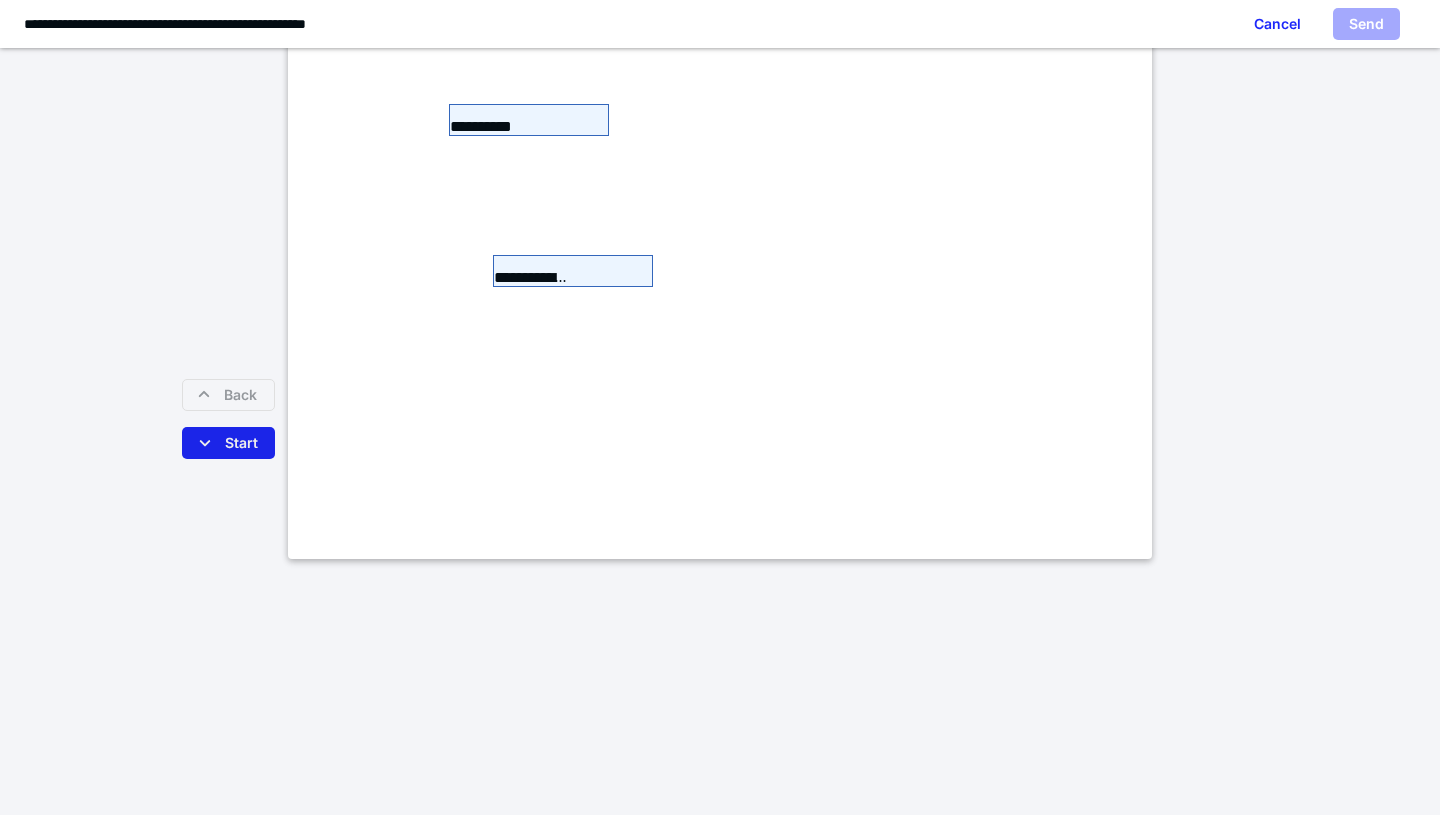 click on "Start" at bounding box center (228, 443) 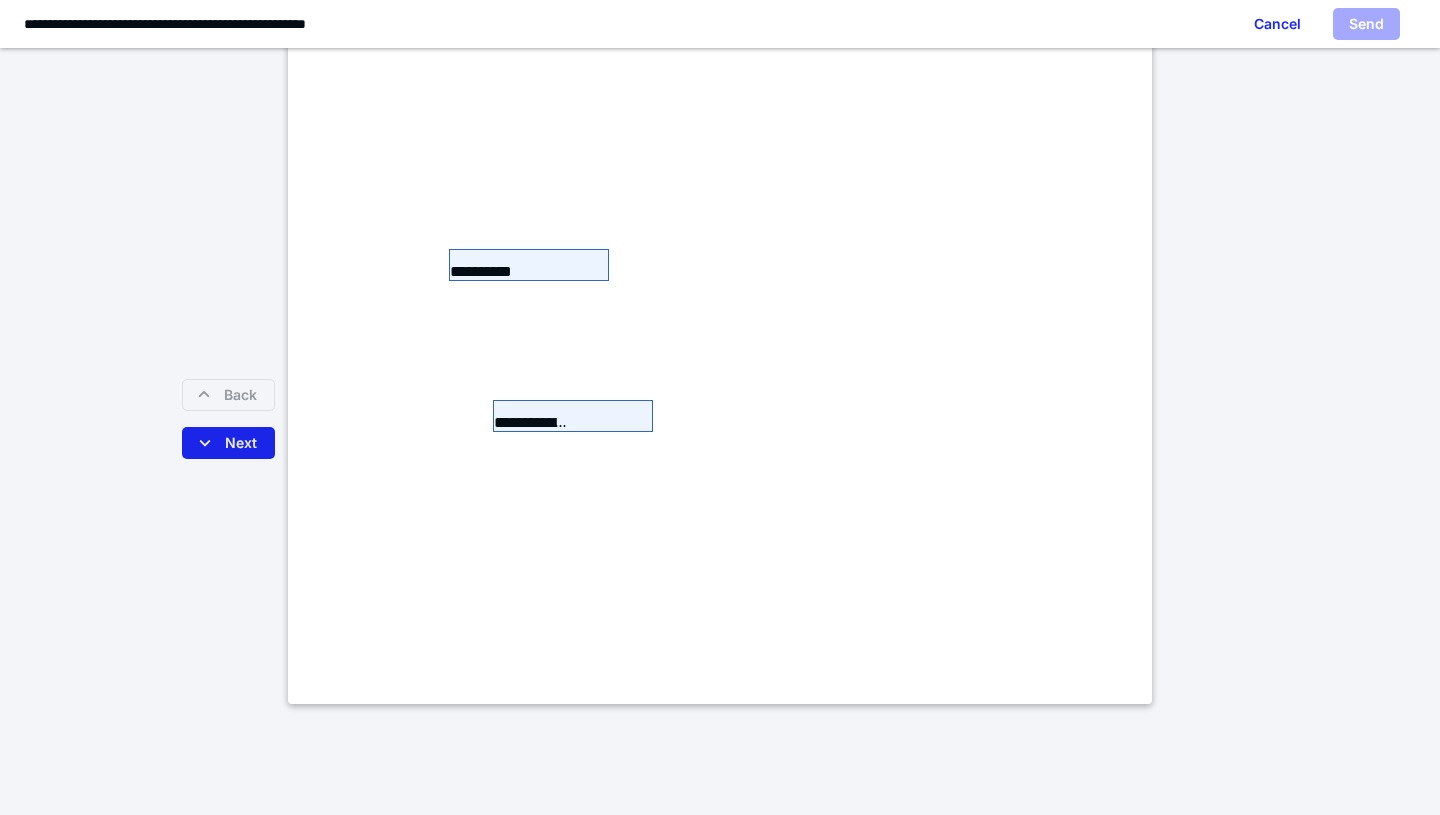 scroll, scrollTop: 351, scrollLeft: 0, axis: vertical 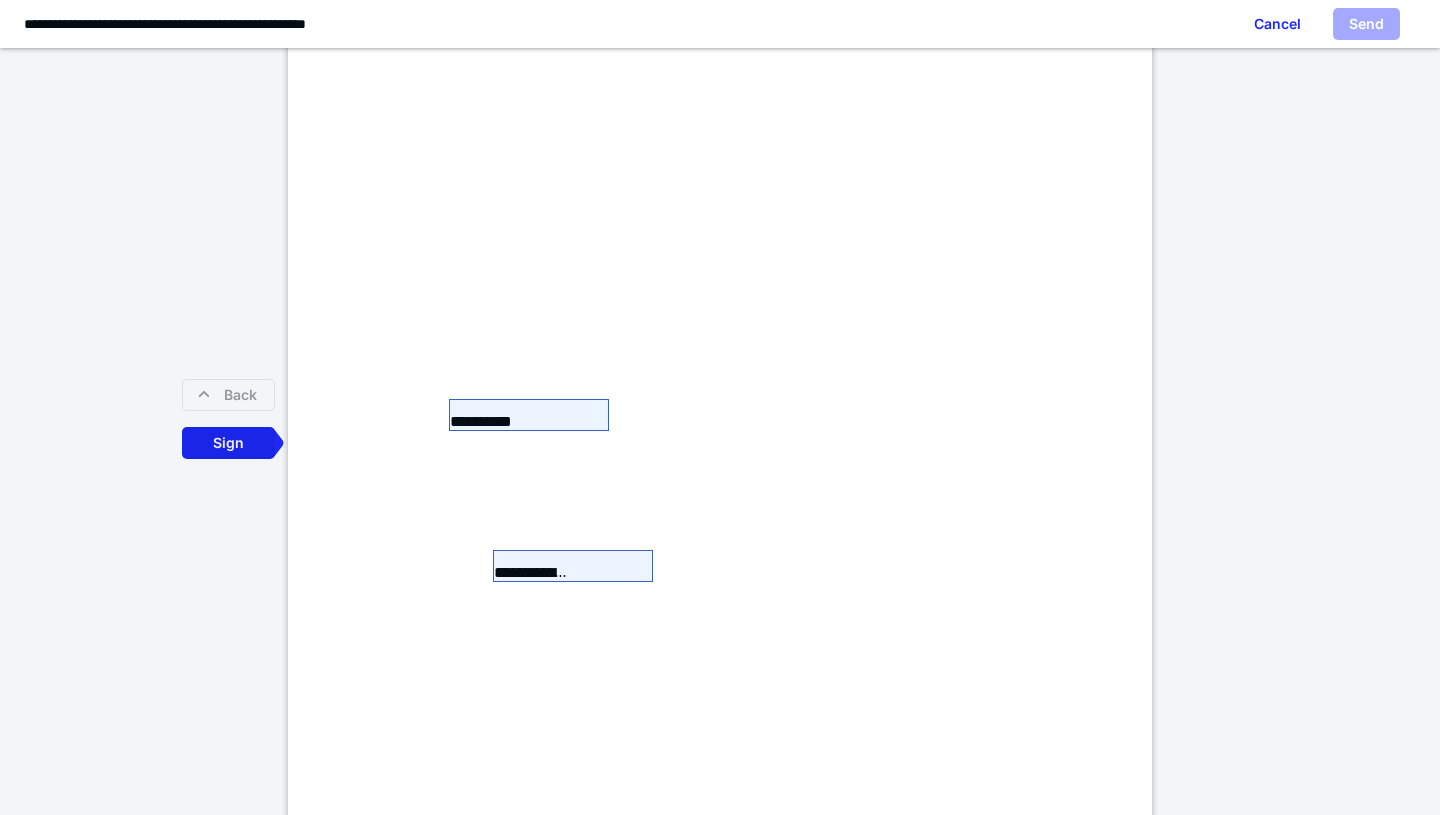 click on "Sign" at bounding box center [228, 443] 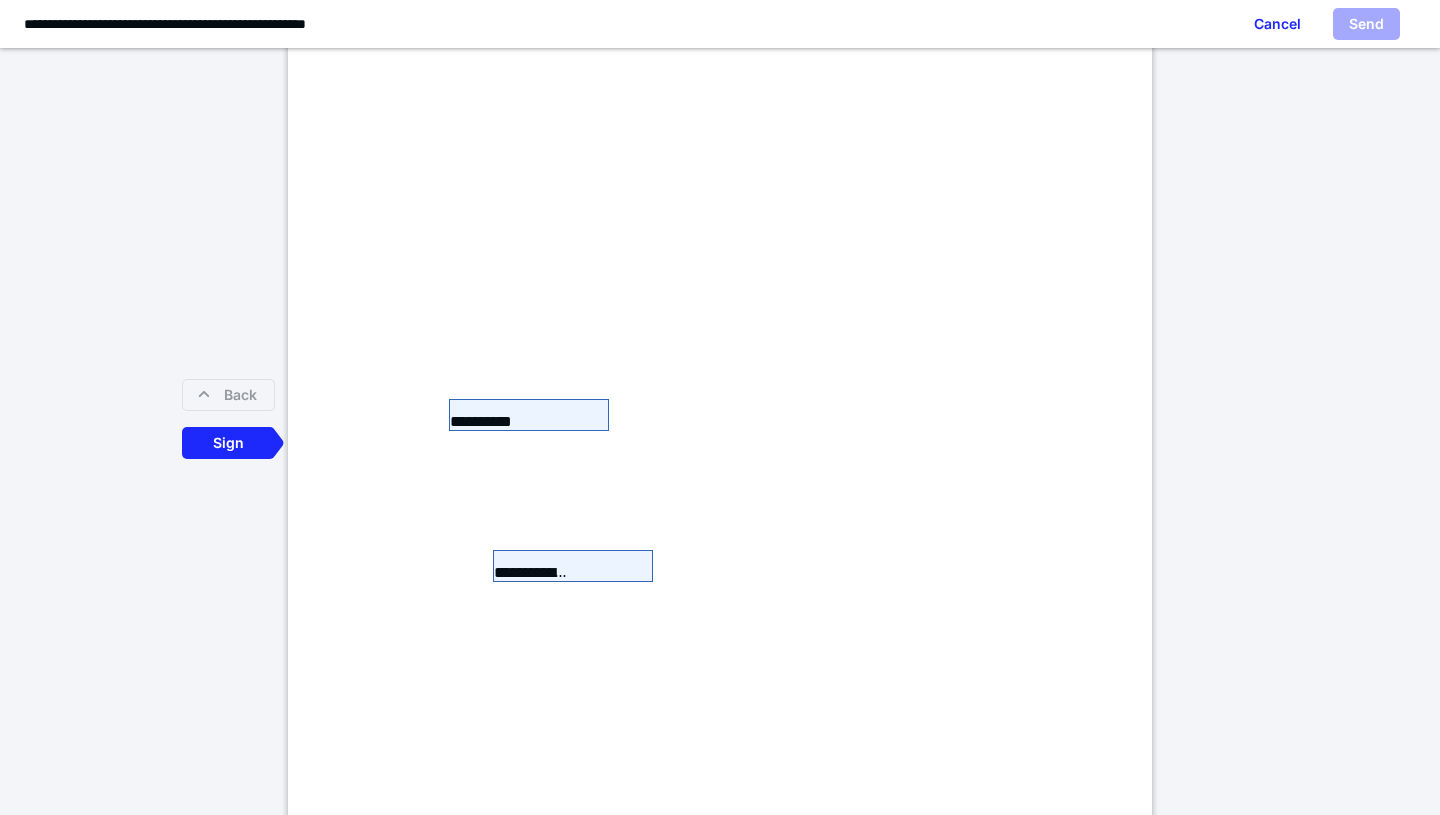click on "**********" at bounding box center [720, 303] 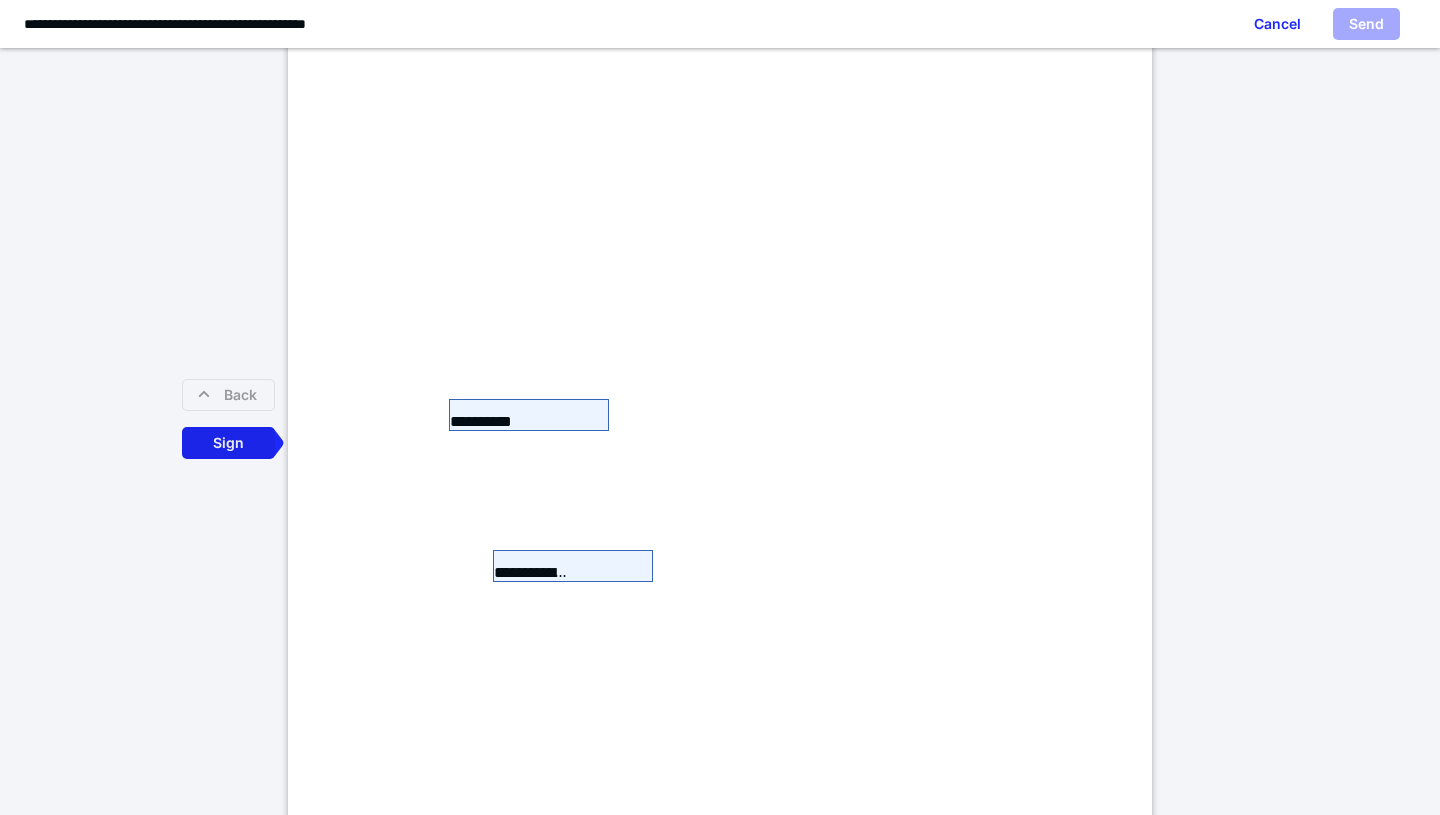 click on "Sign" at bounding box center [228, 443] 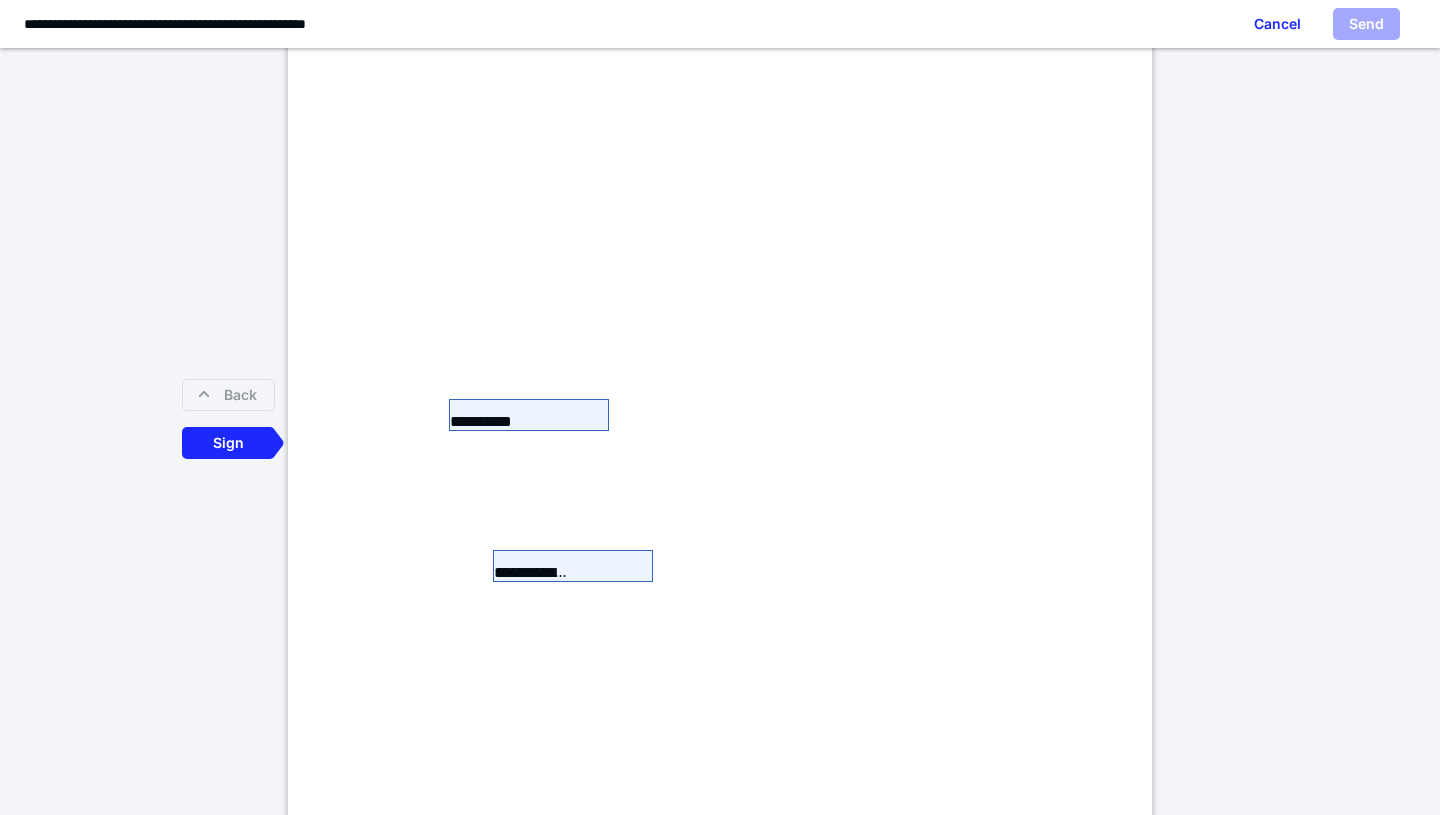 click on "**********" at bounding box center [529, 415] 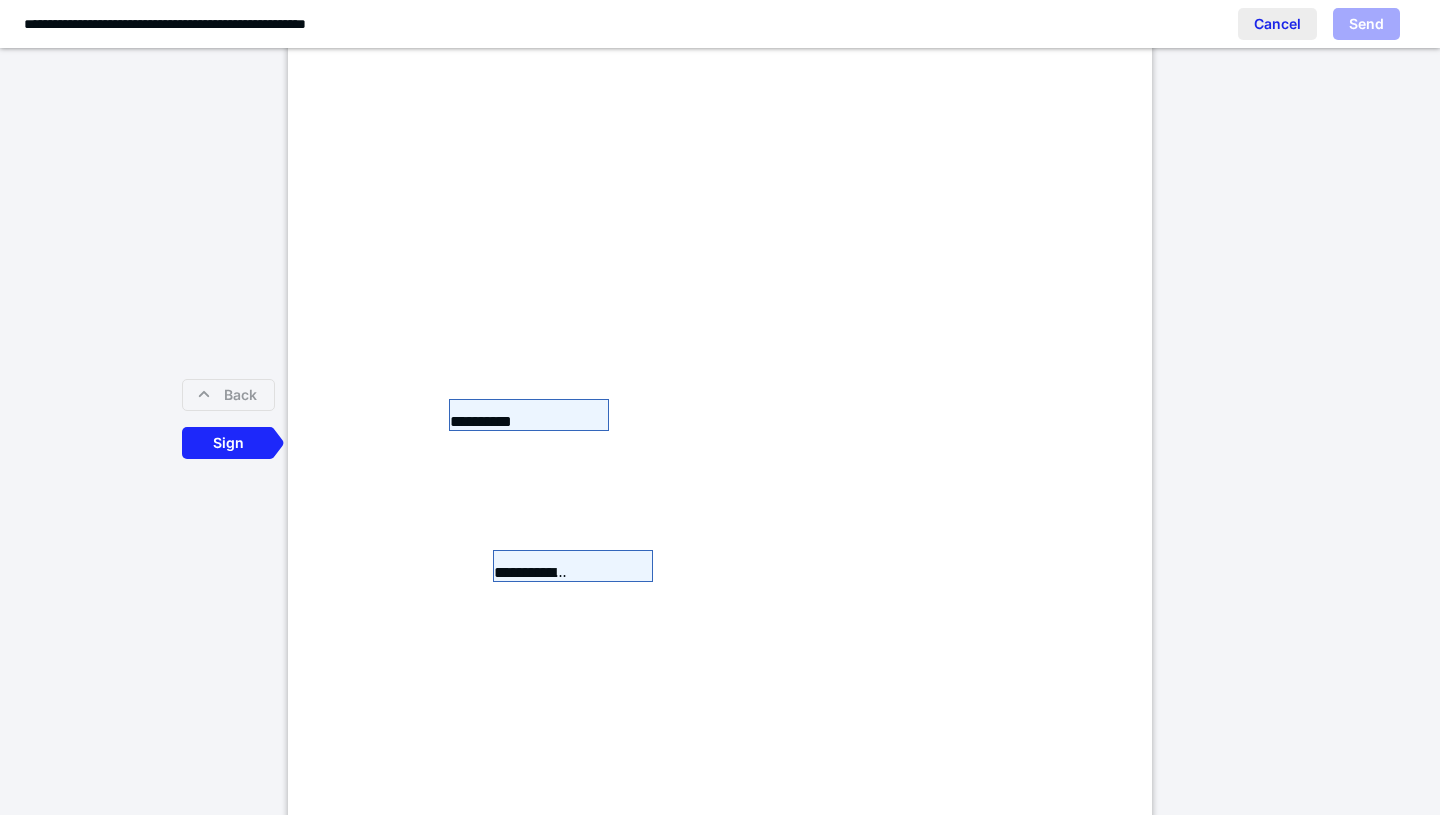 click on "Cancel" at bounding box center (1277, 24) 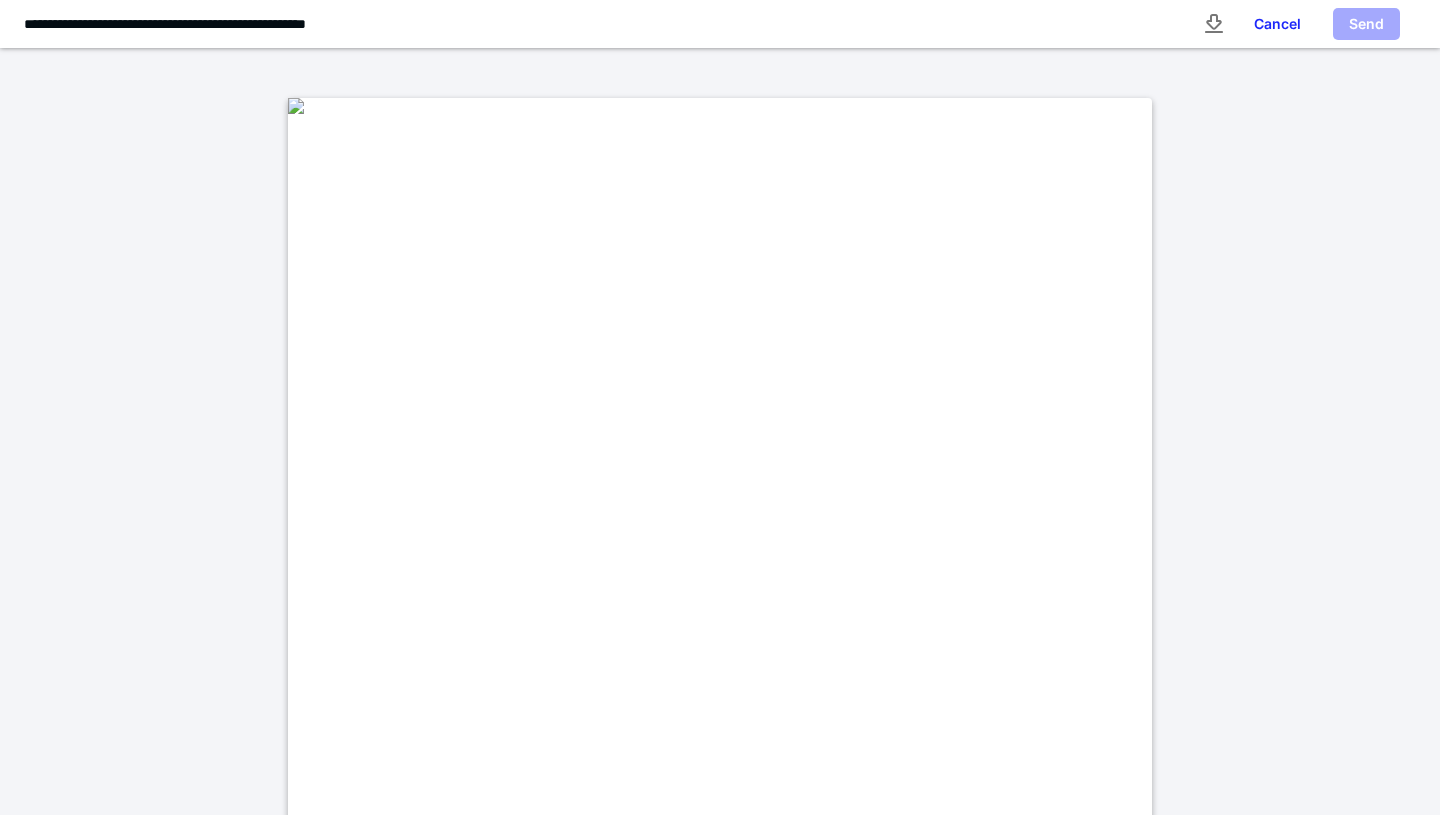 scroll, scrollTop: 0, scrollLeft: 0, axis: both 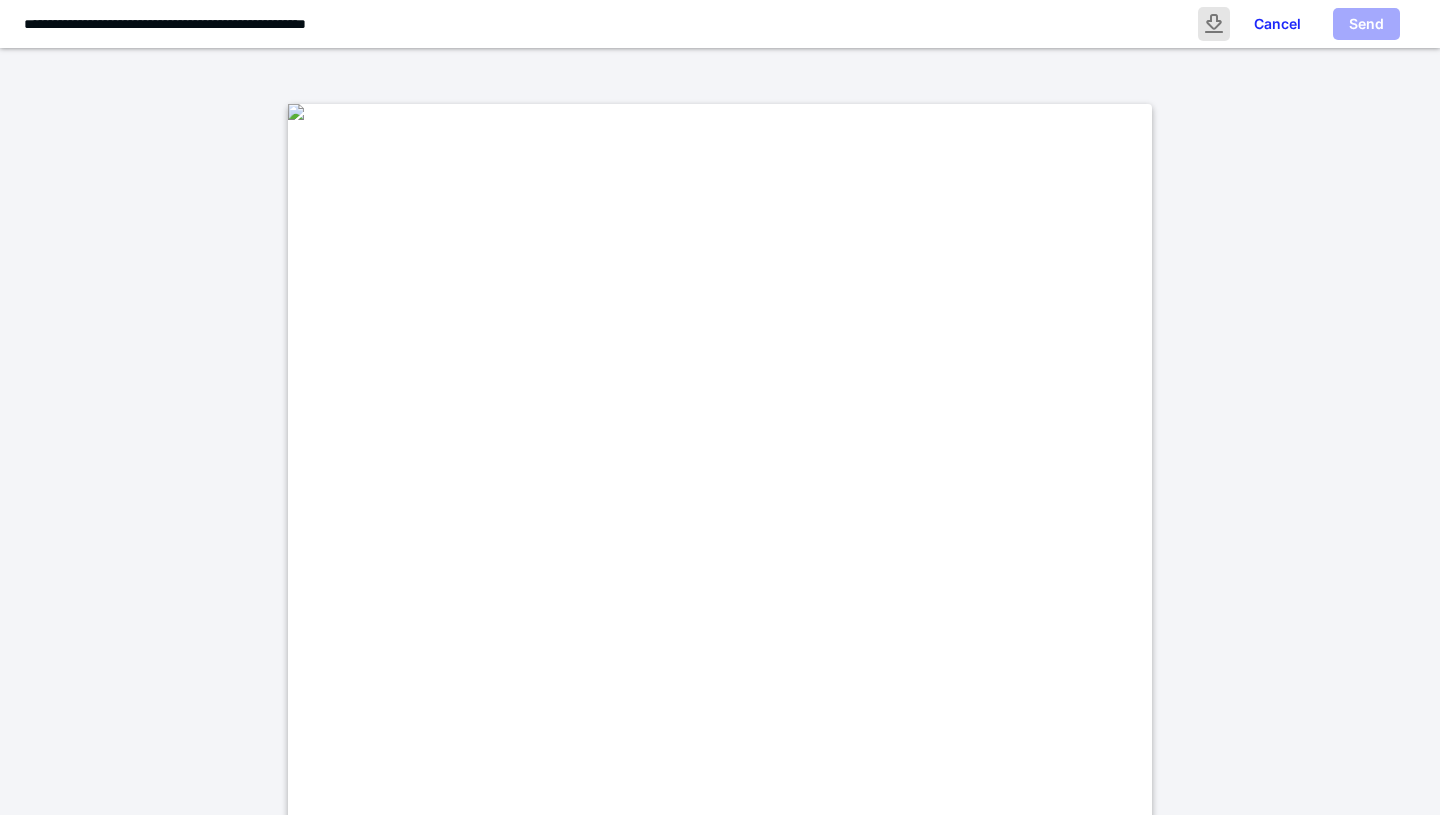 click at bounding box center [1214, 24] 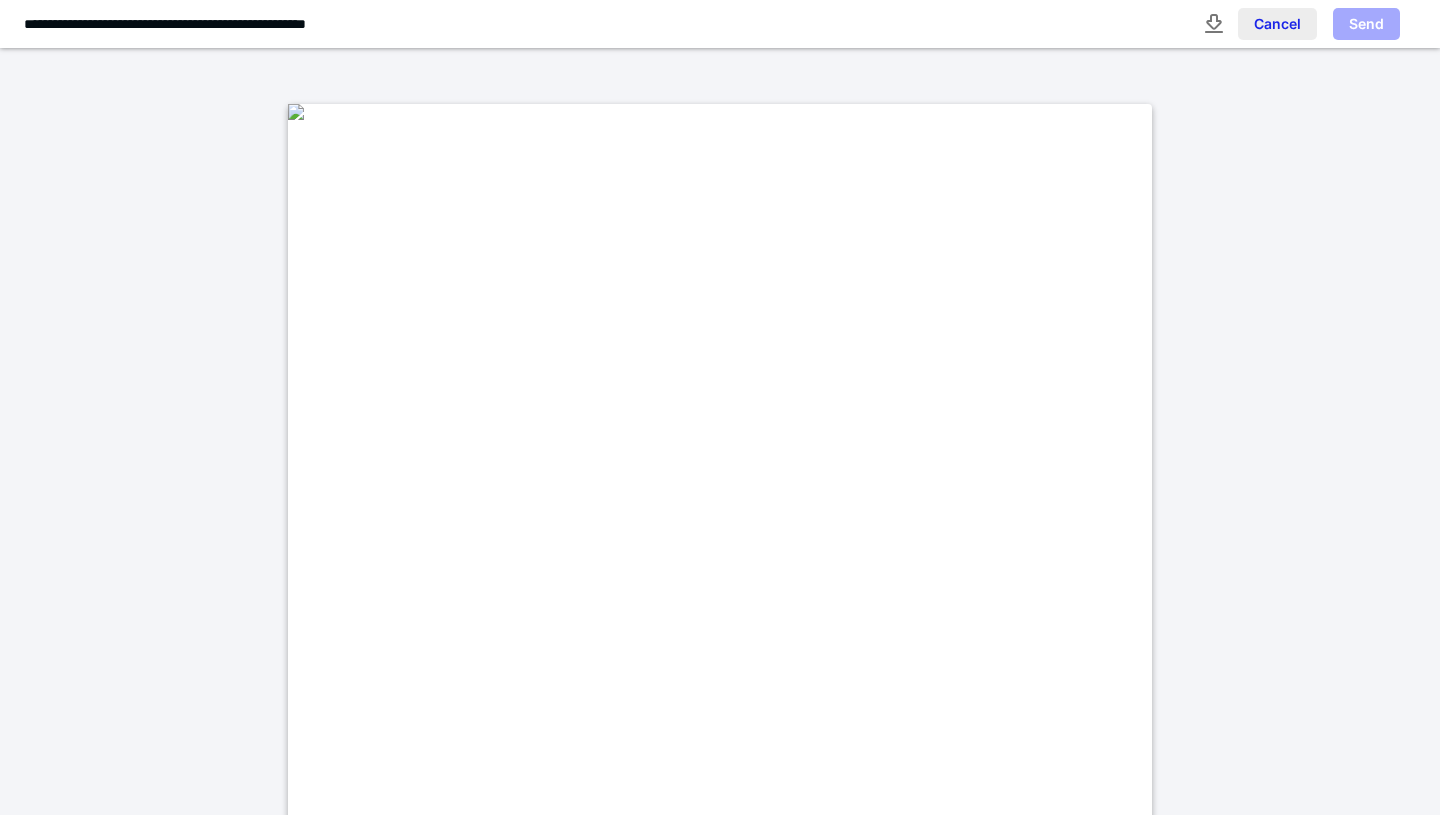 click on "Cancel" at bounding box center [1277, 24] 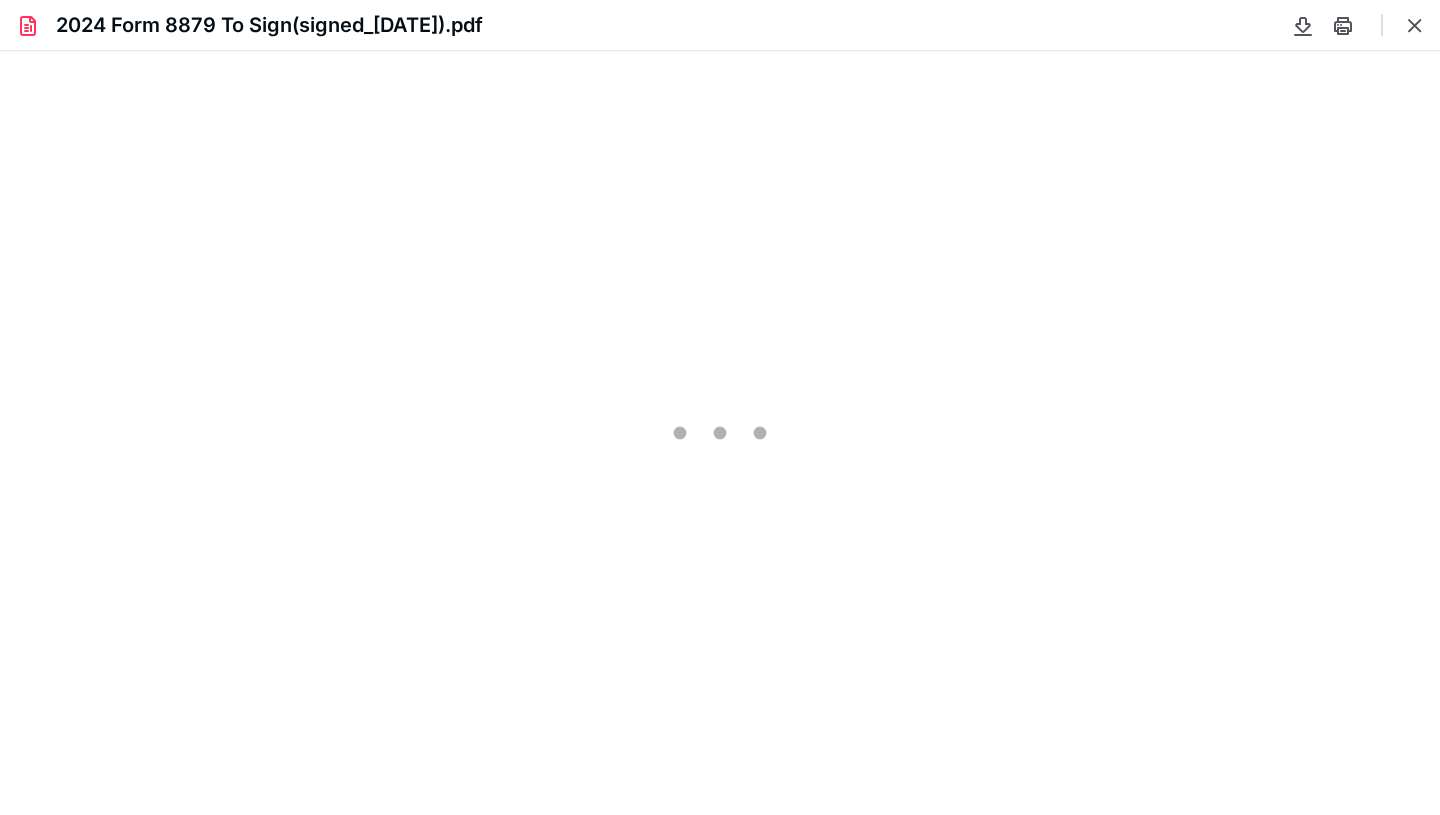 scroll, scrollTop: 0, scrollLeft: 0, axis: both 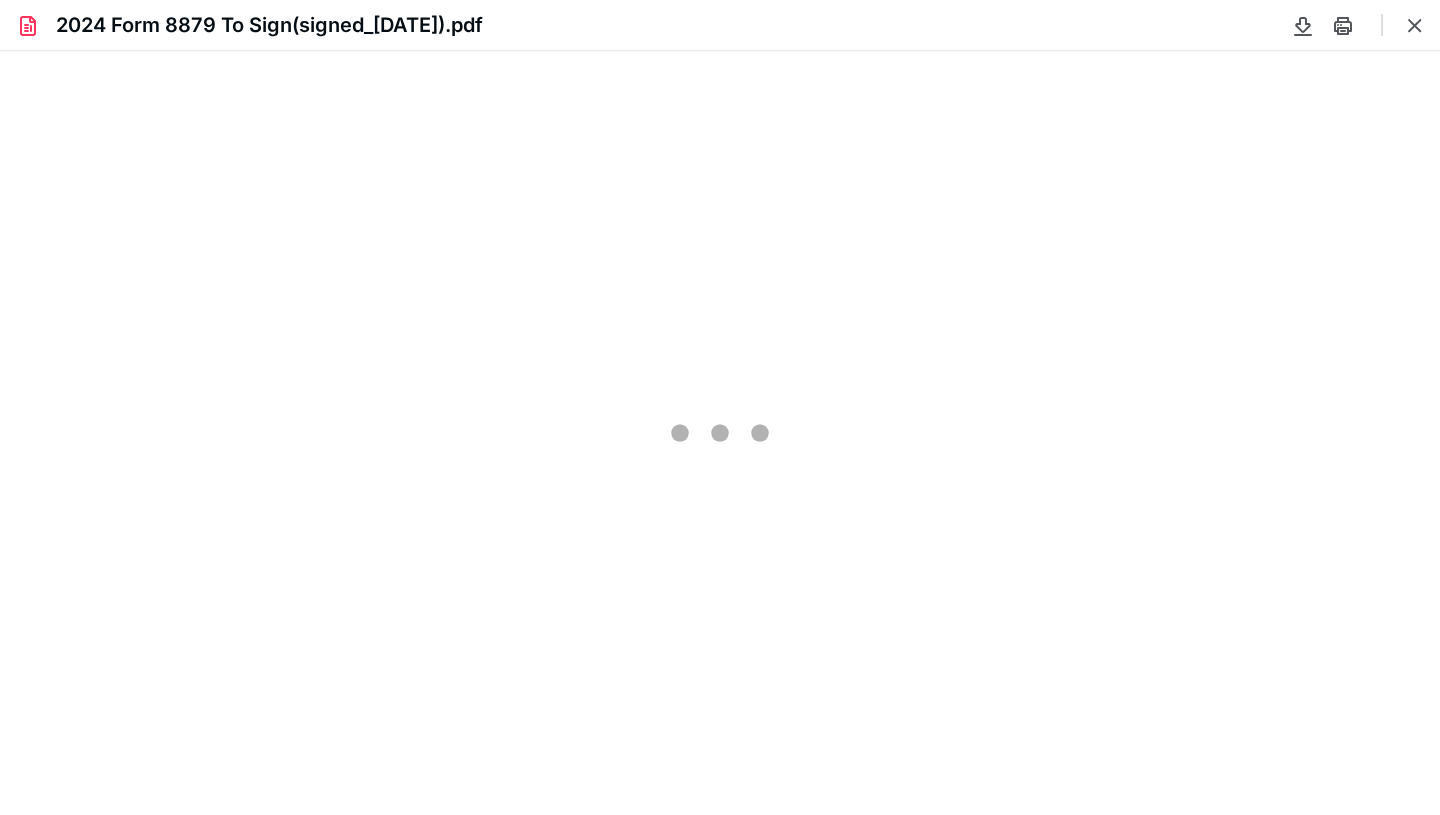 type on "88" 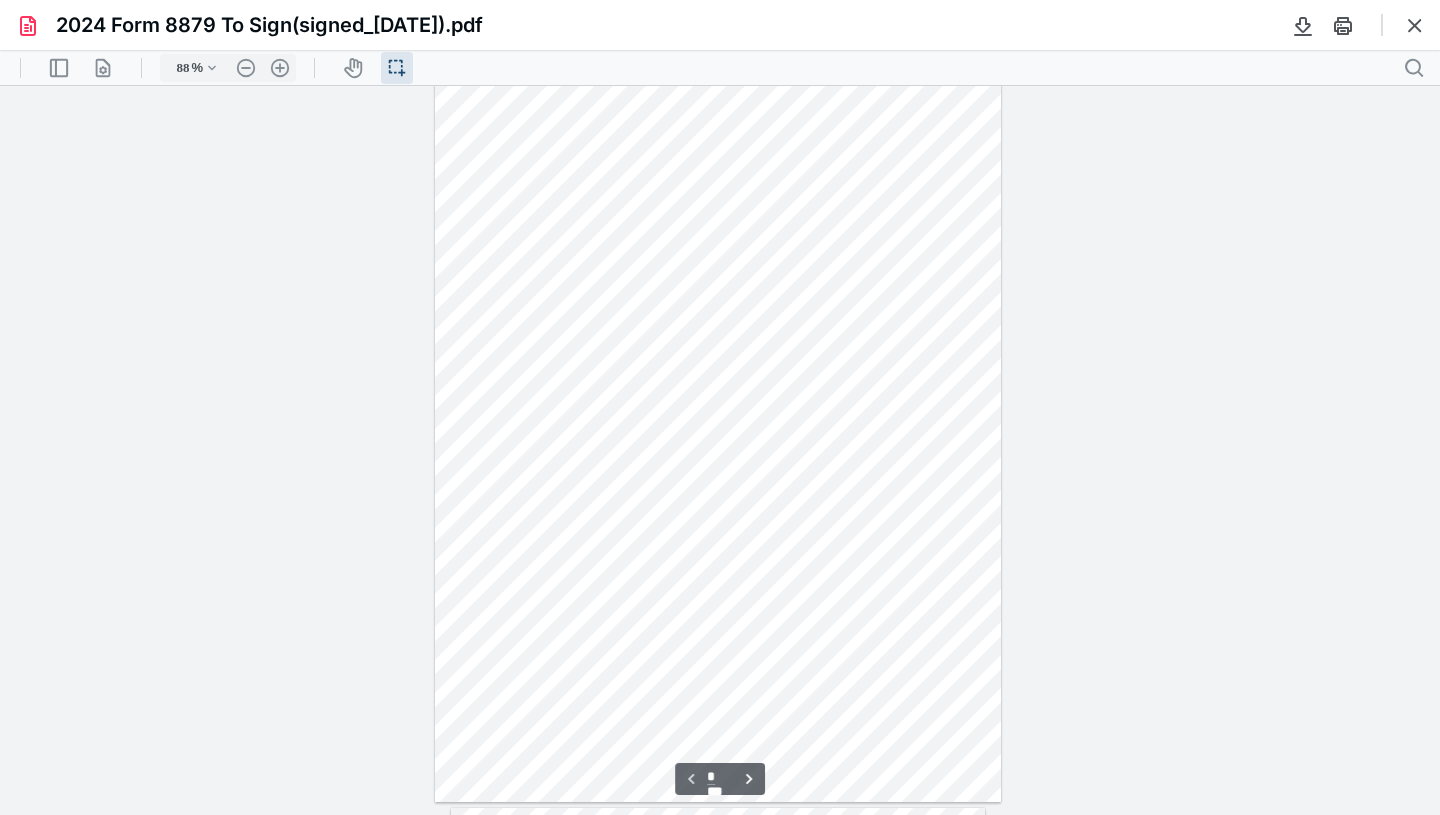 scroll, scrollTop: 0, scrollLeft: 0, axis: both 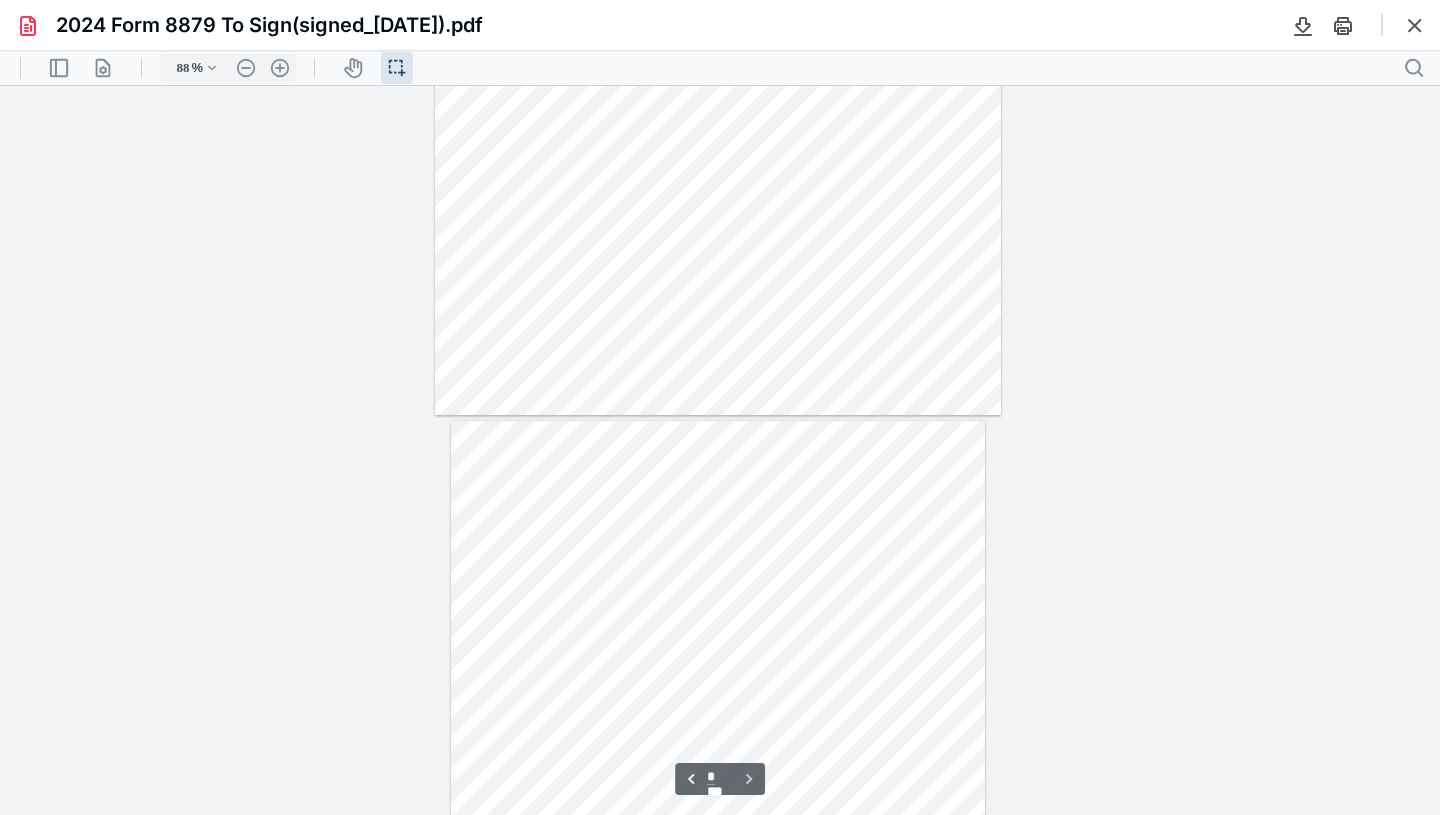 type on "*" 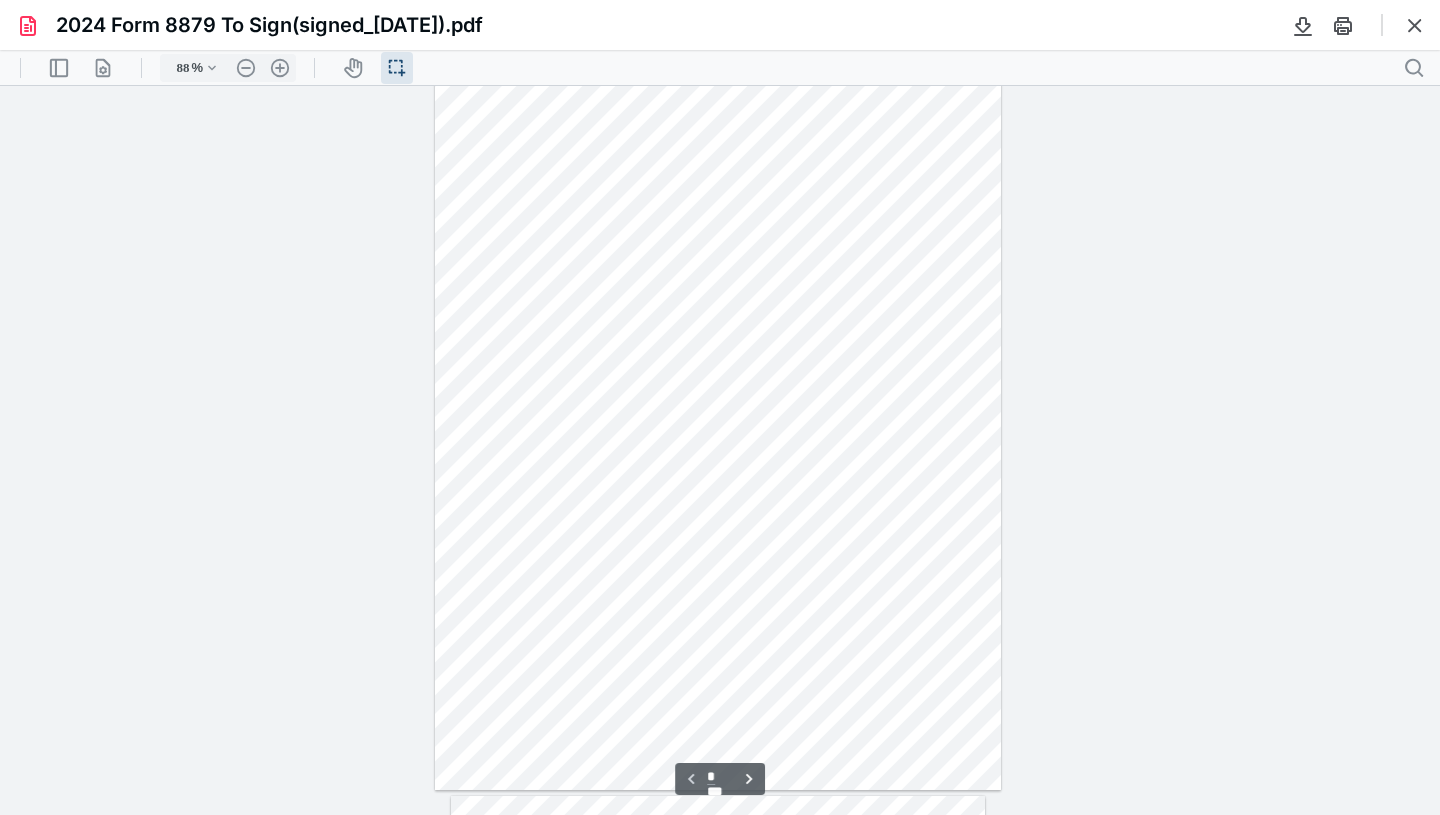 scroll, scrollTop: 0, scrollLeft: 0, axis: both 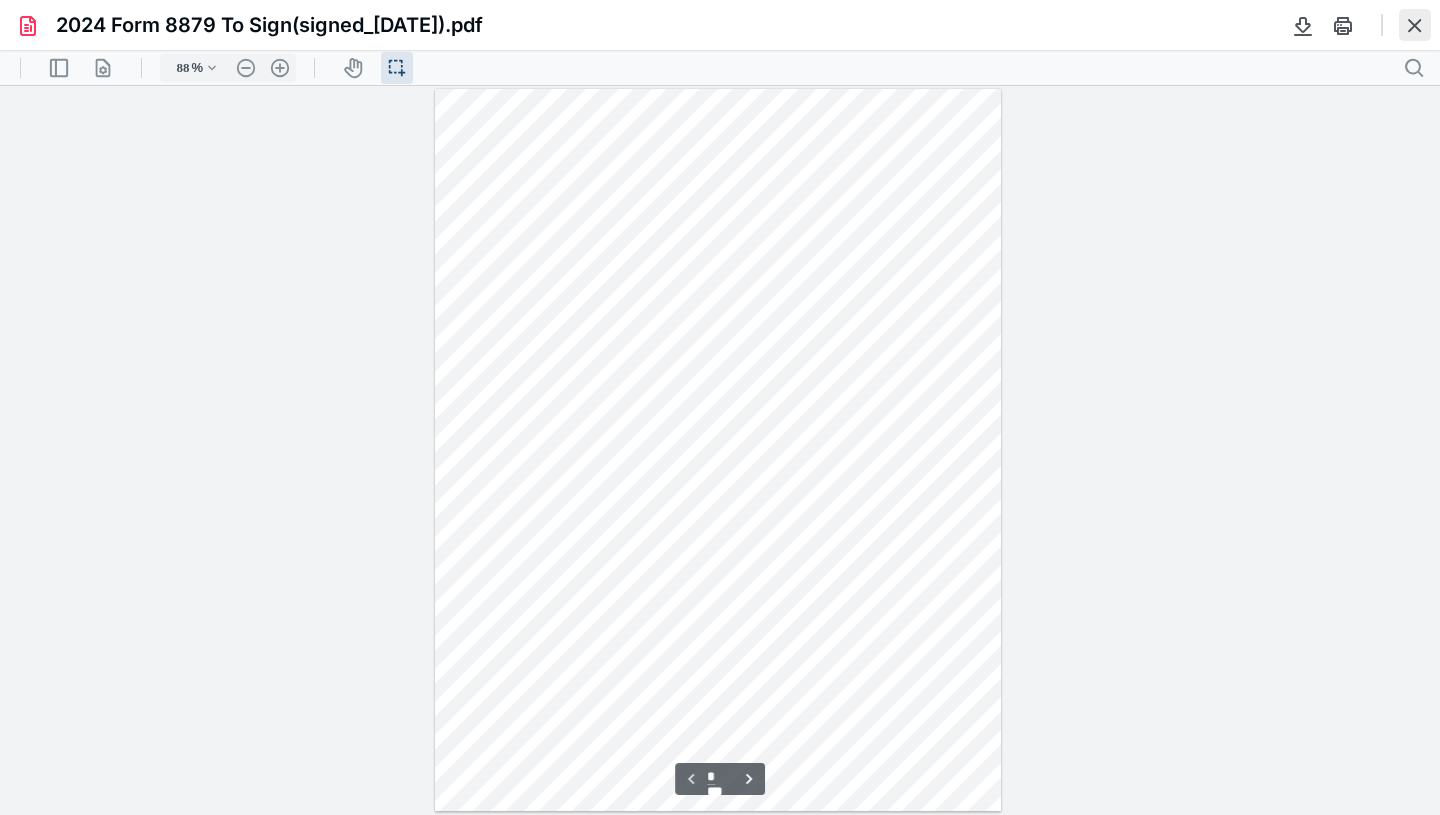 click at bounding box center [1415, 25] 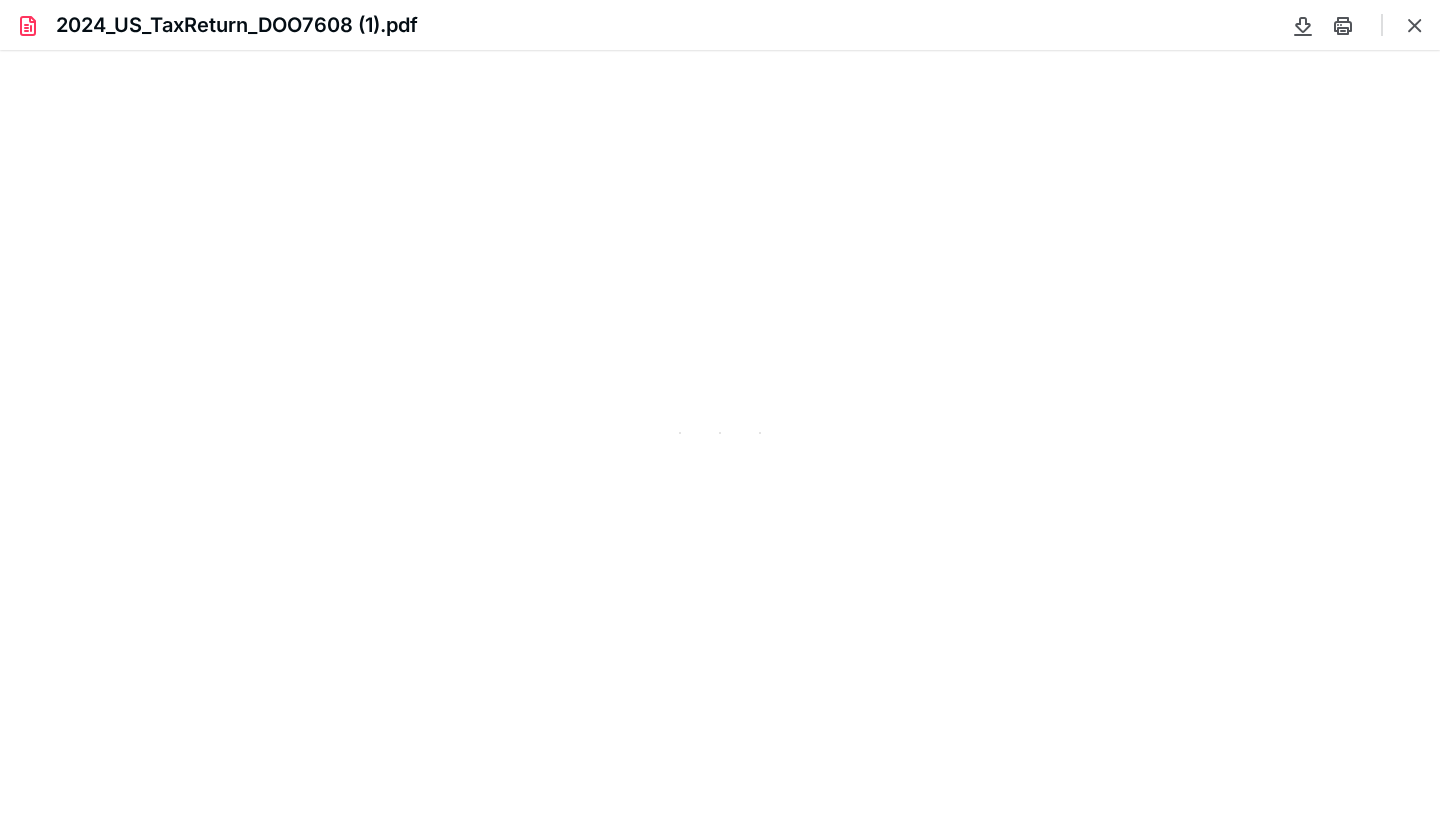 scroll, scrollTop: 0, scrollLeft: 0, axis: both 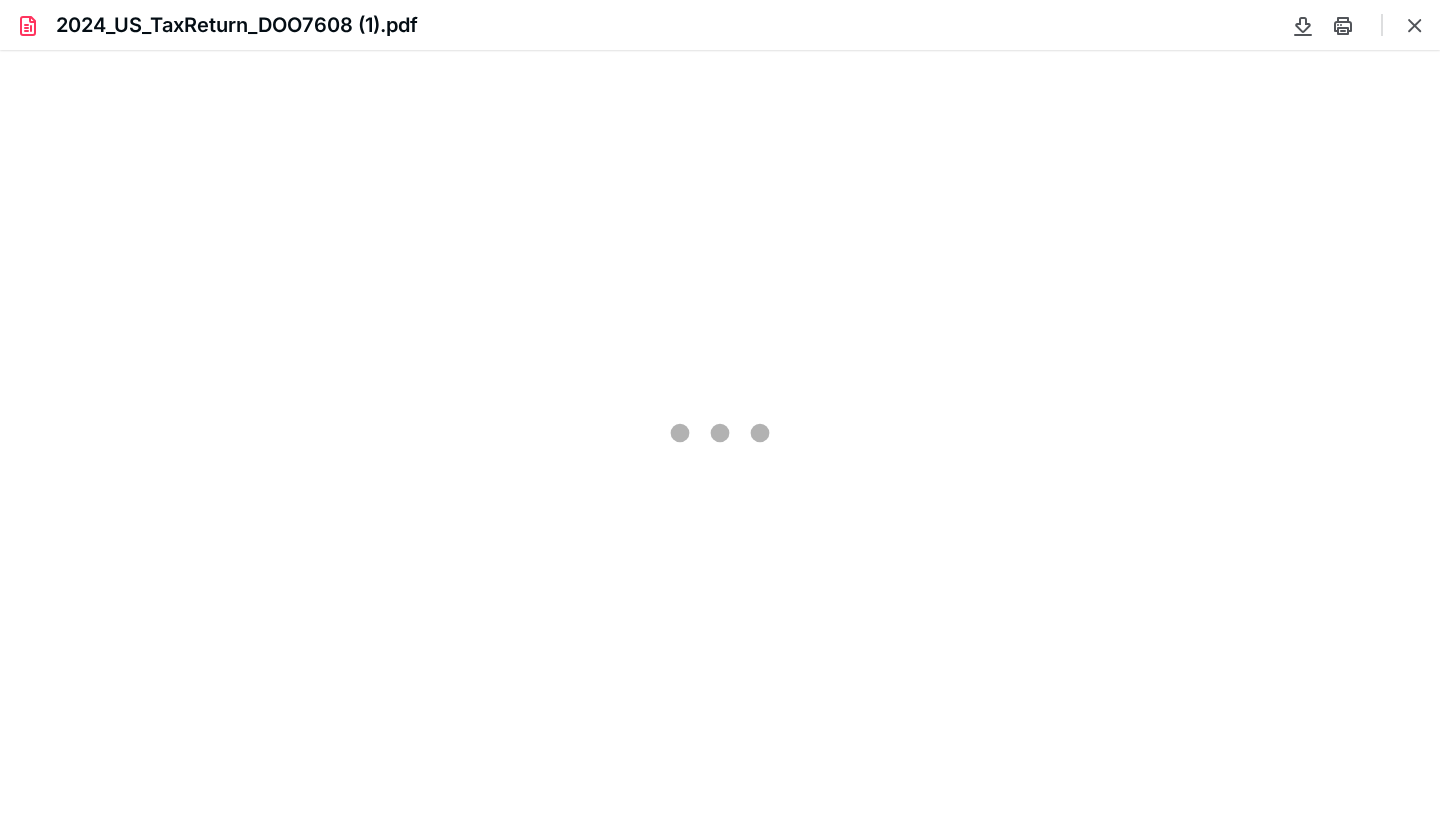 type on "88" 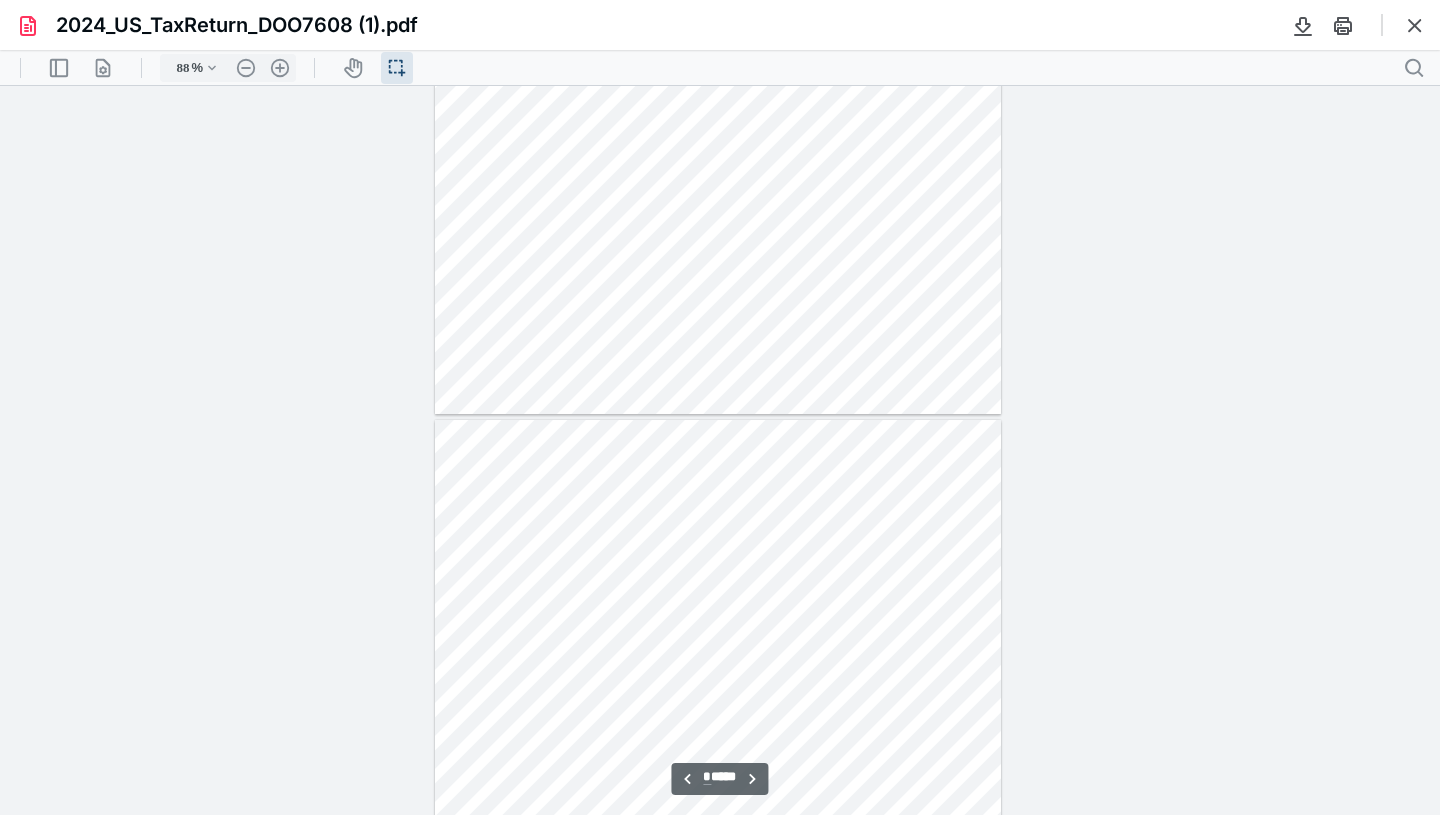 scroll, scrollTop: 387, scrollLeft: 0, axis: vertical 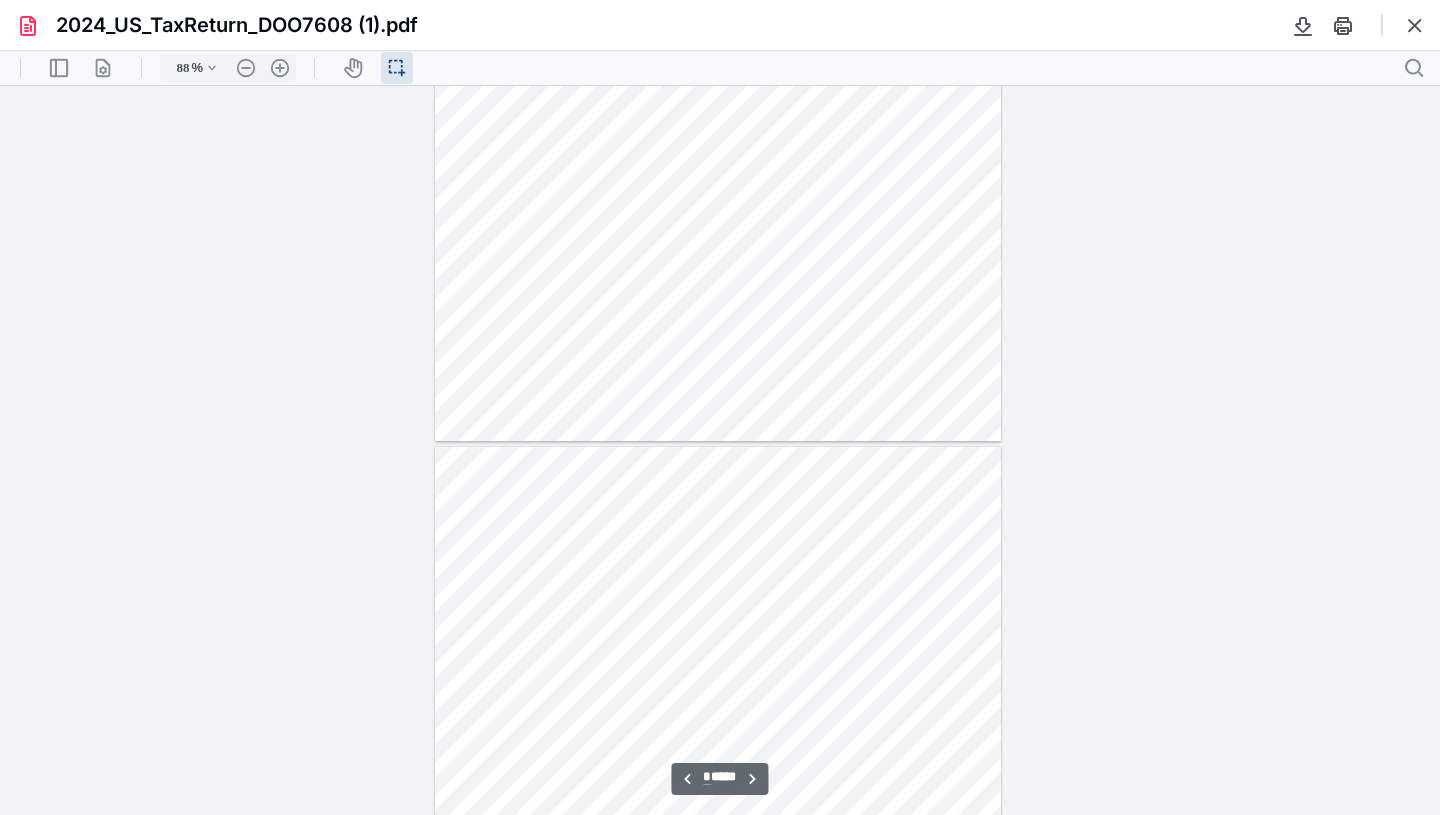 type on "*" 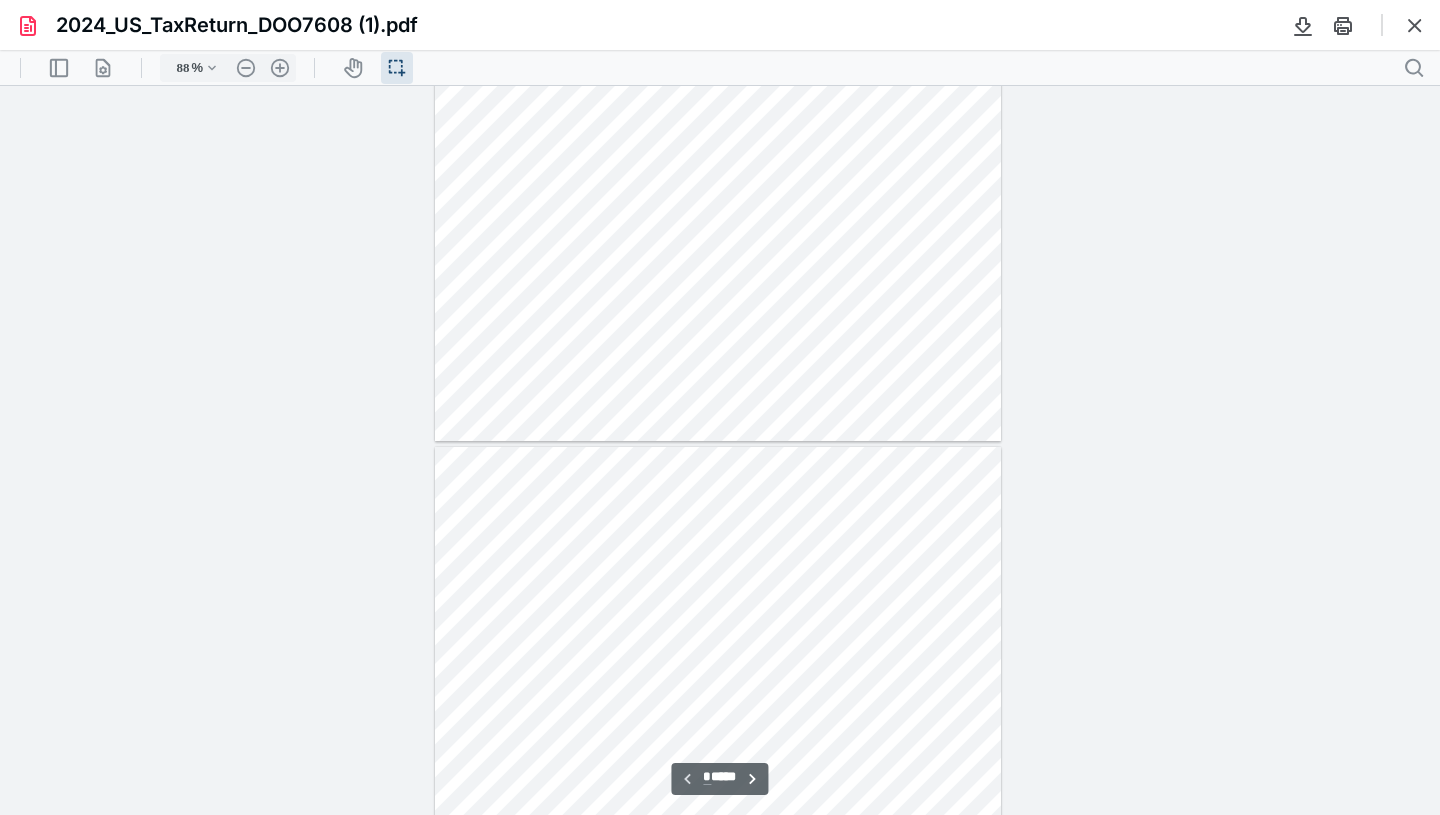 scroll, scrollTop: 356, scrollLeft: 0, axis: vertical 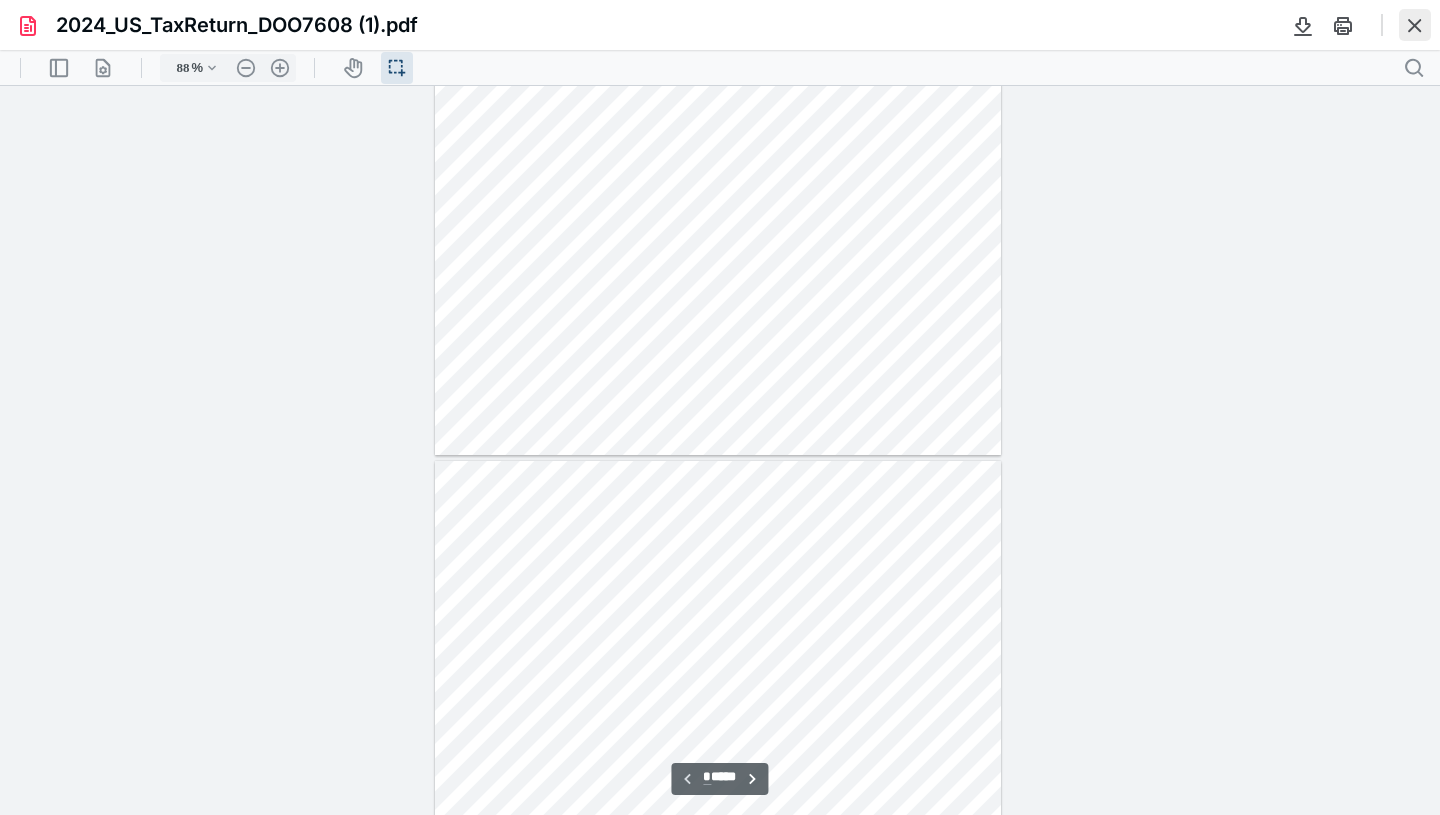 click at bounding box center (1415, 25) 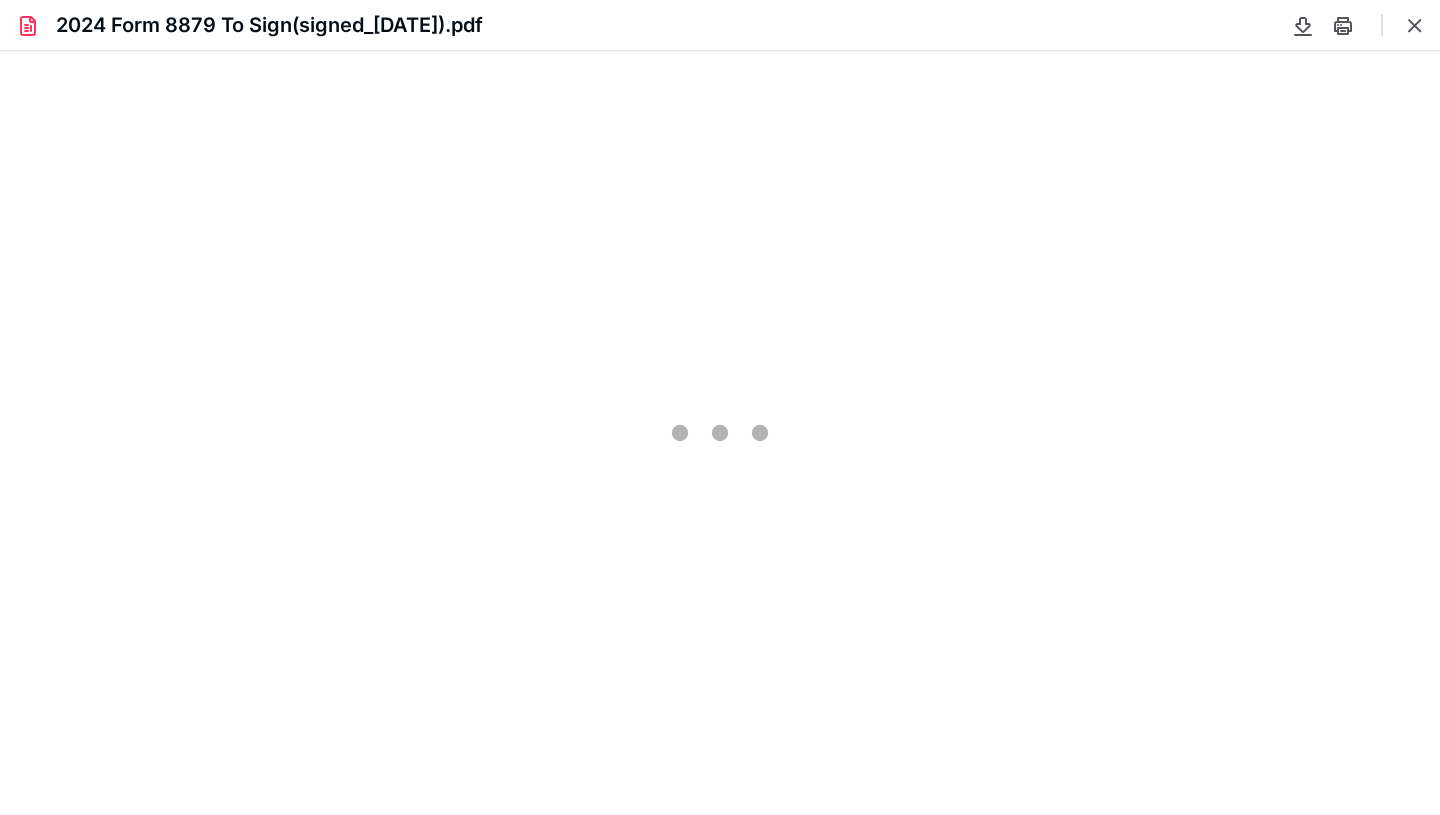 scroll, scrollTop: 0, scrollLeft: 0, axis: both 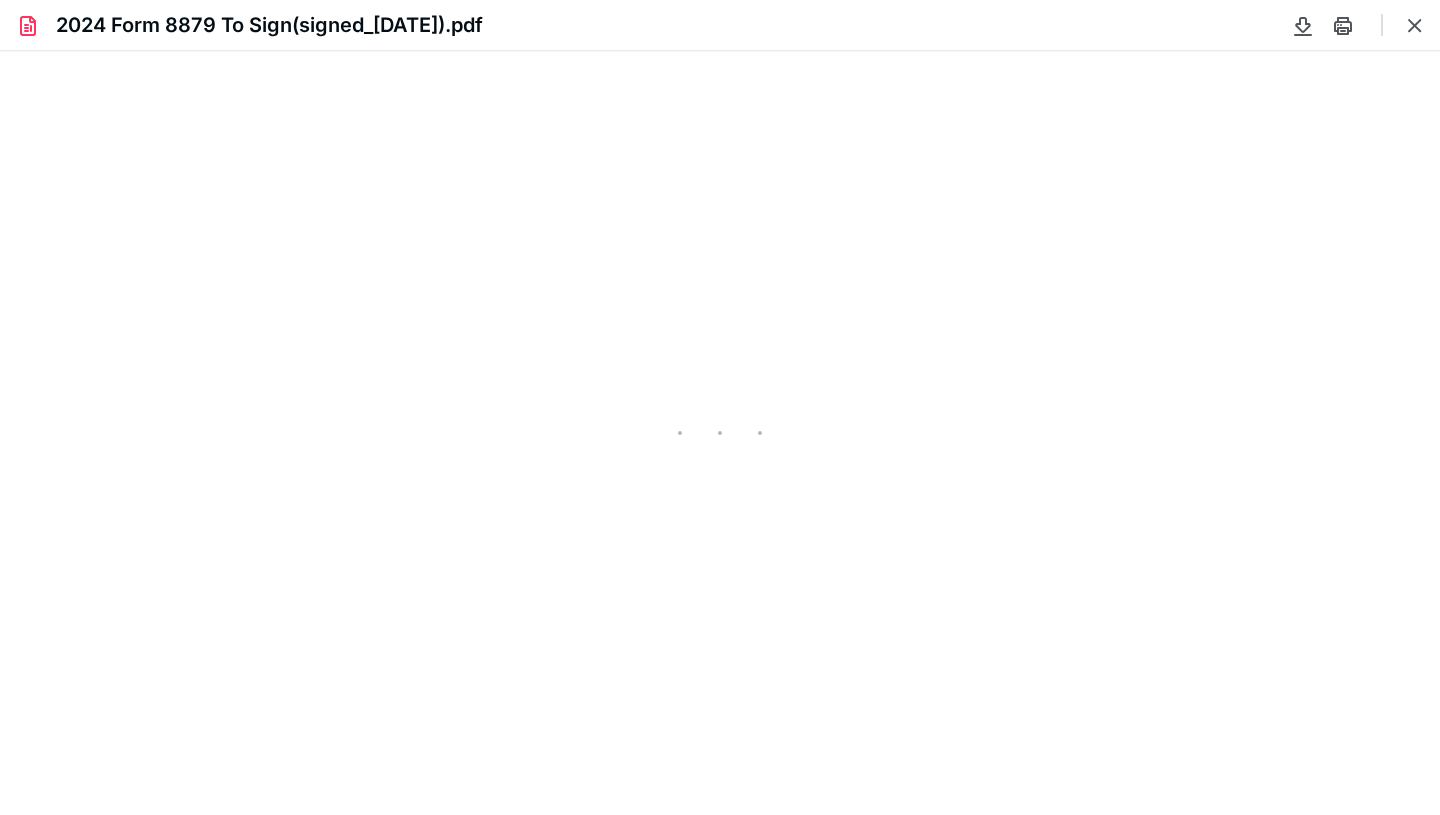 type on "88" 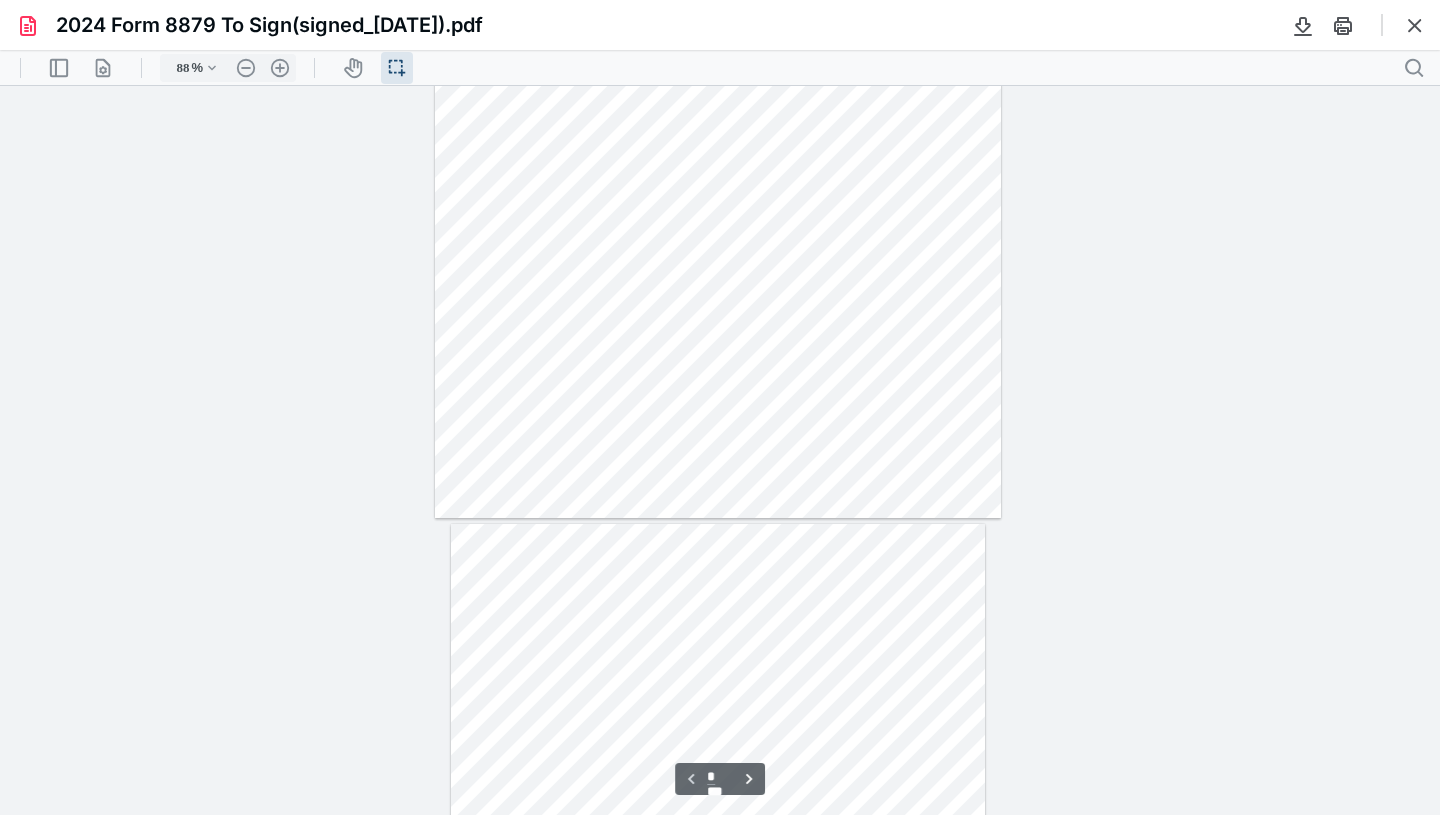 scroll, scrollTop: 295, scrollLeft: 0, axis: vertical 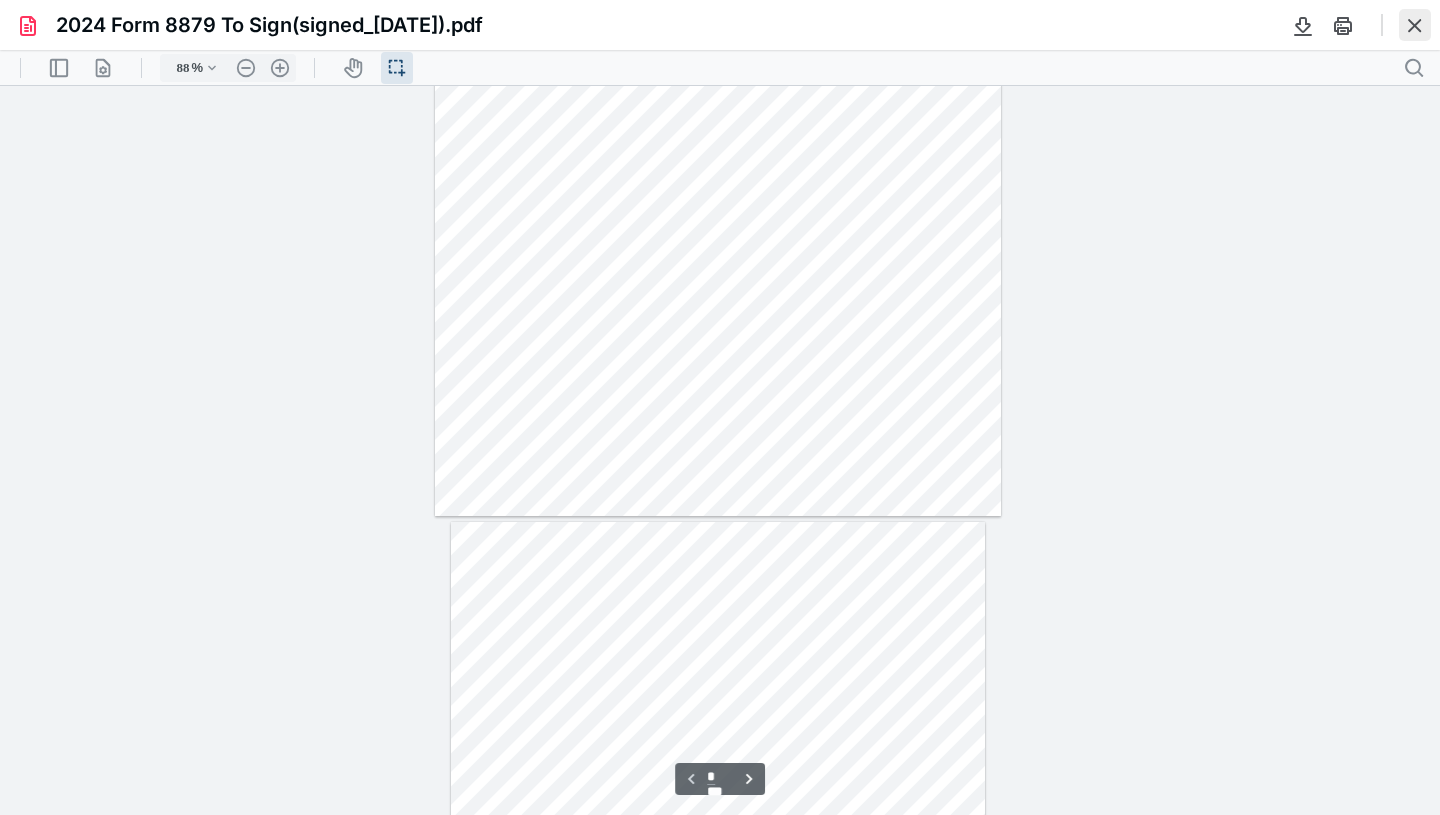 click at bounding box center [1415, 25] 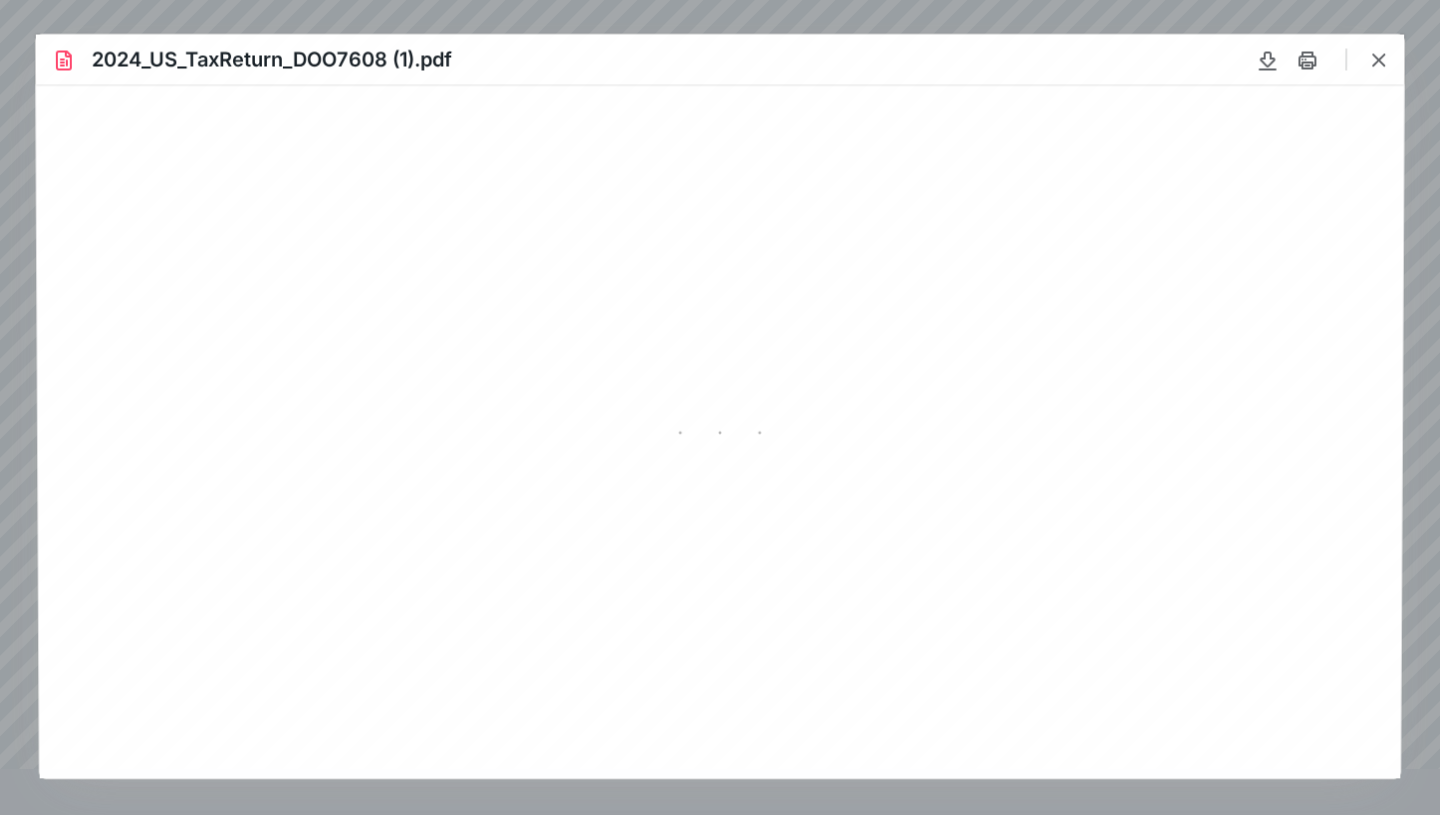 scroll, scrollTop: 0, scrollLeft: 0, axis: both 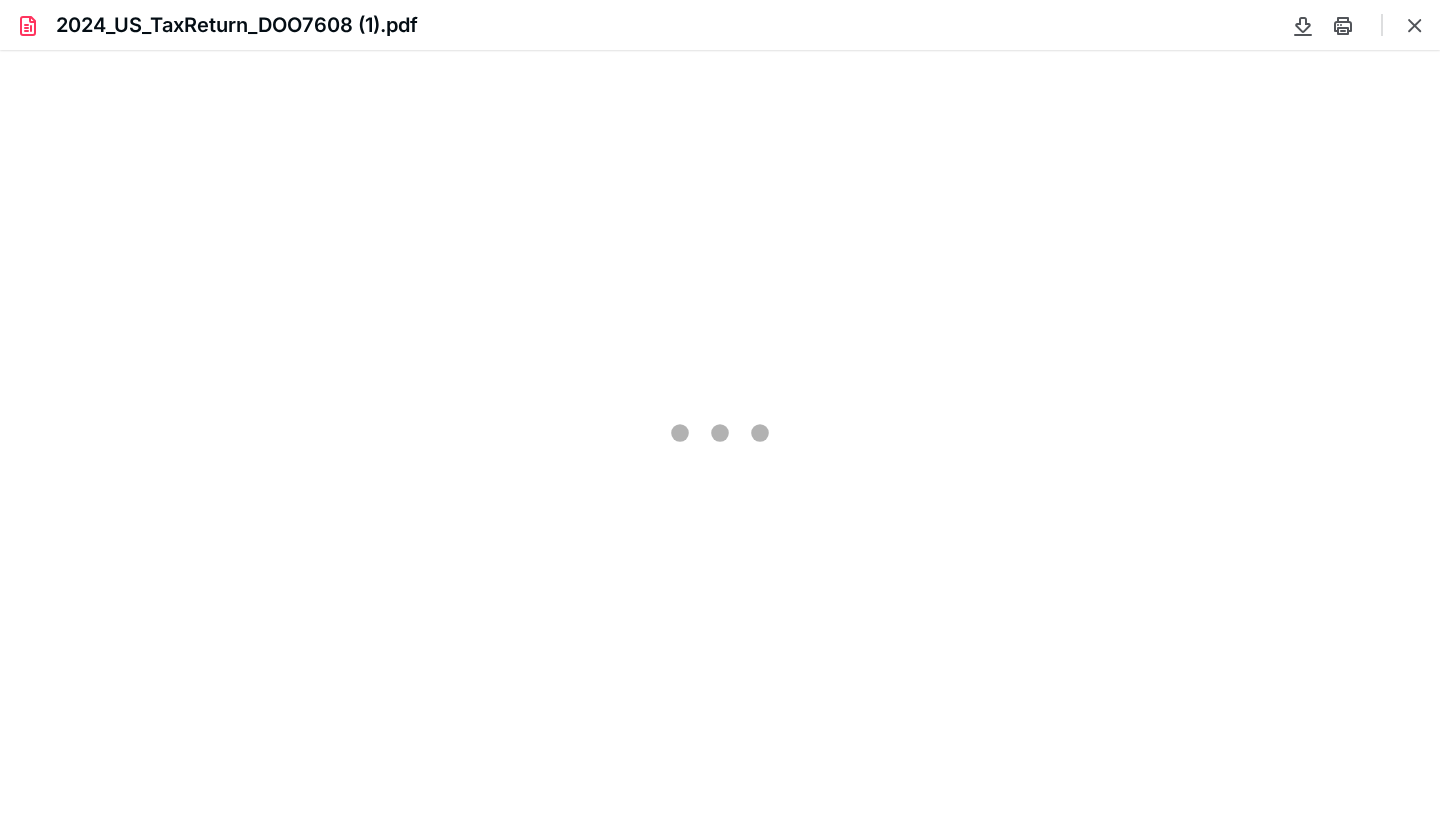 type on "88" 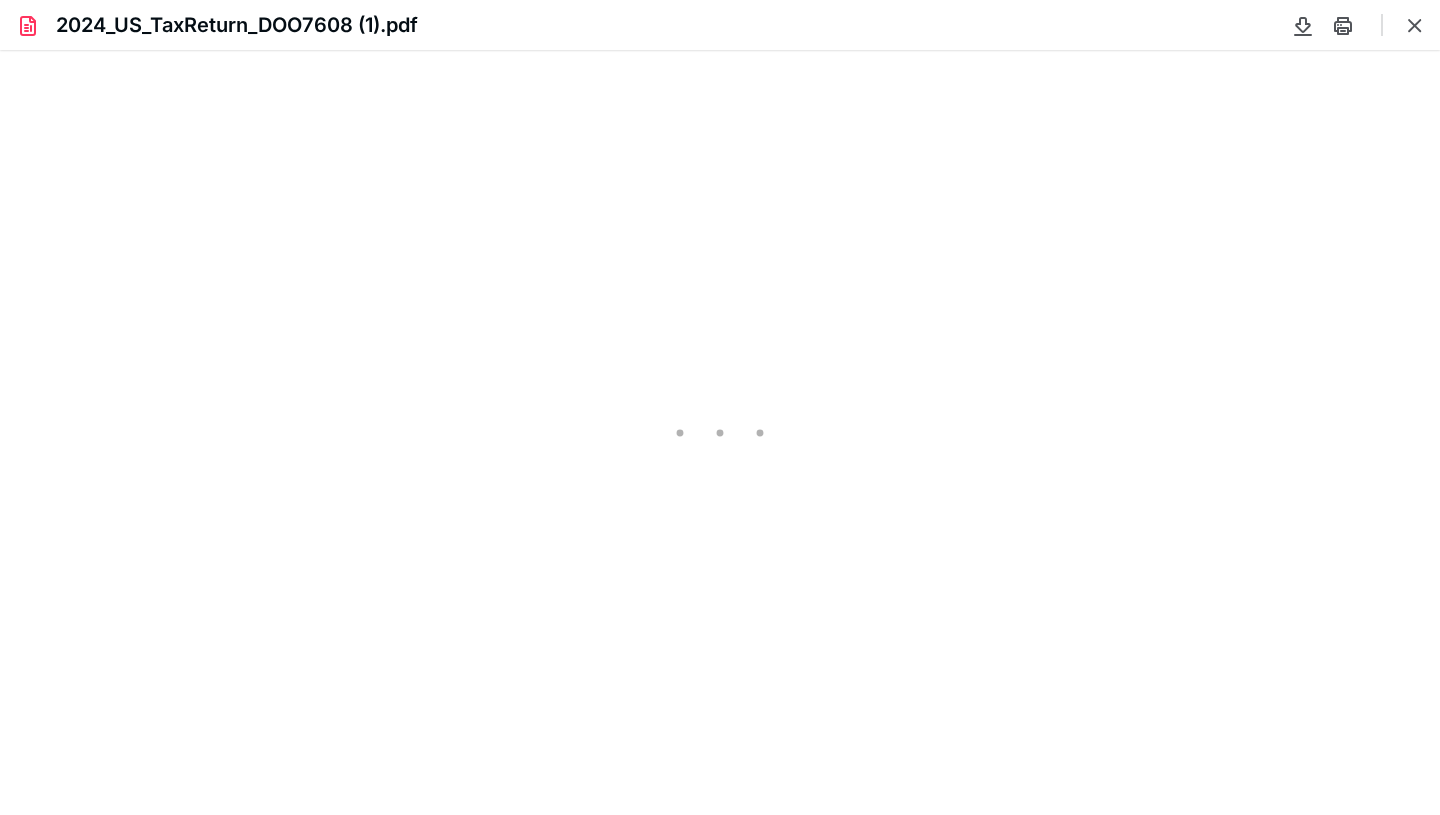scroll, scrollTop: 39, scrollLeft: 0, axis: vertical 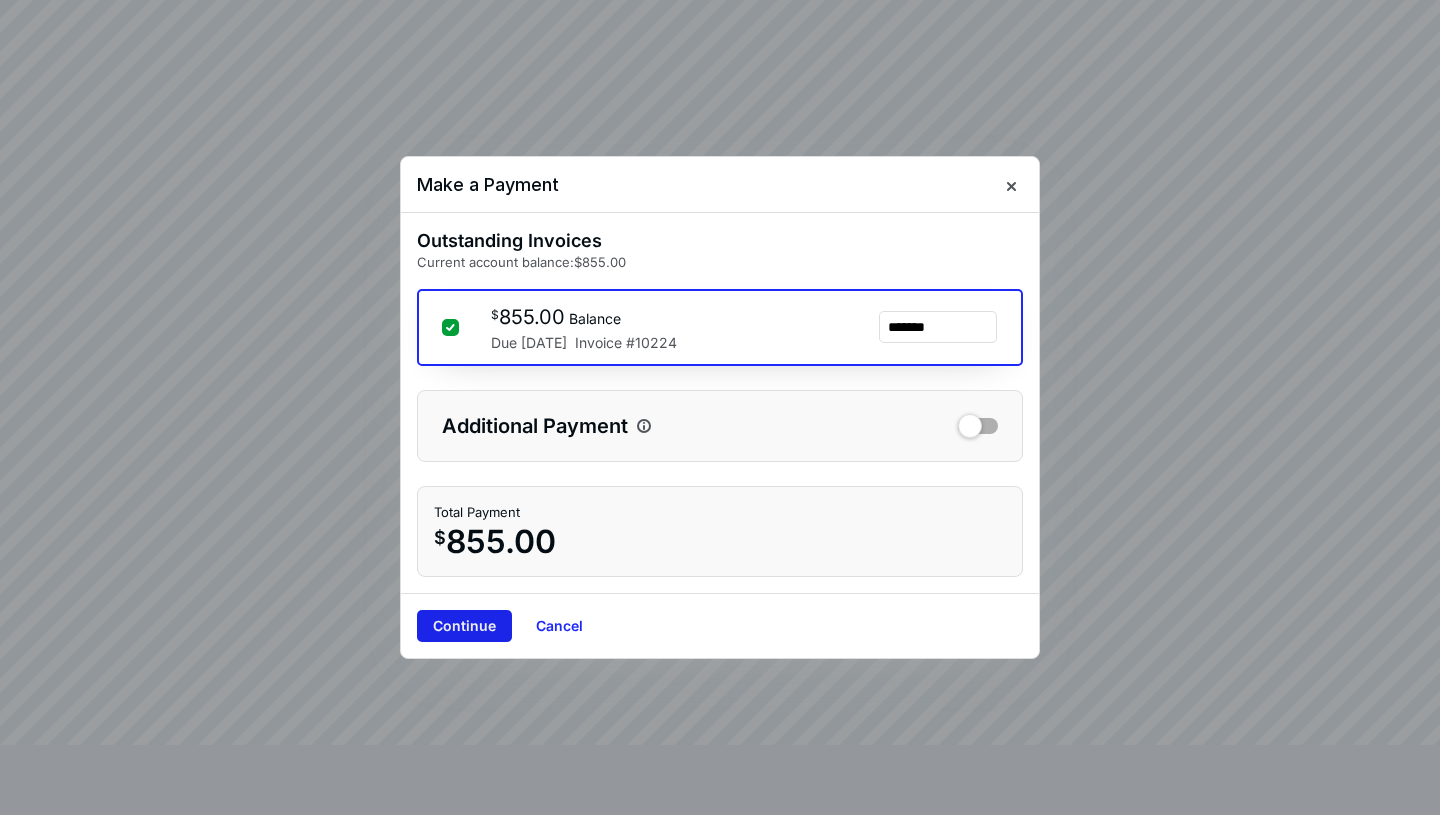 click on "Continue" at bounding box center (464, 626) 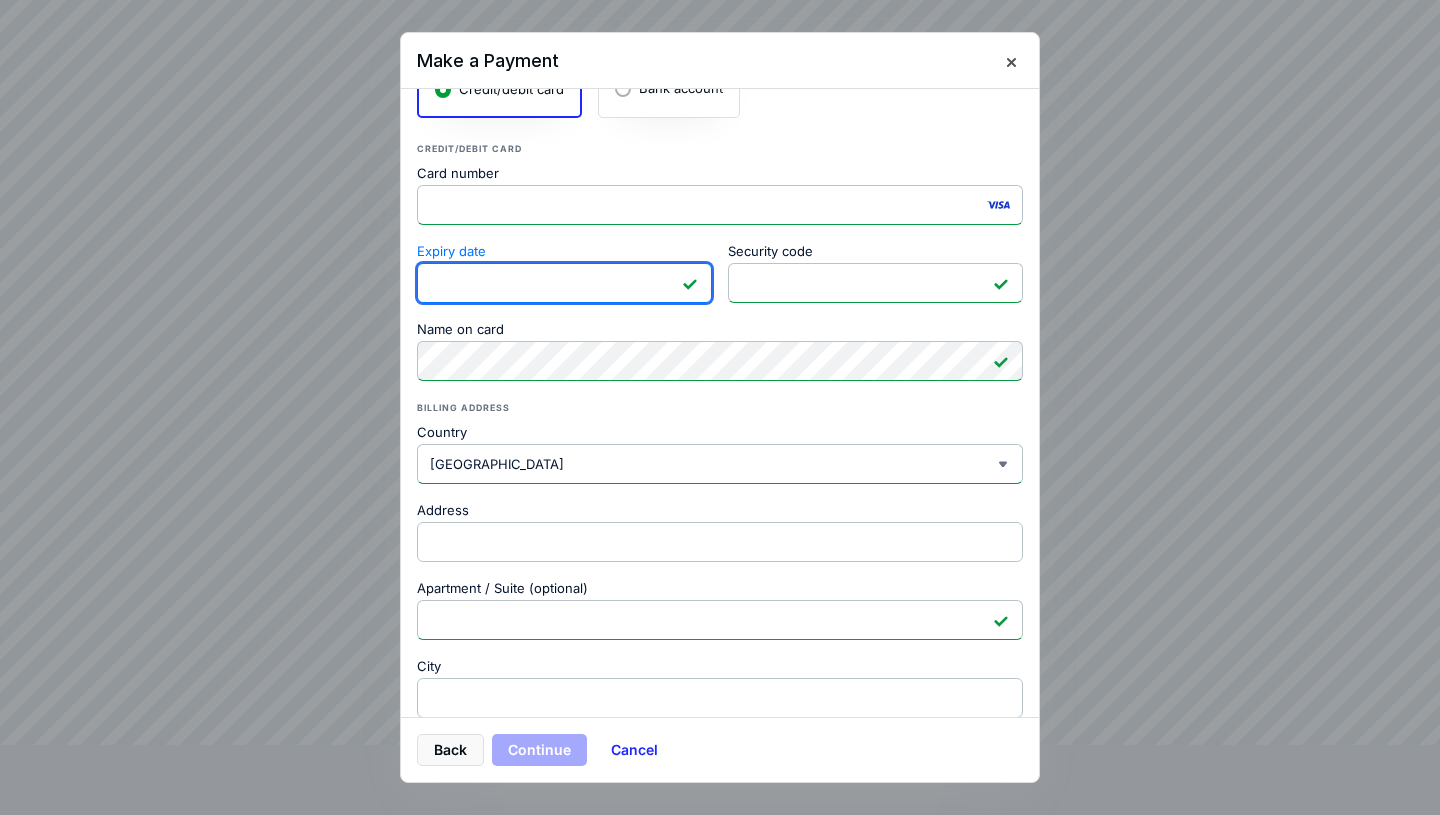 scroll, scrollTop: 251, scrollLeft: 0, axis: vertical 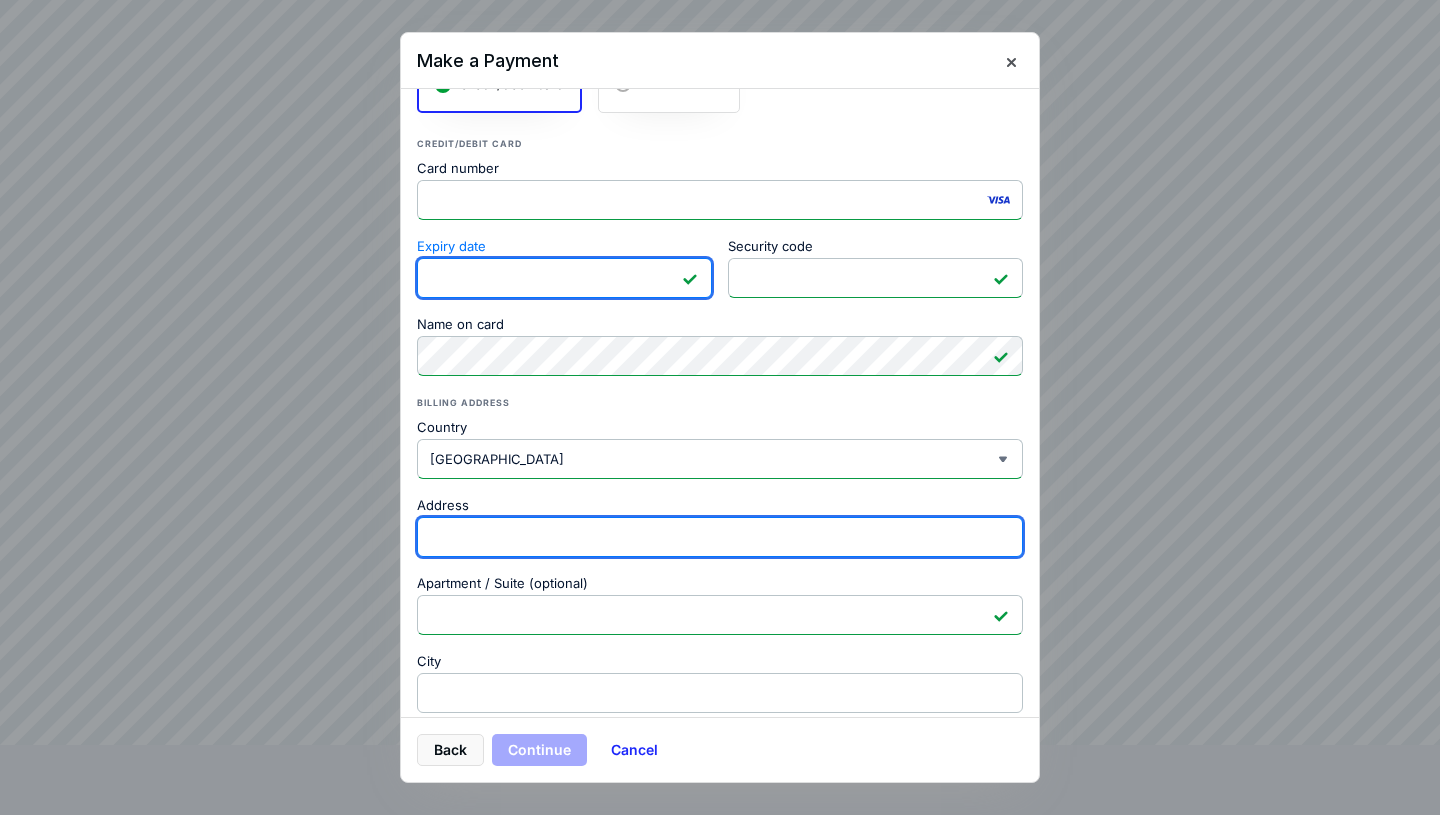 click on "Address" at bounding box center [720, 537] 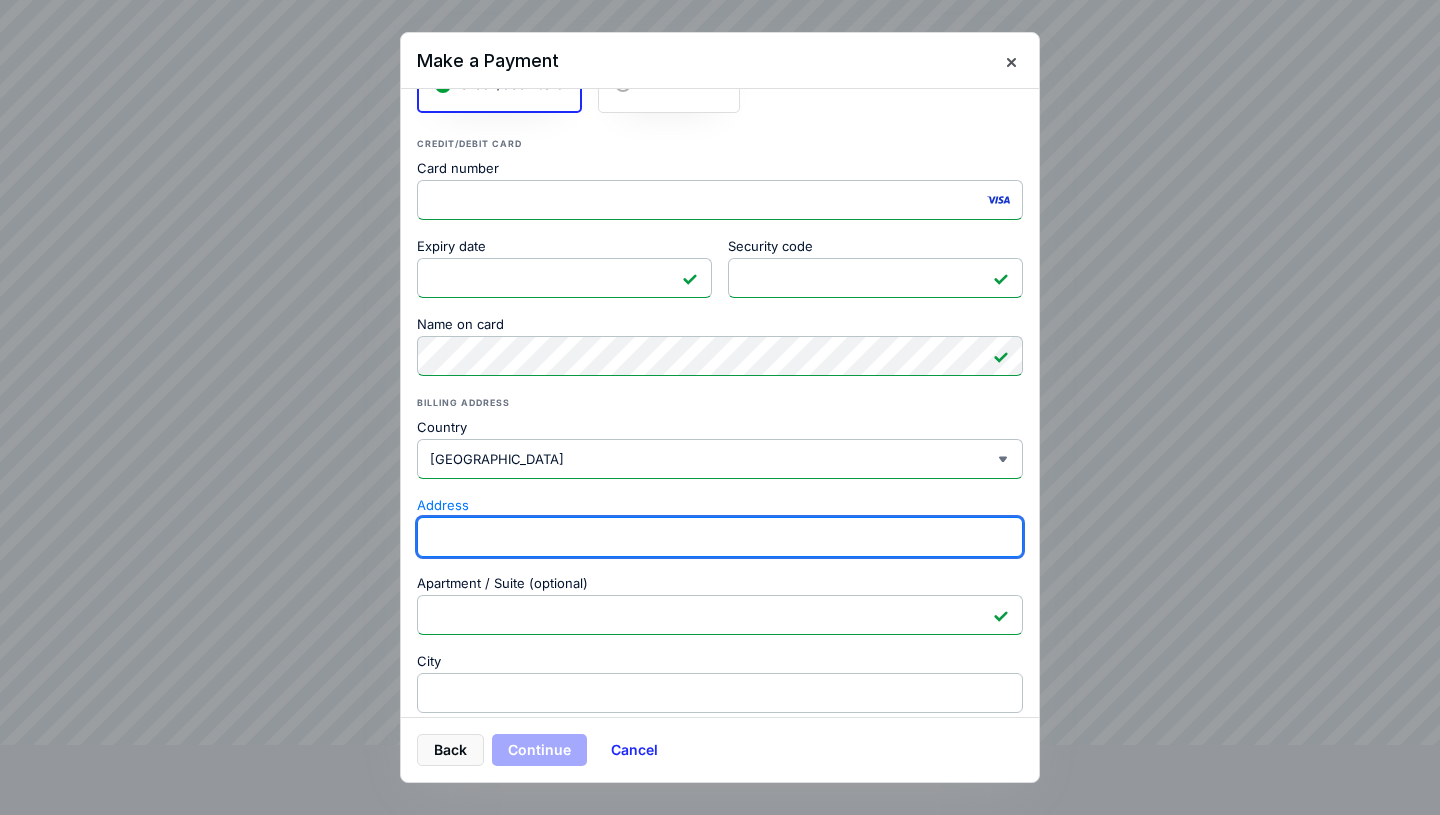 type on "[STREET_ADDRESS][PERSON_NAME]" 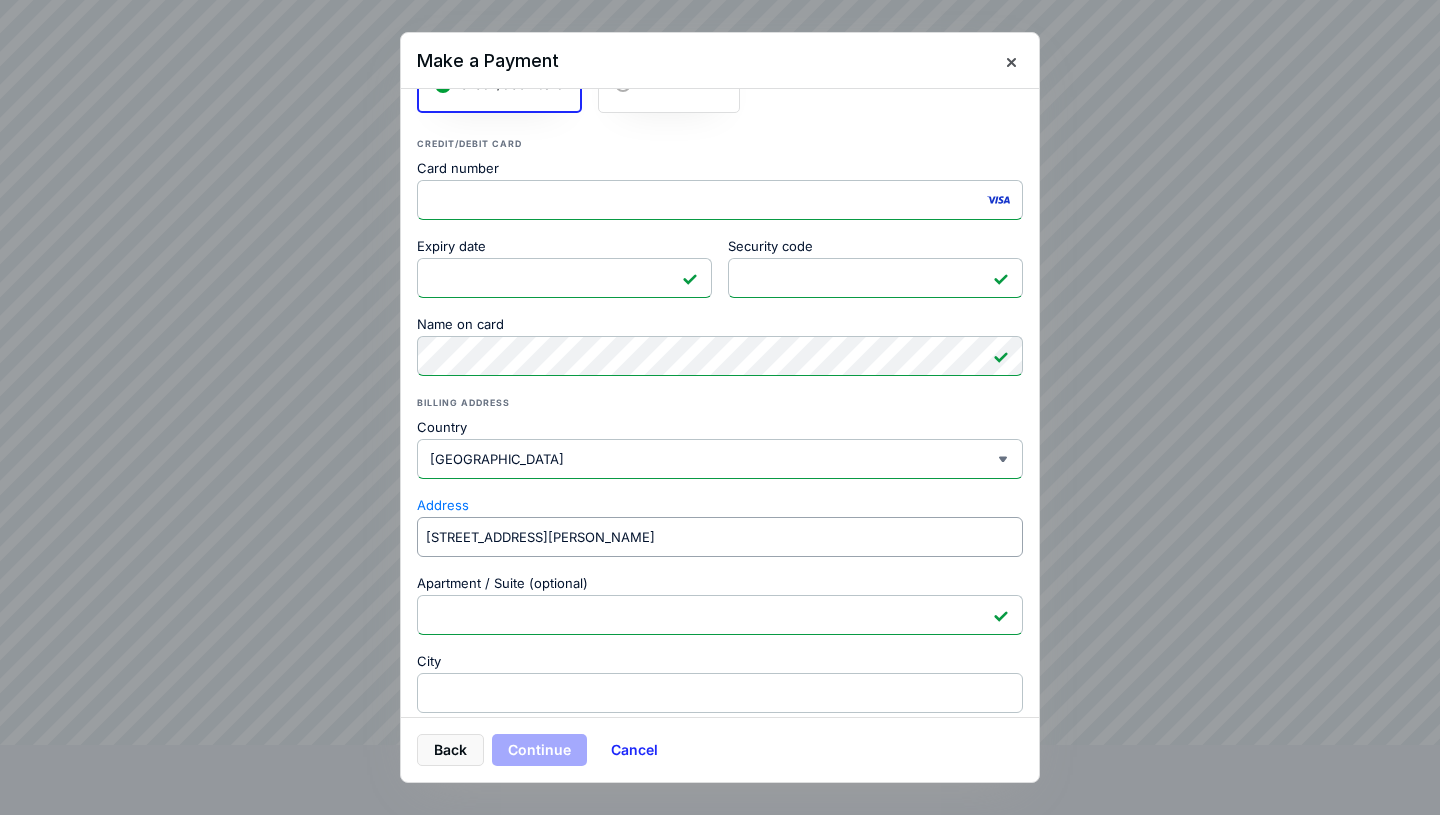 type on "744" 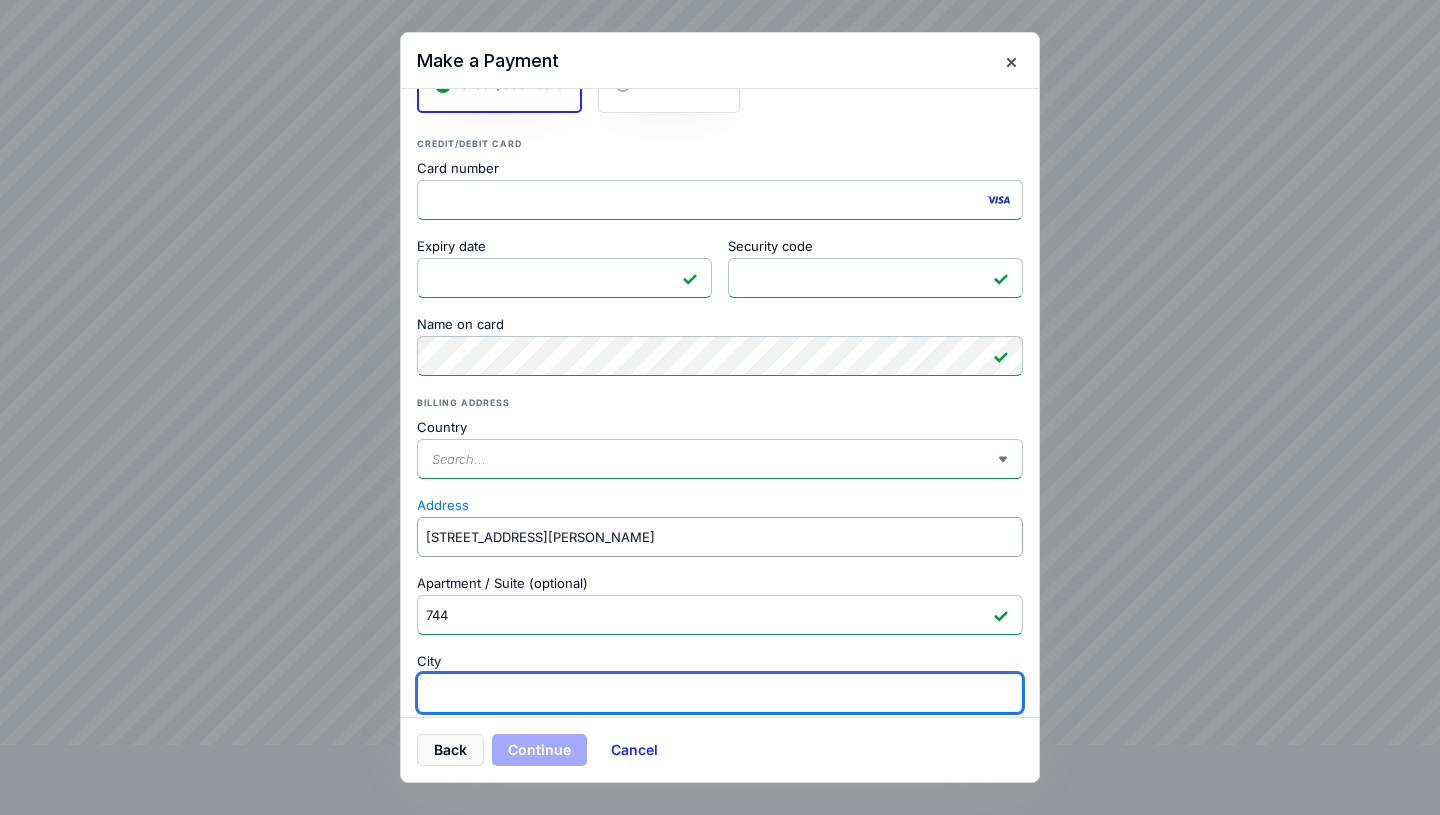 type on "coconut creek" 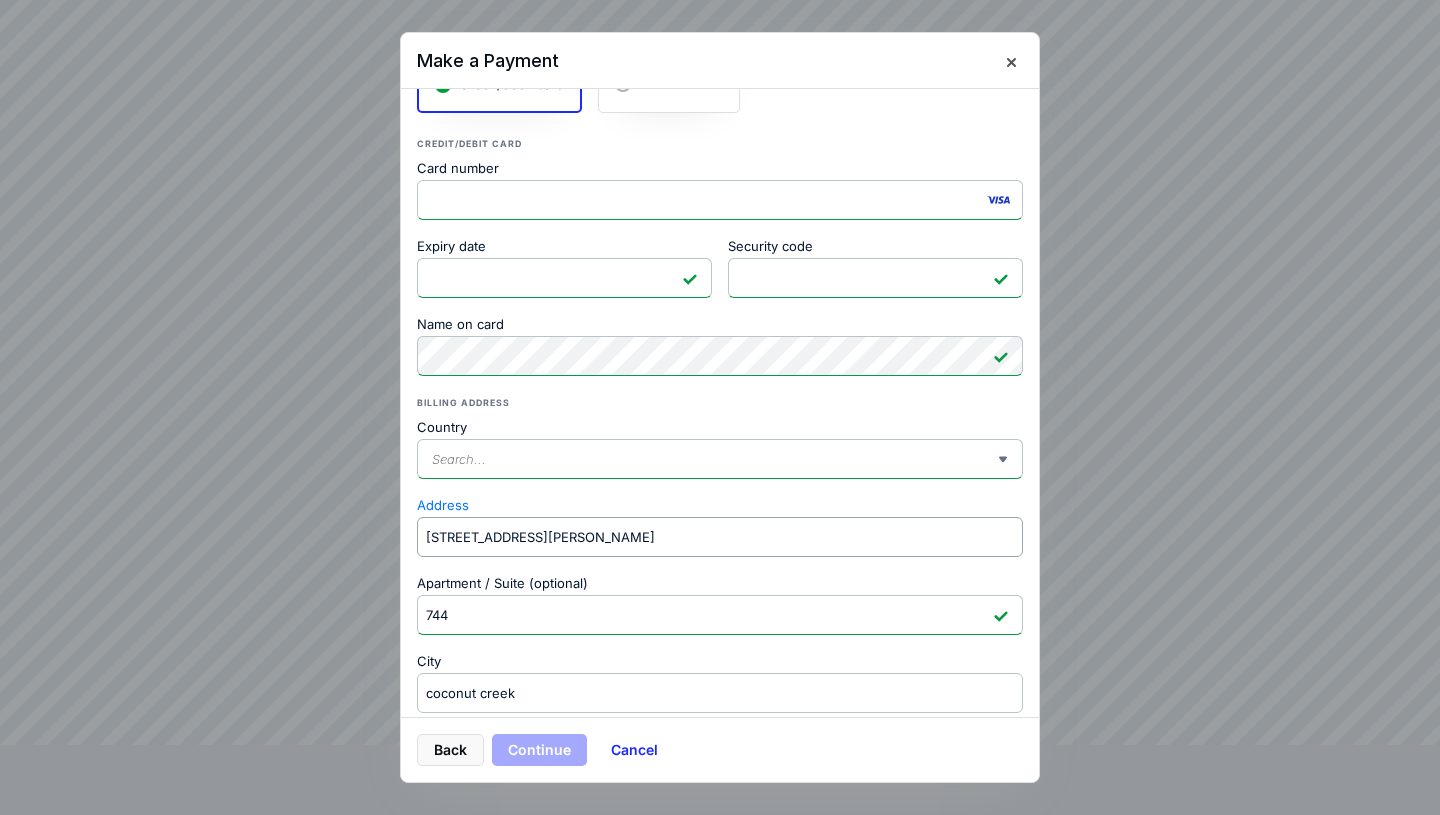 type 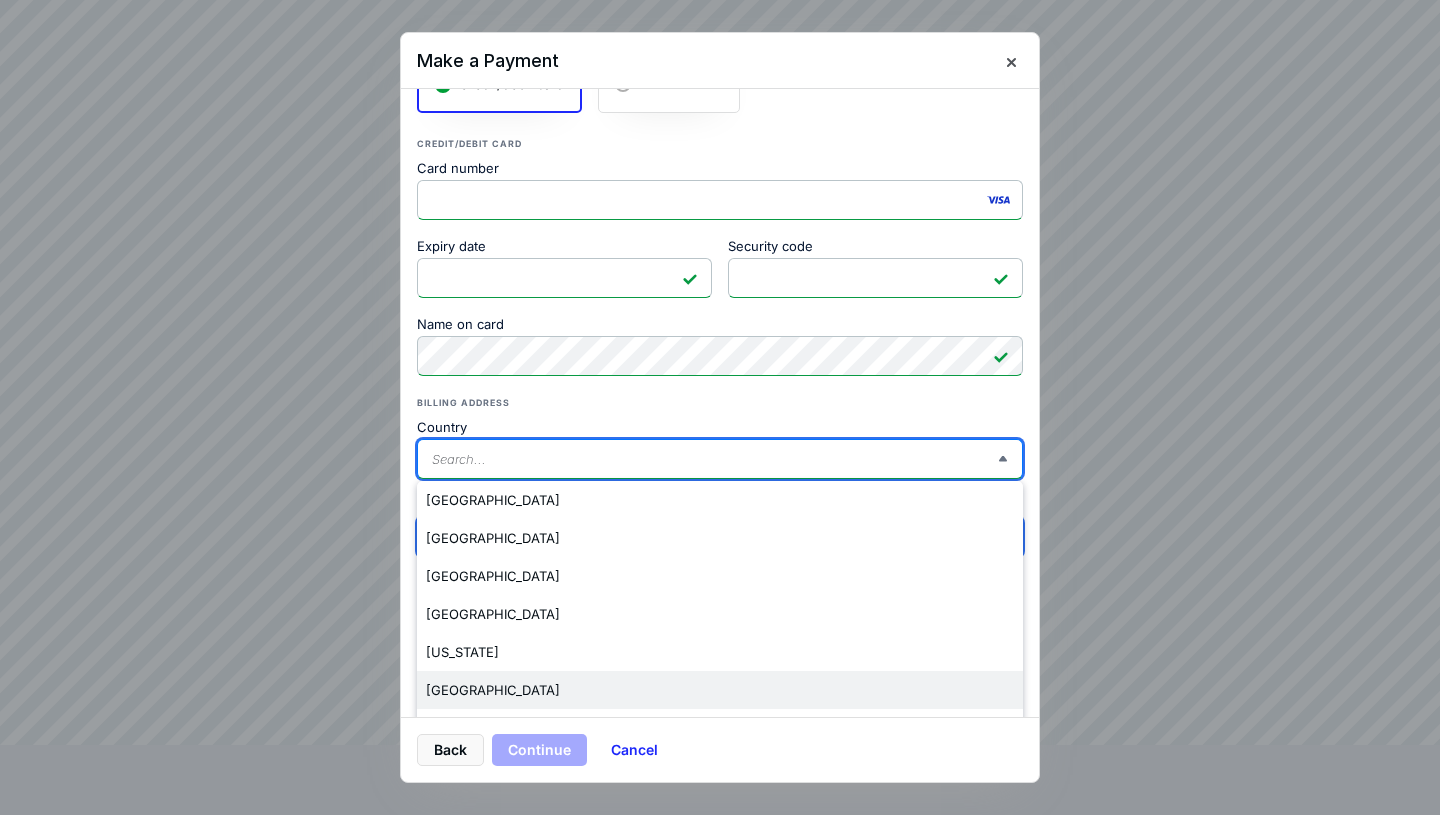 scroll, scrollTop: 405, scrollLeft: 0, axis: vertical 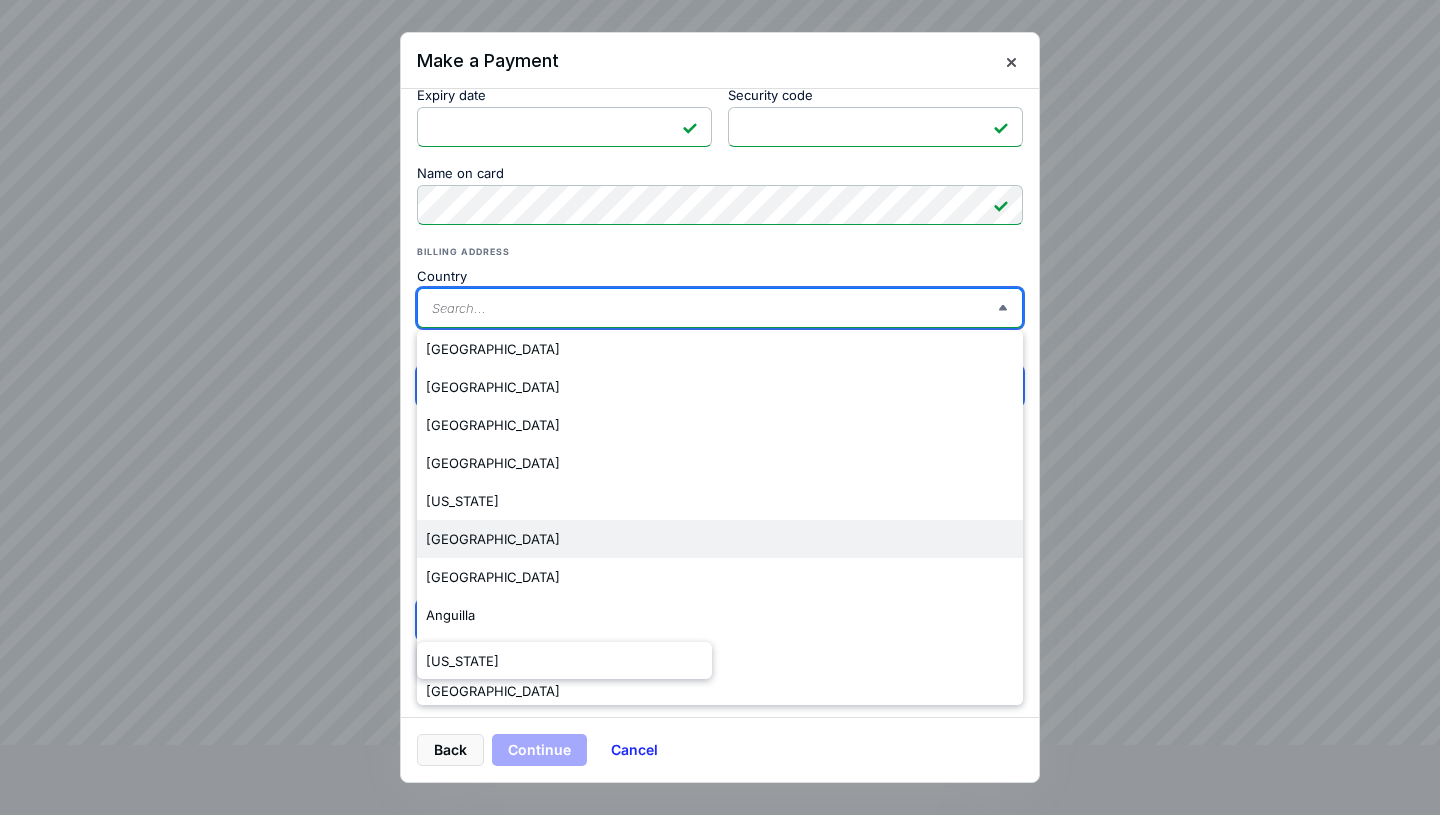 type on "FL" 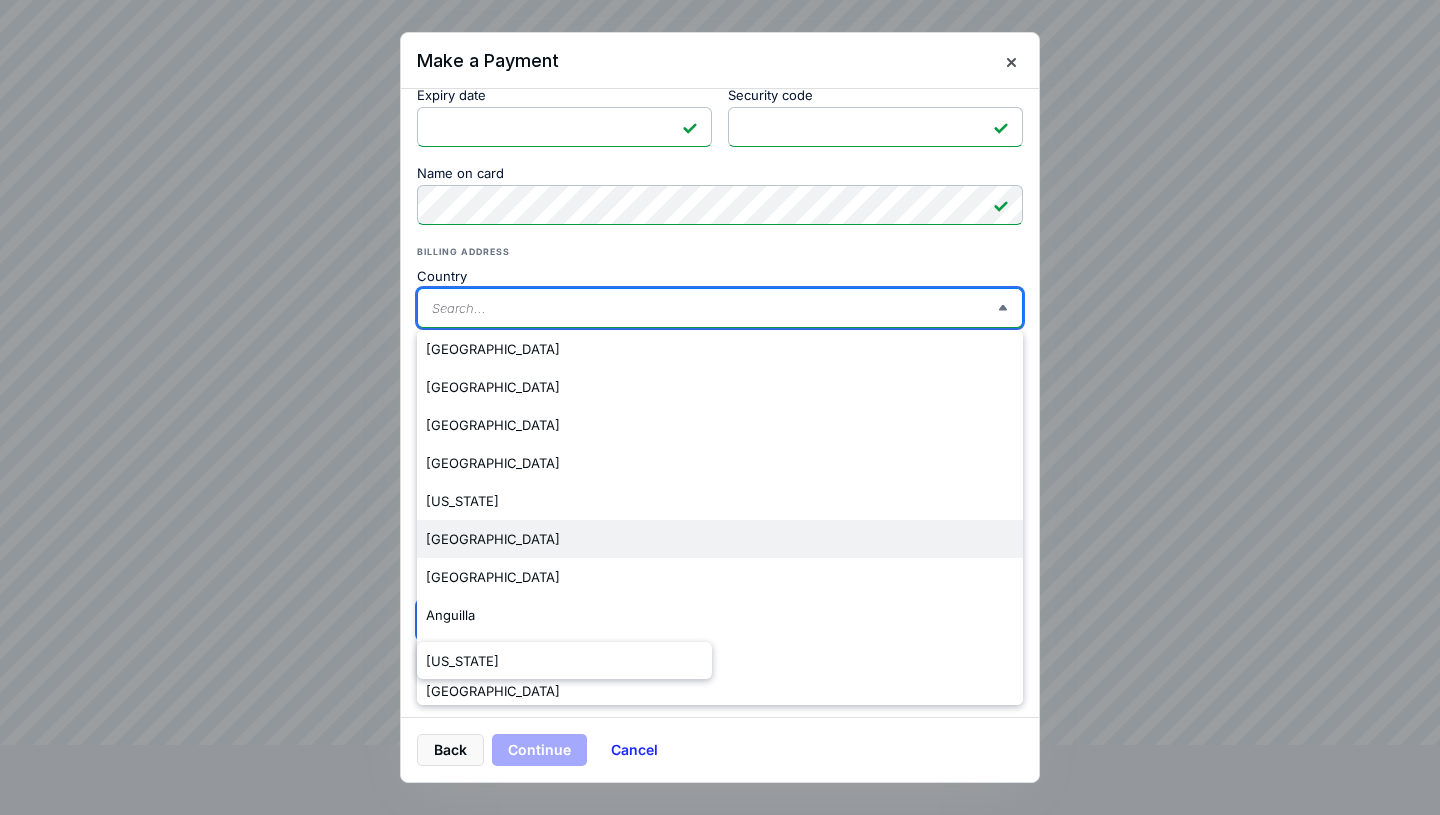 type on "[GEOGRAPHIC_DATA]" 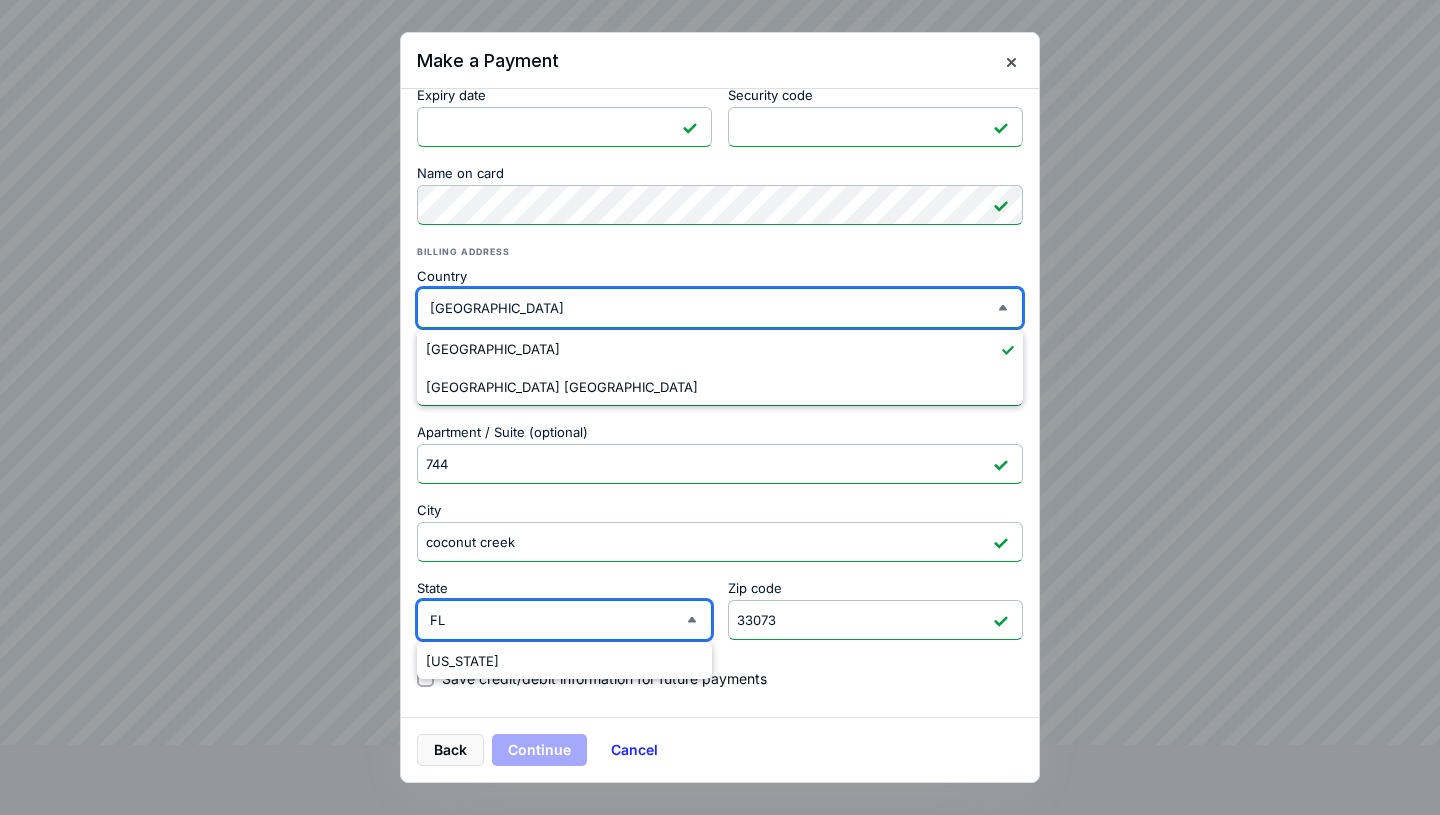 click at bounding box center [720, 407] 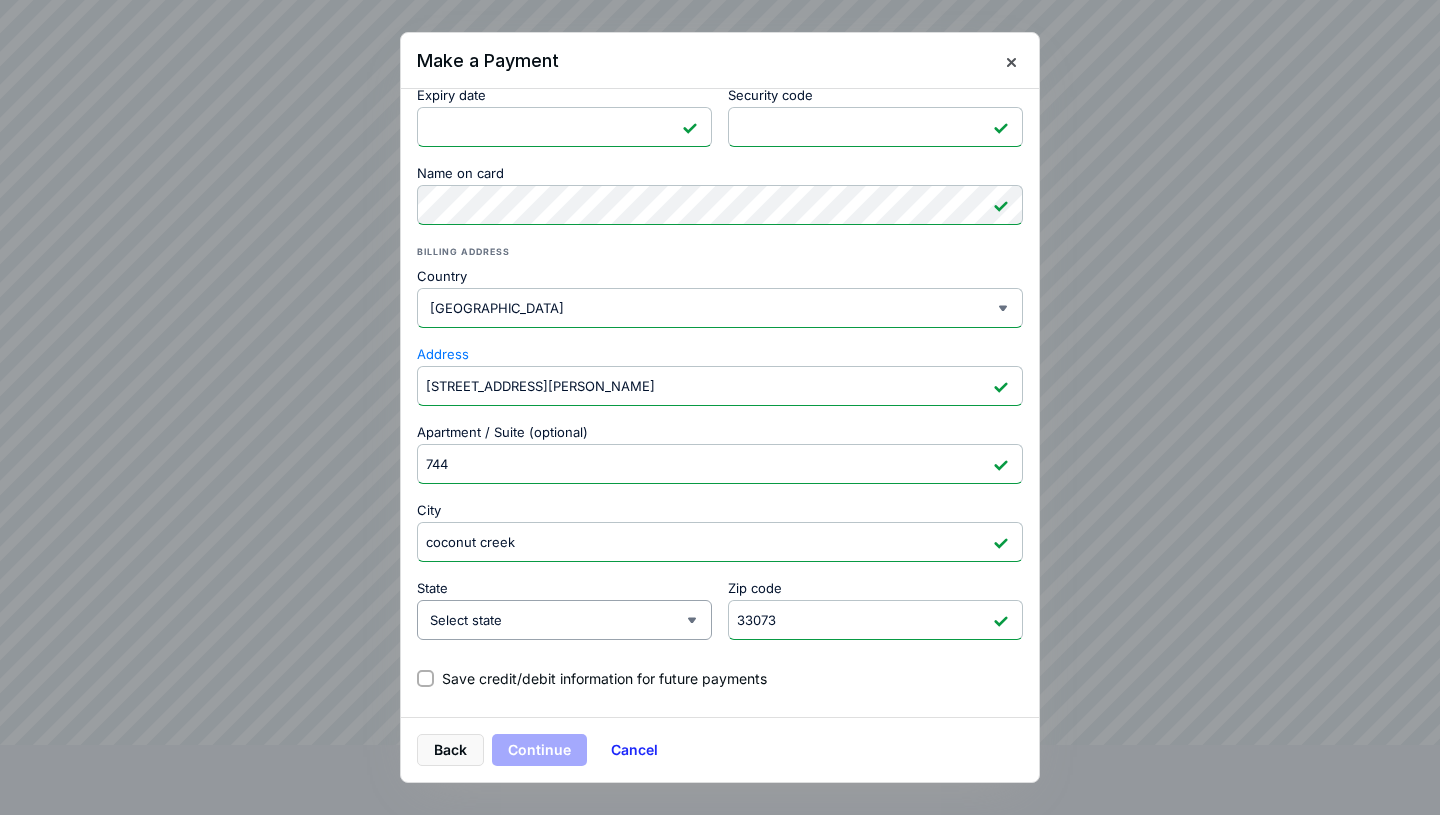 type on "FL" 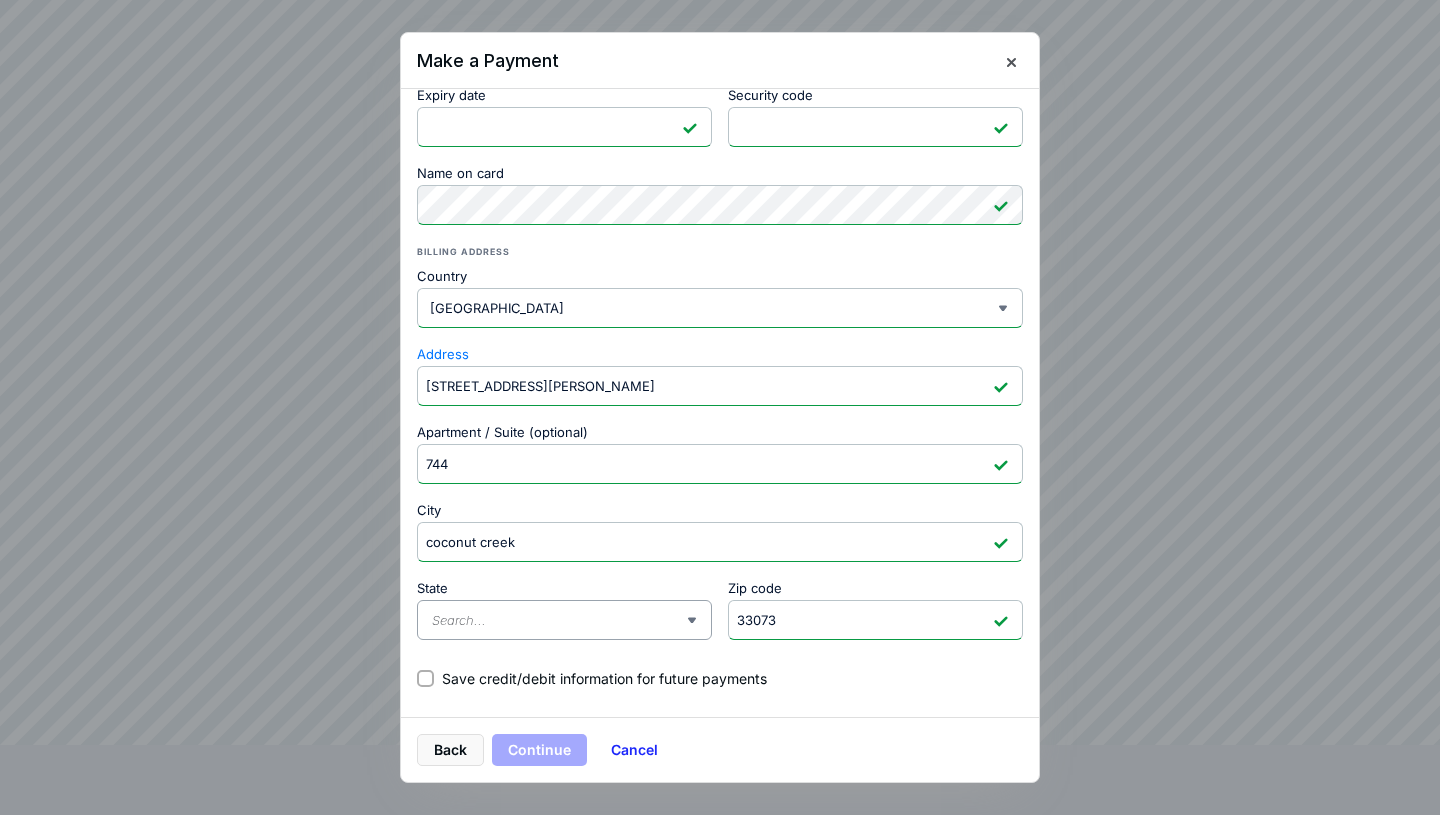 click on "State" at bounding box center [558, 620] 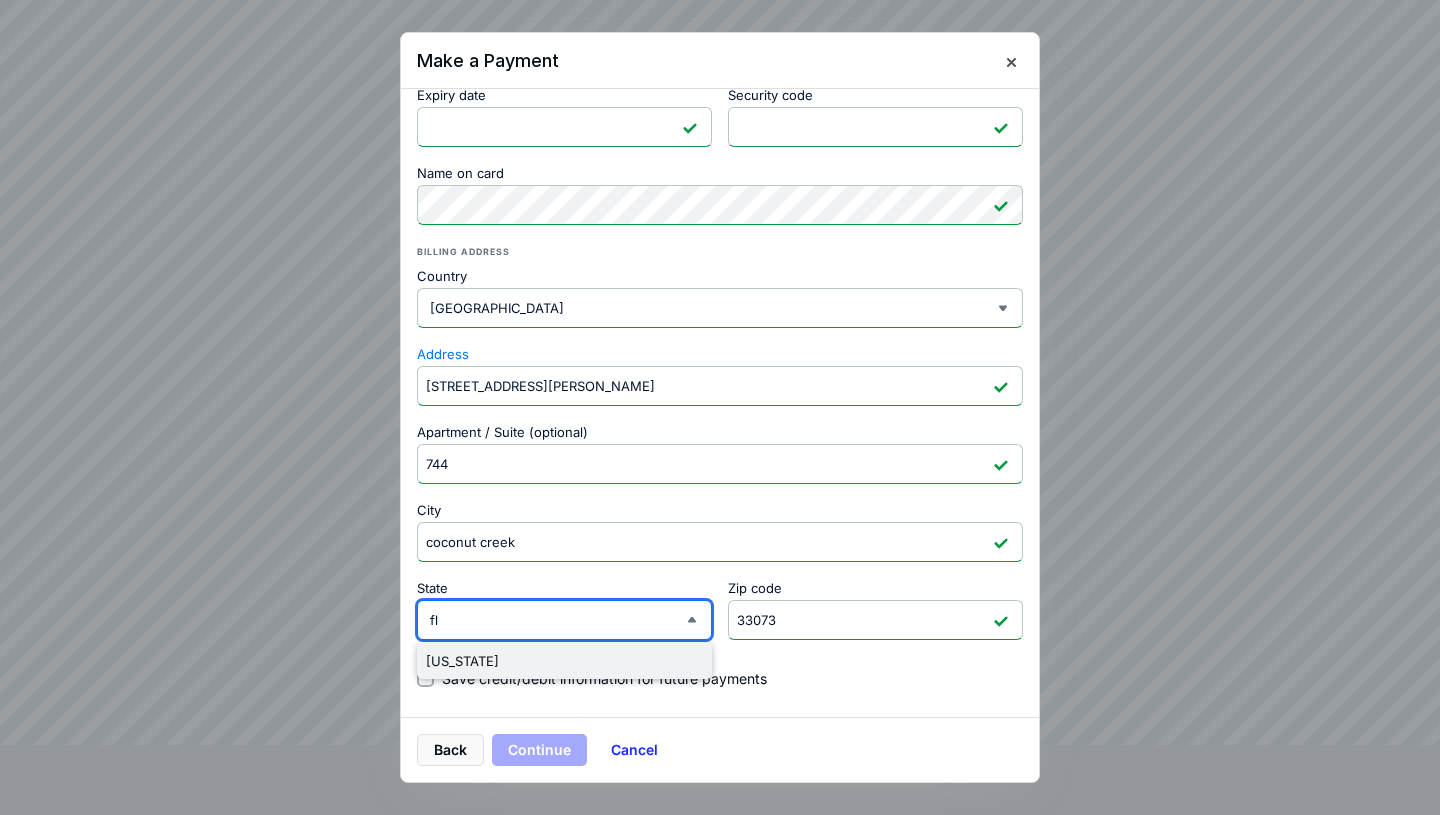 click on "[US_STATE]" at bounding box center [564, 661] 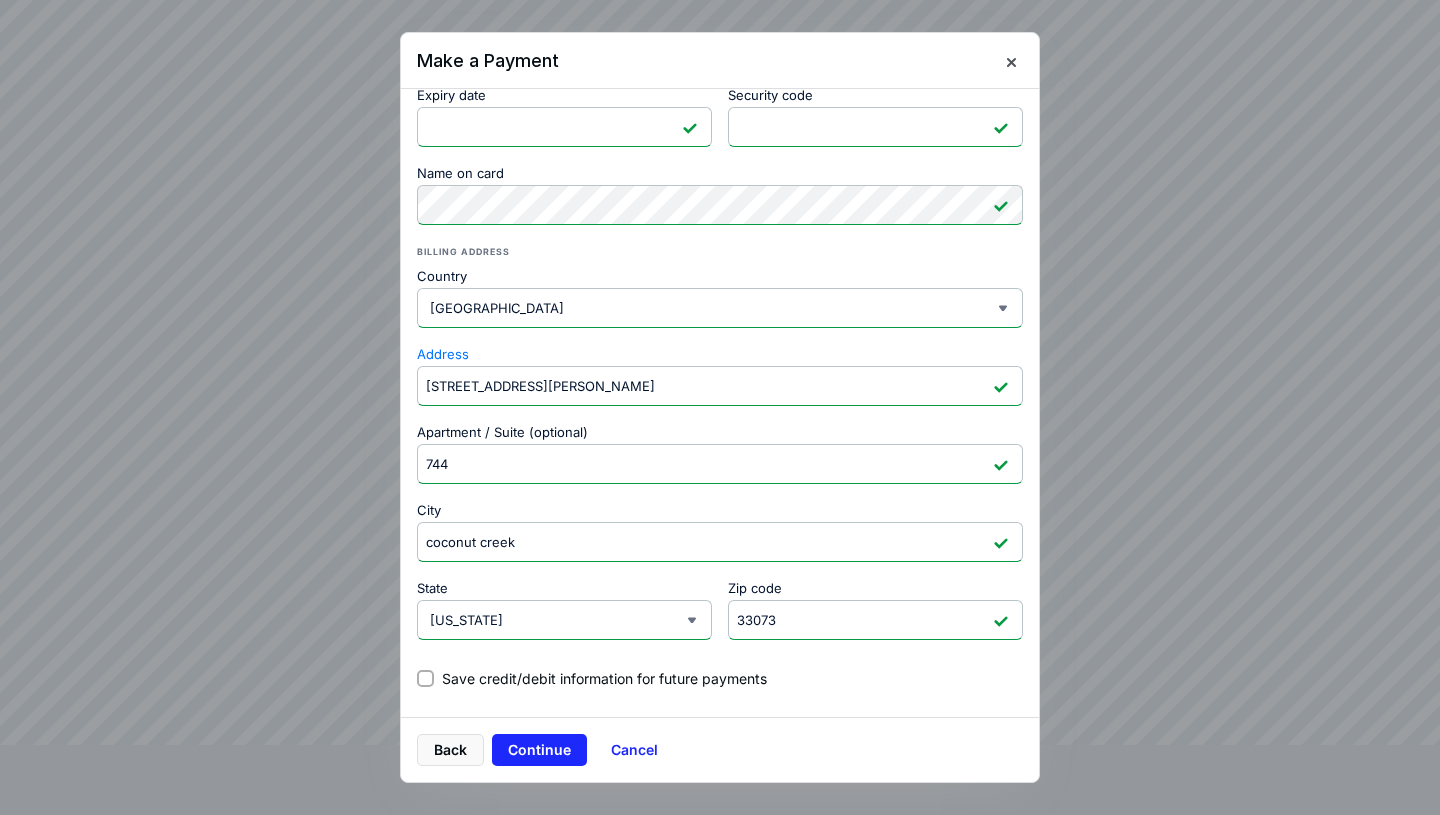click on "Save credit/debit information for future payments" at bounding box center [425, 678] 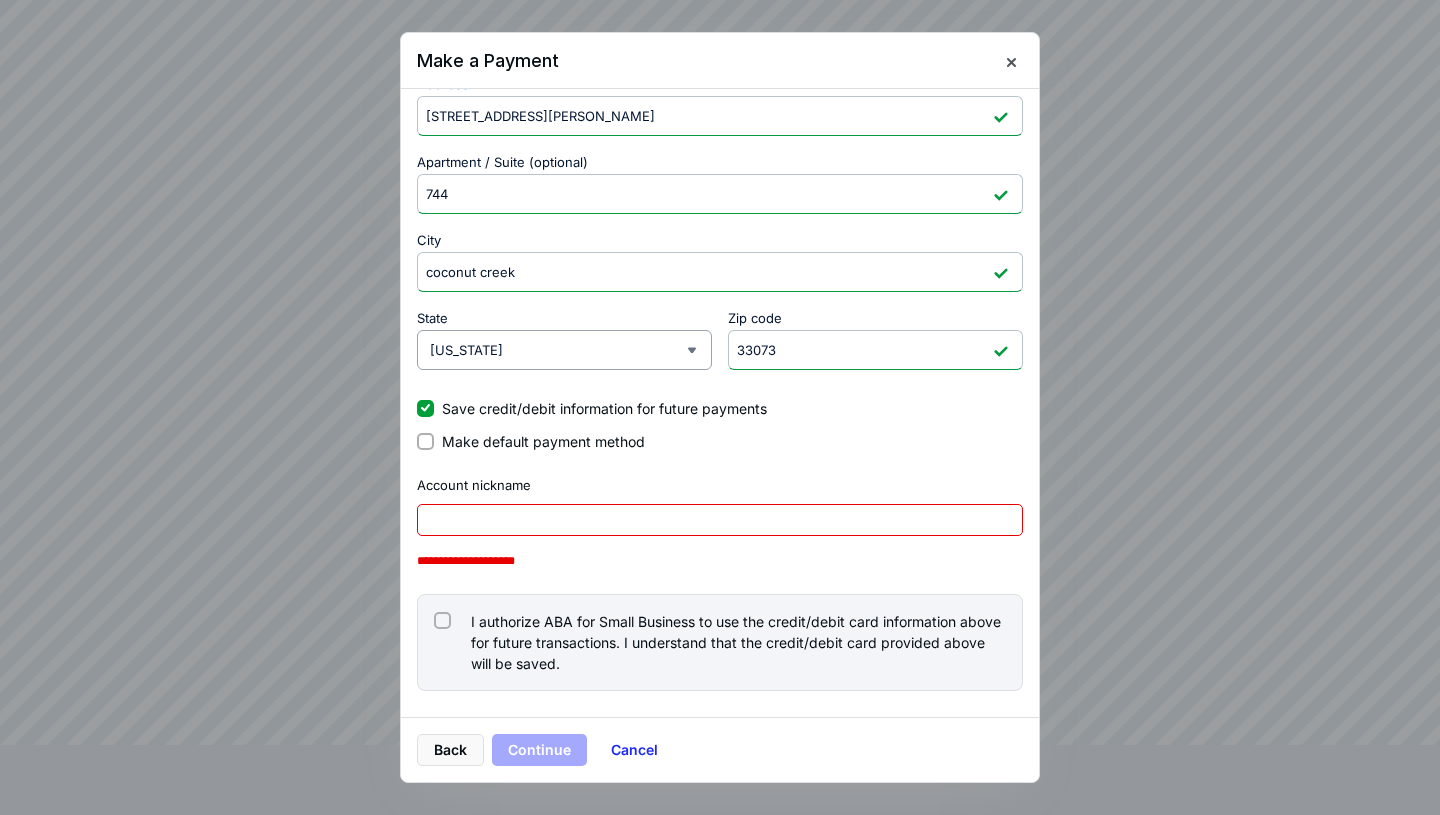 scroll, scrollTop: 674, scrollLeft: 0, axis: vertical 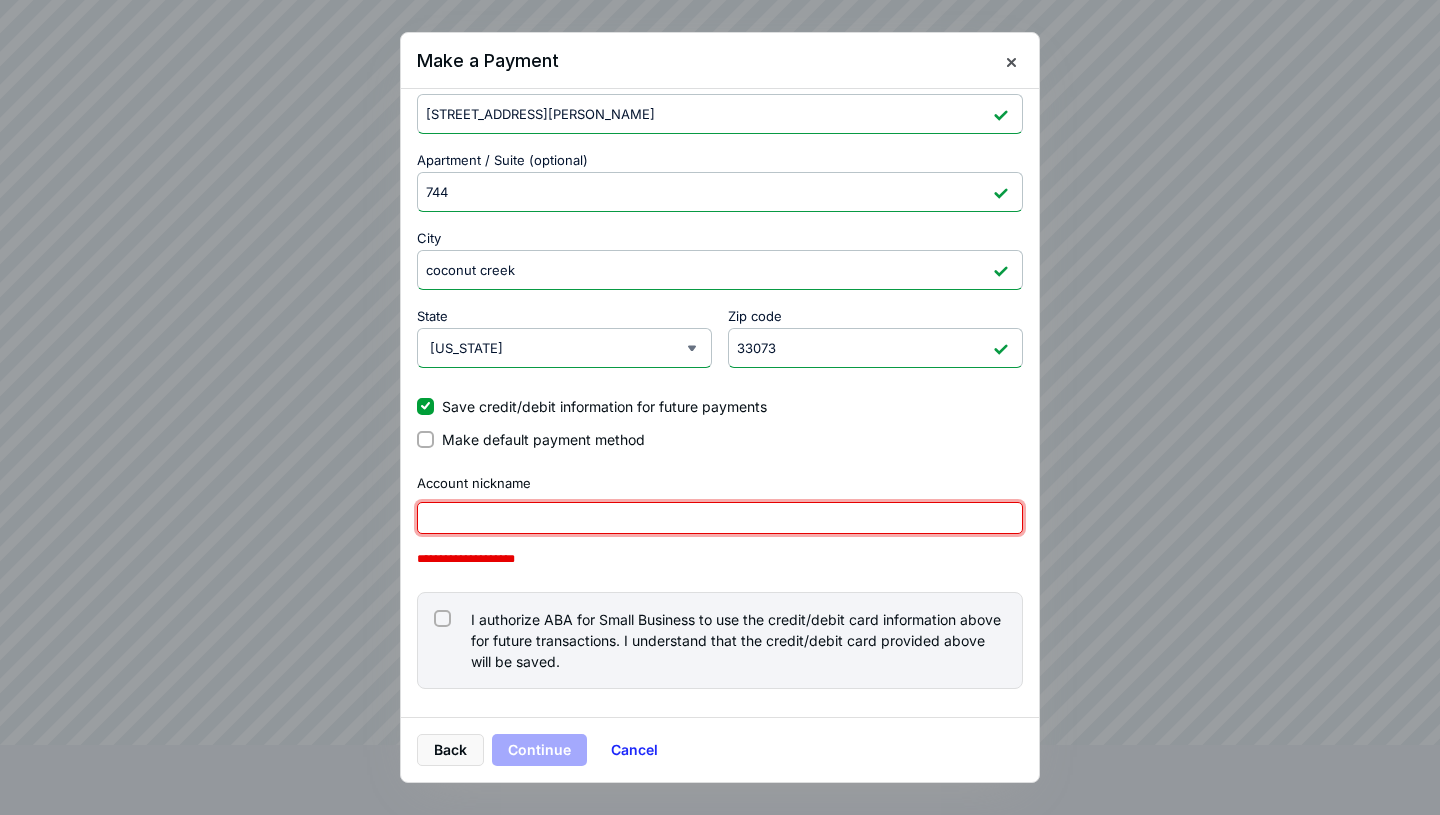 click at bounding box center [720, 518] 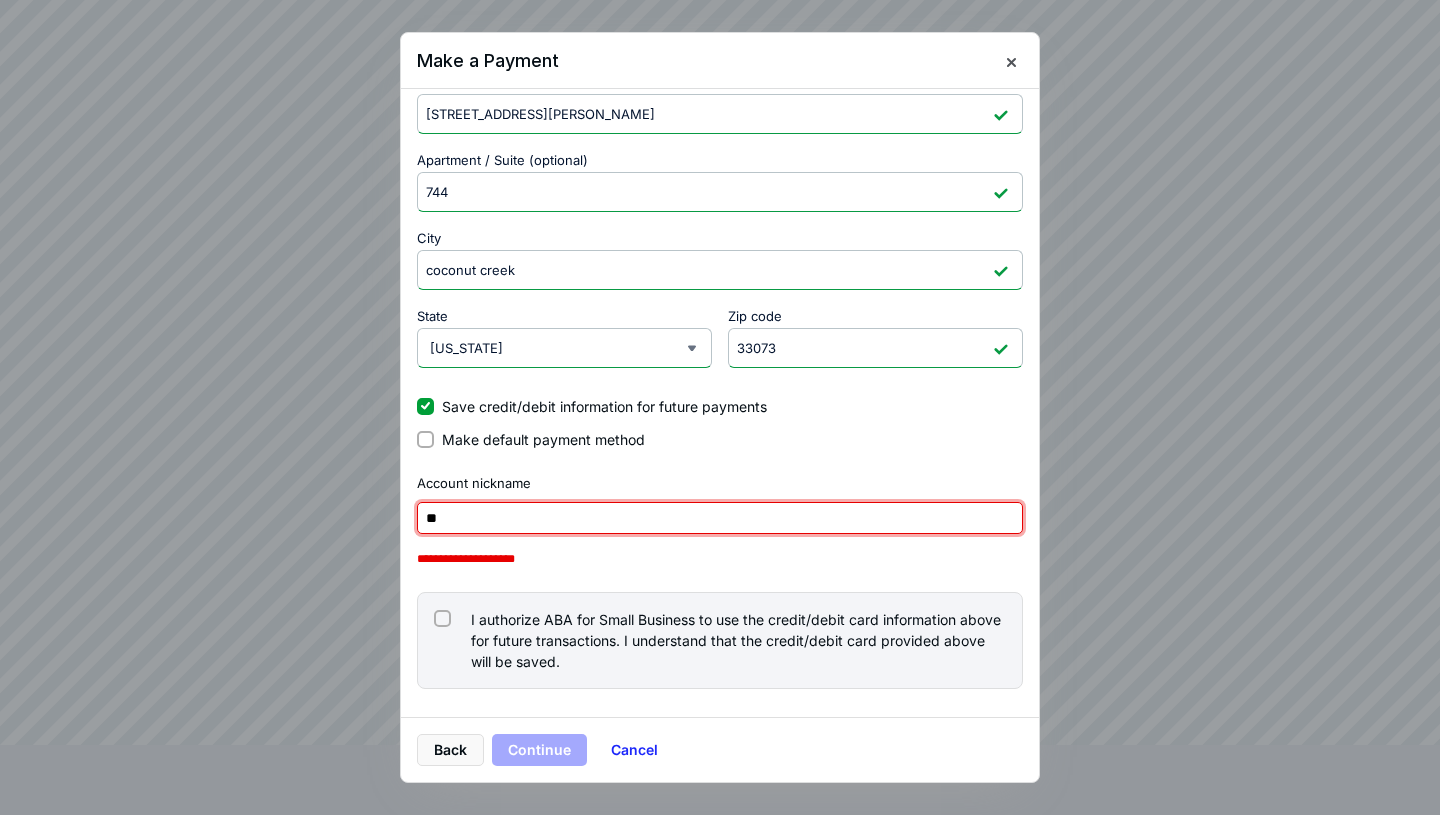 scroll, scrollTop: 642, scrollLeft: 0, axis: vertical 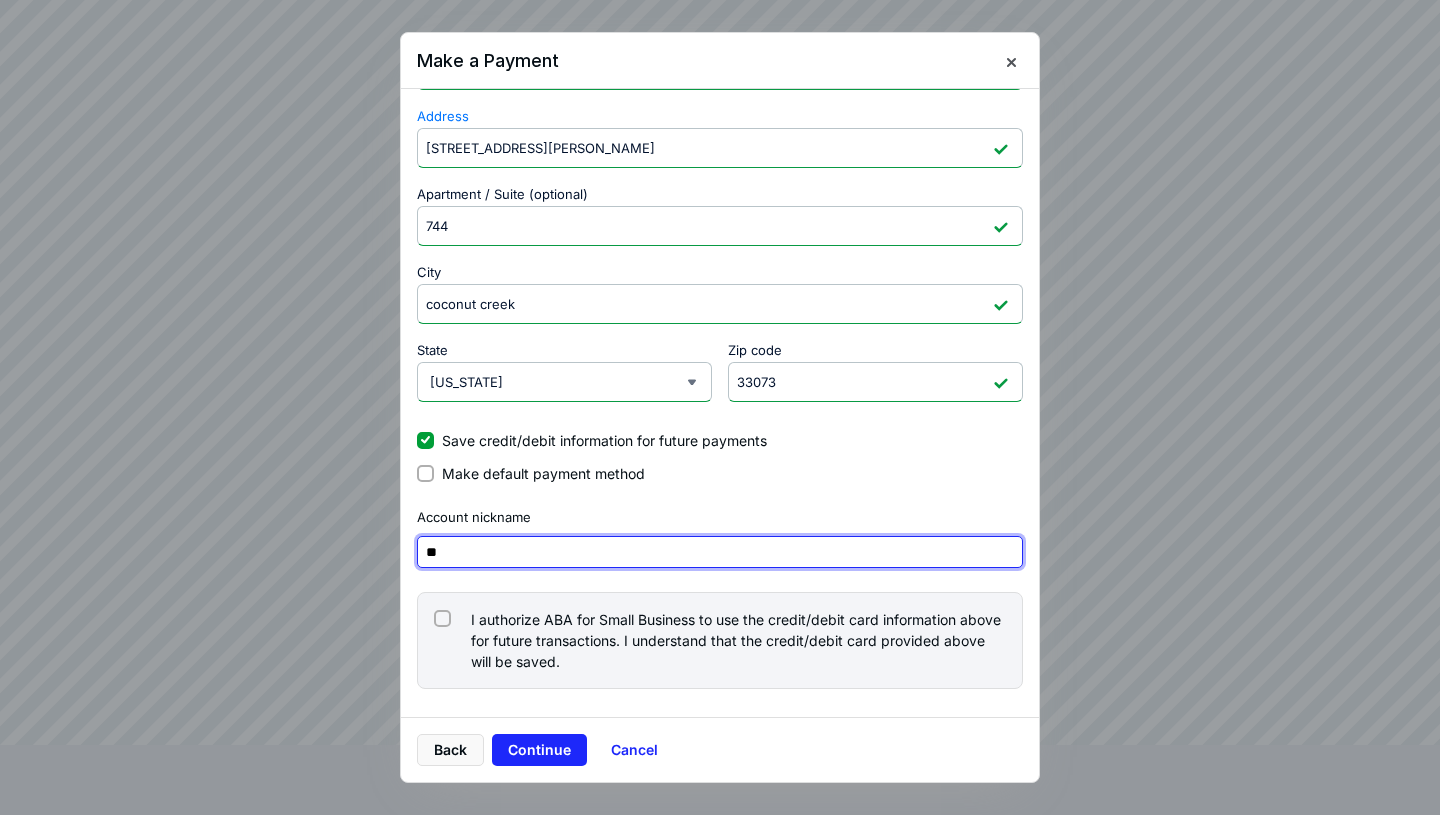 type on "*" 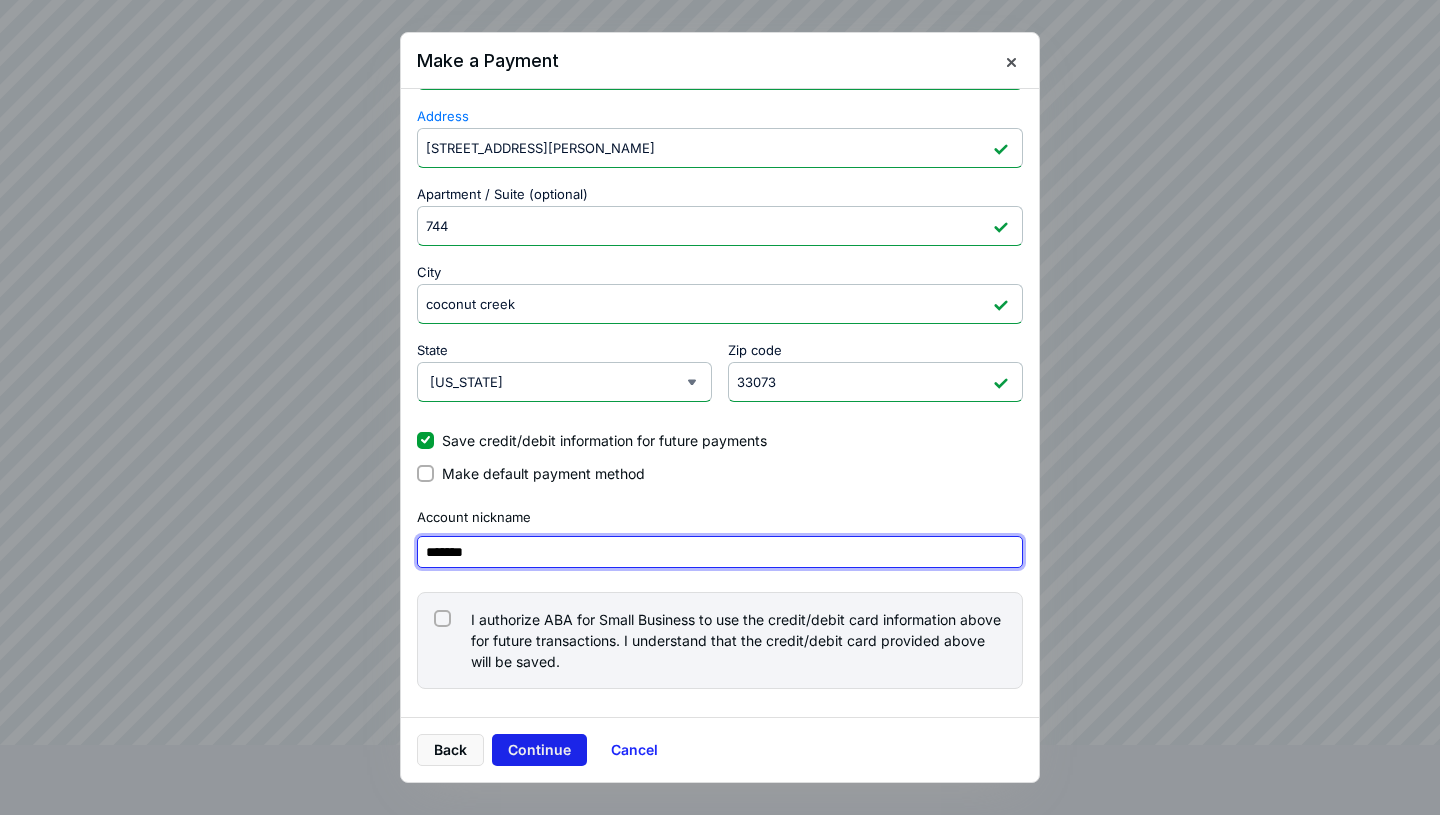 type on "*******" 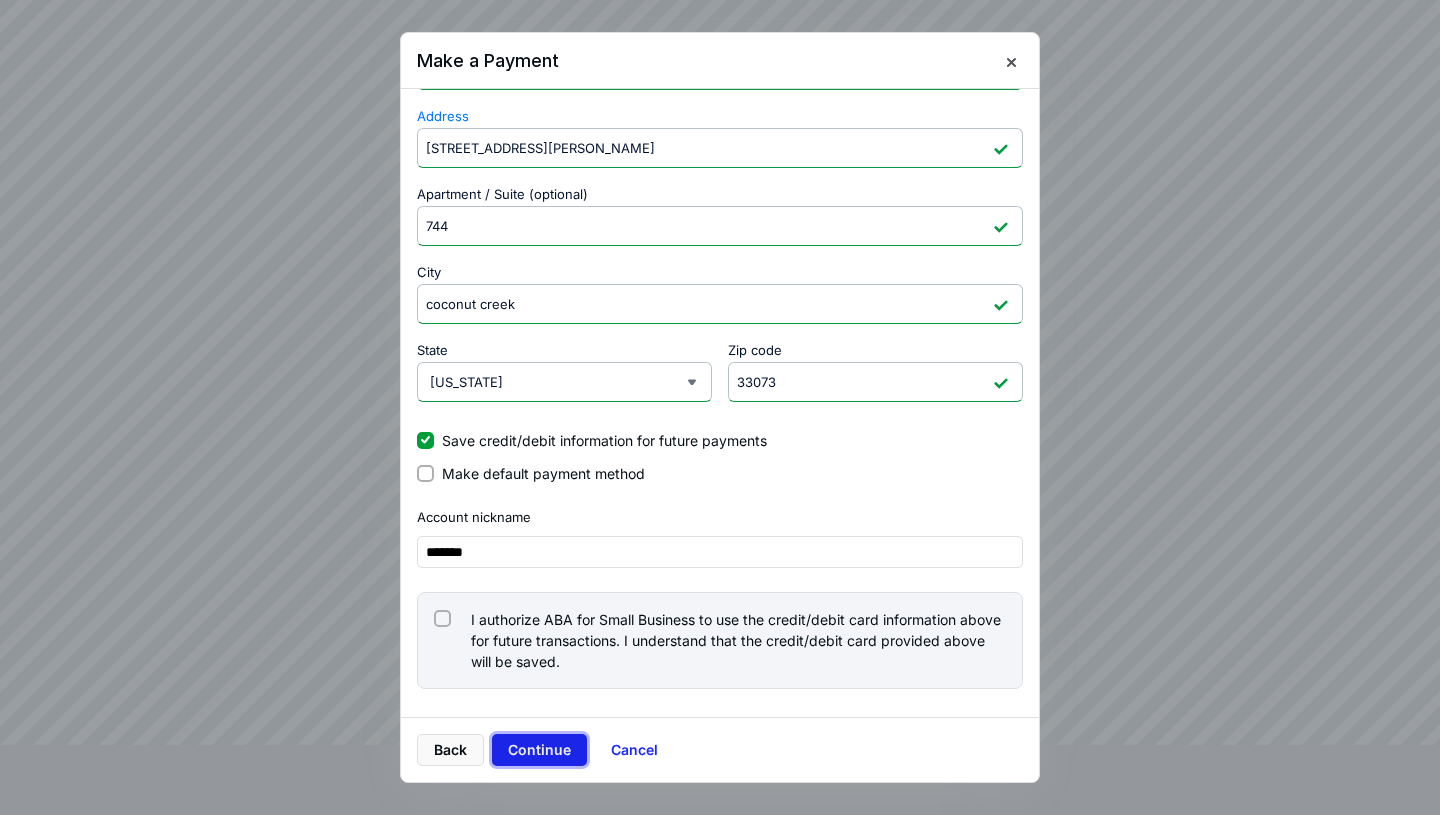 click on "Continue" at bounding box center (539, 750) 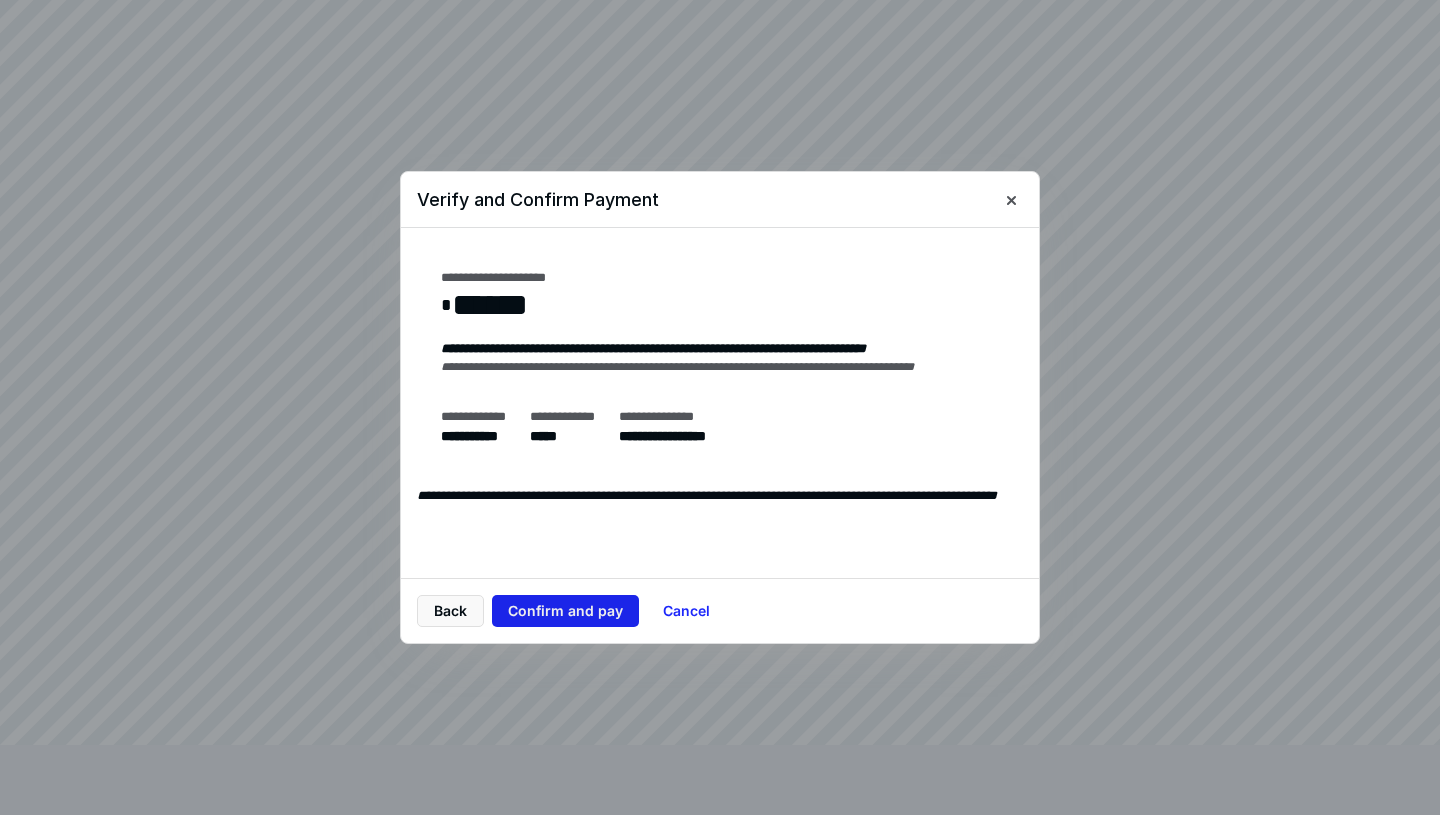 scroll, scrollTop: 0, scrollLeft: 0, axis: both 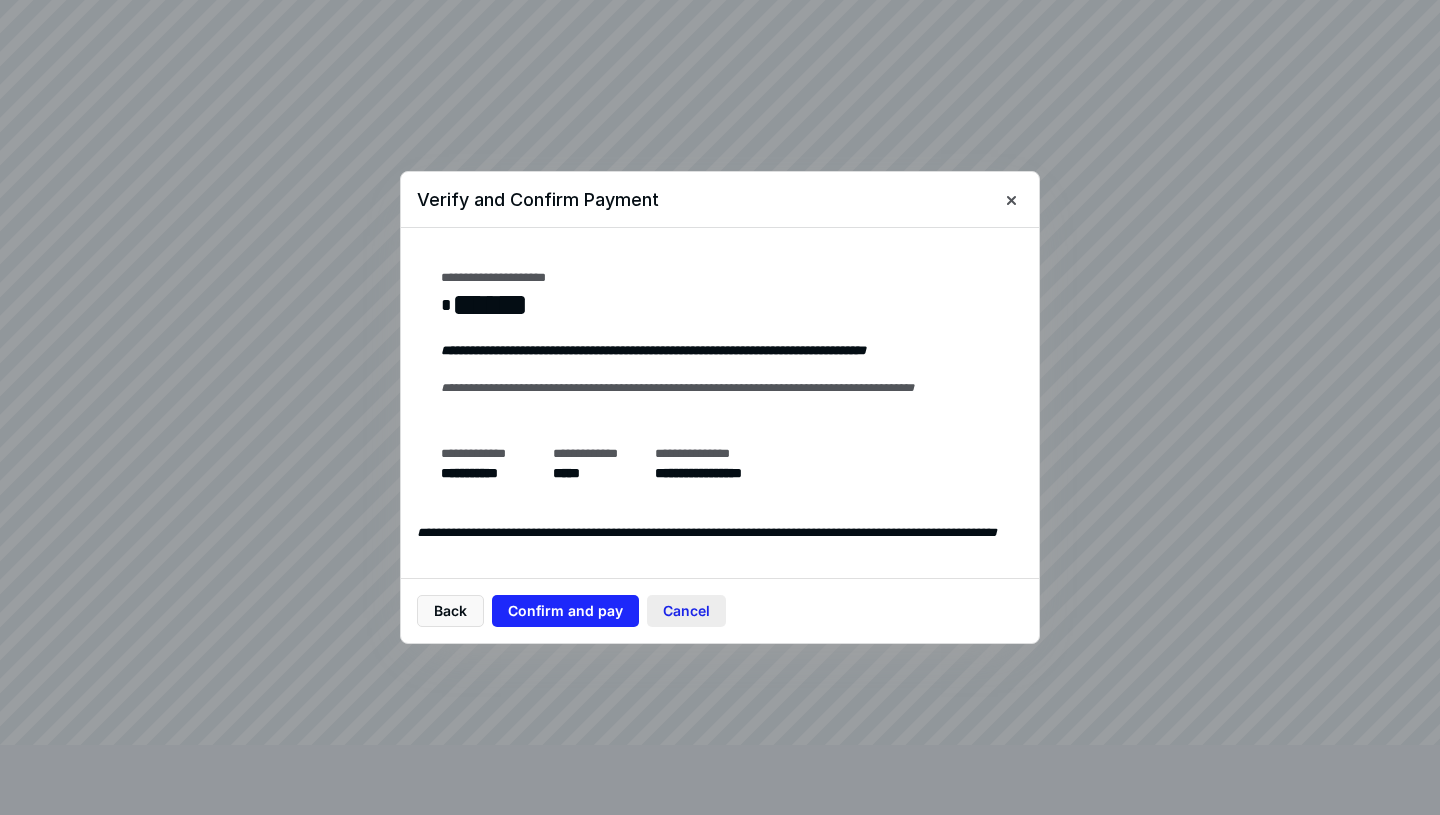 click on "Cancel" at bounding box center [686, 611] 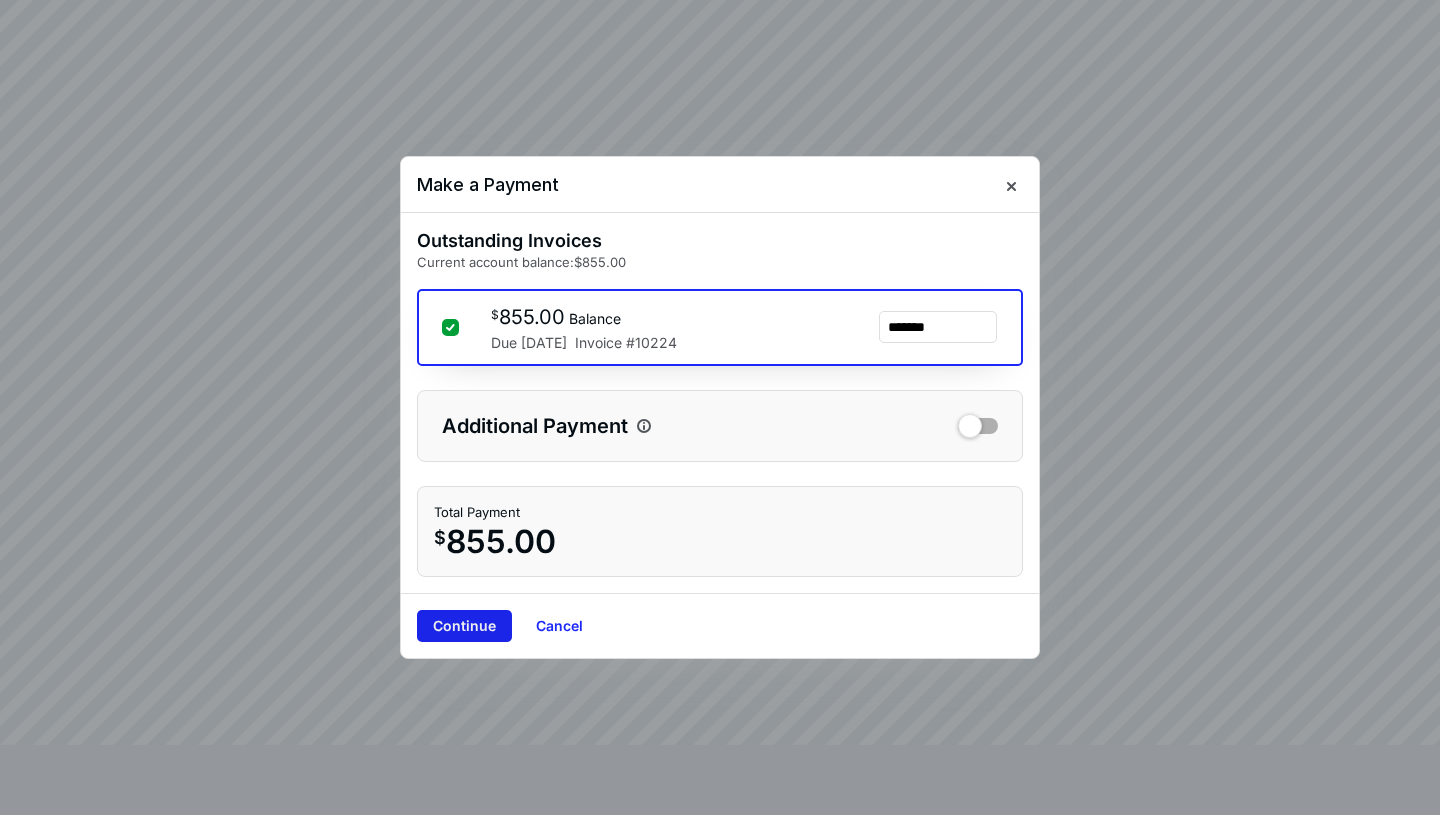 click on "Continue" at bounding box center (464, 626) 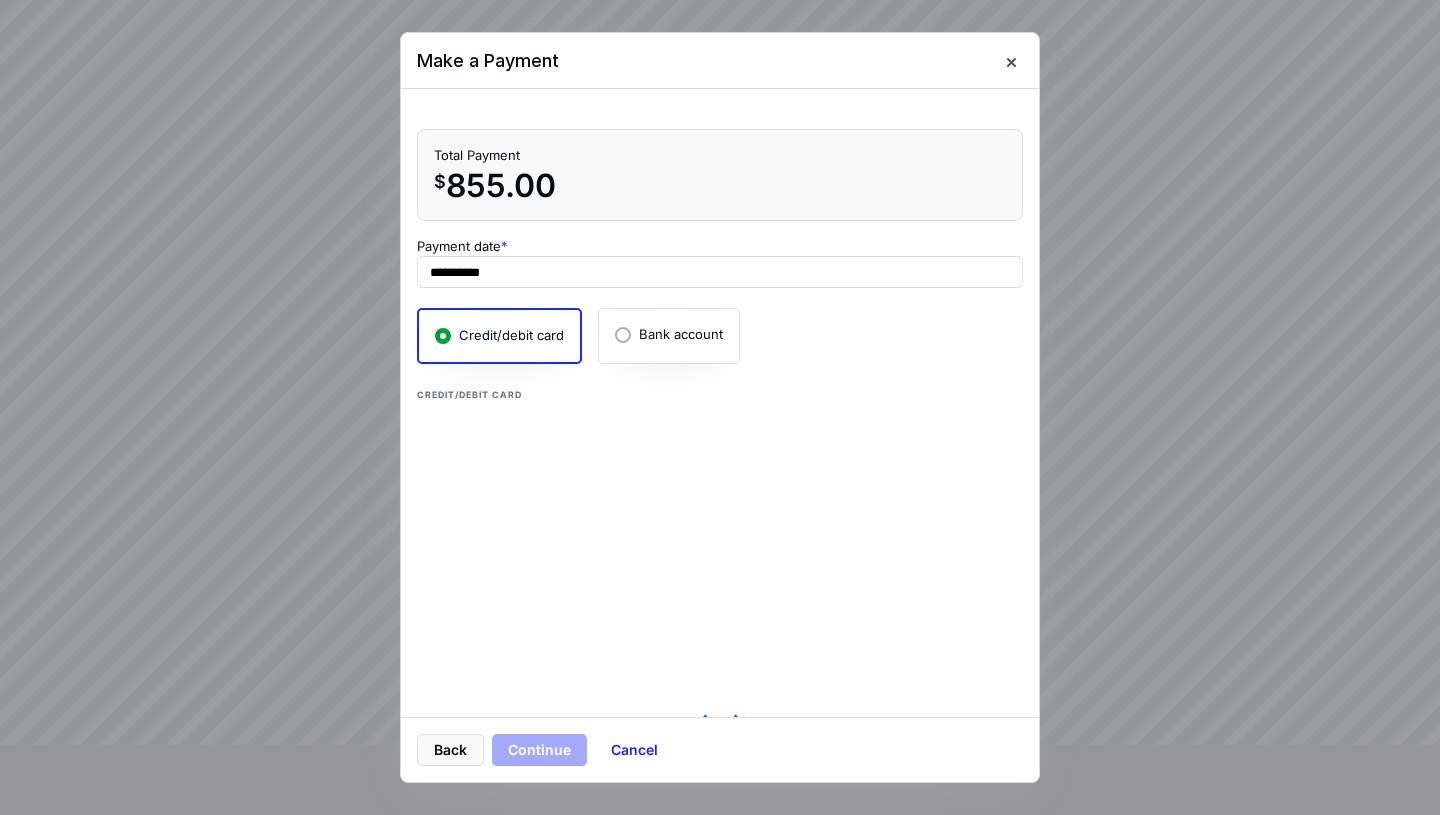 click on "Bank account" at bounding box center (669, 335) 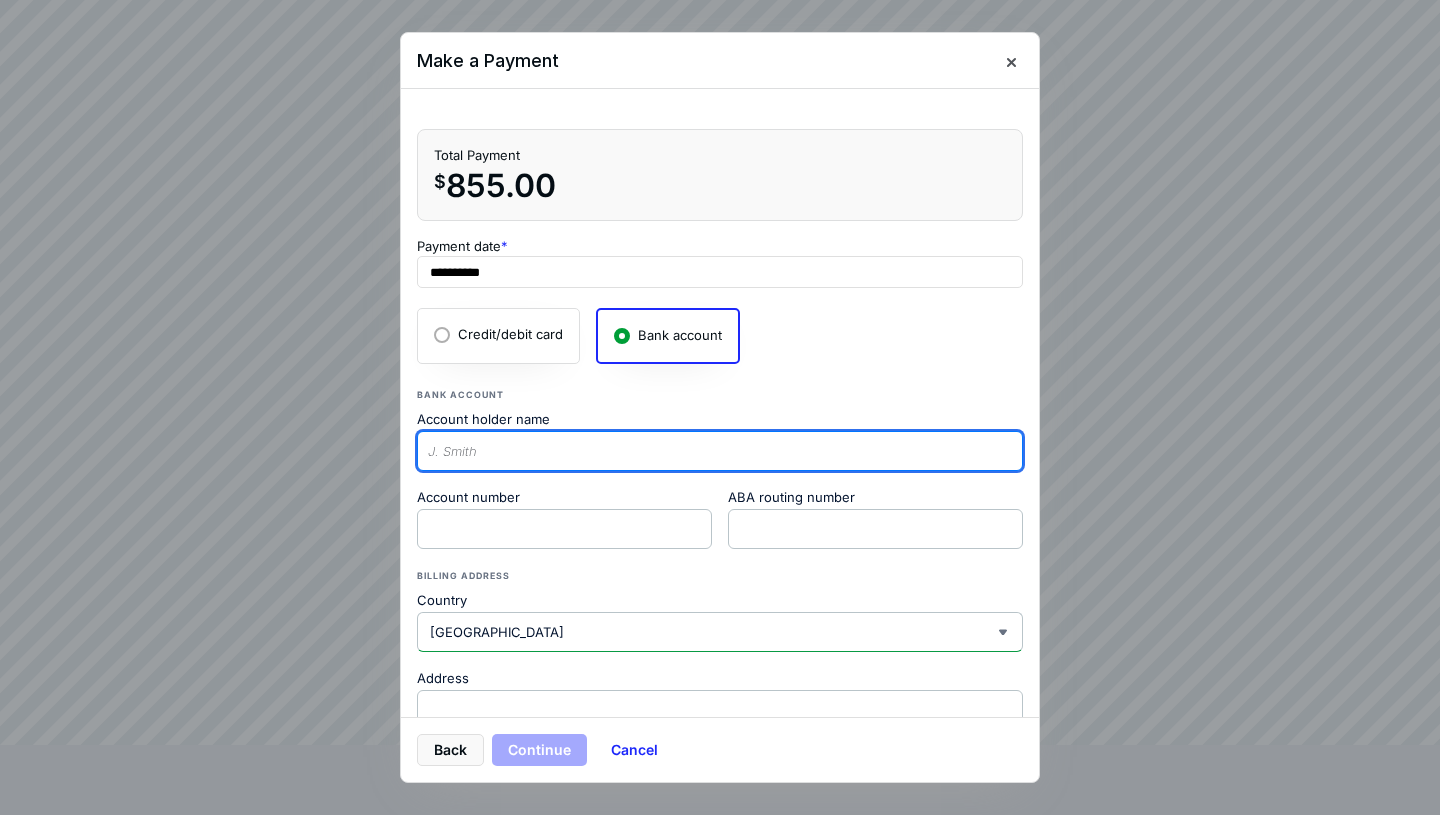 click on "Account holder name" at bounding box center (720, 451) 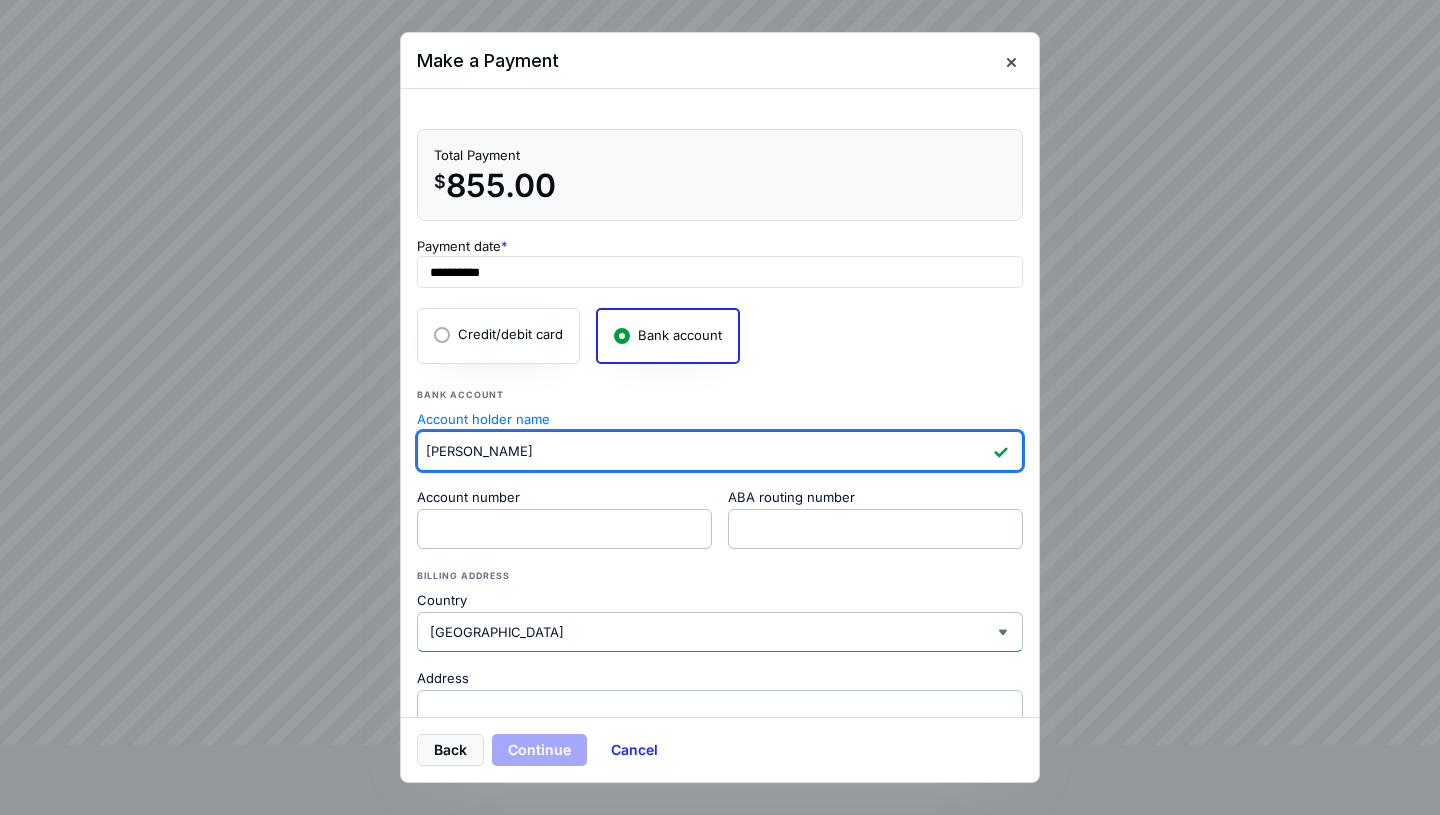 type on "[PERSON_NAME]" 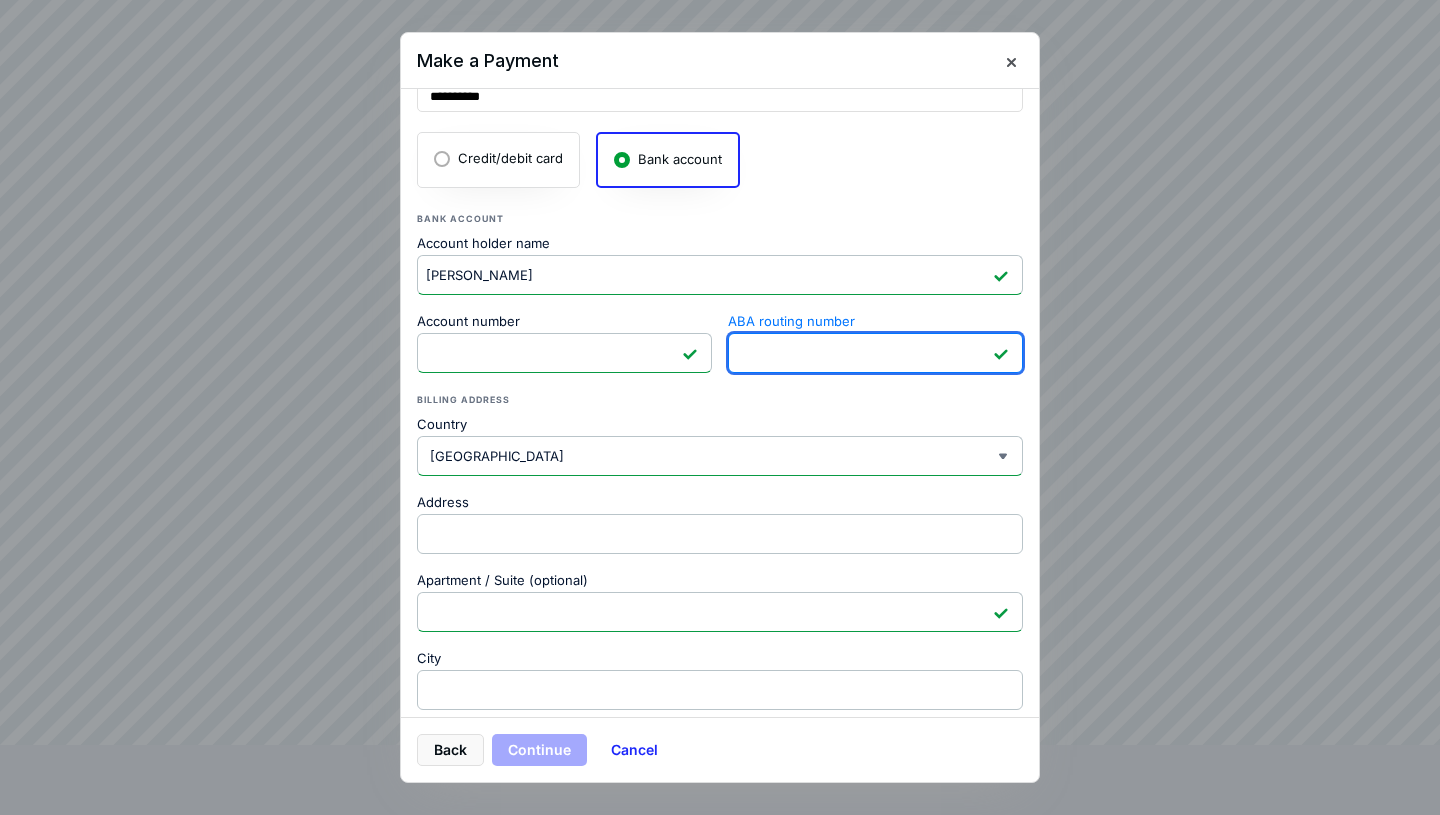 scroll, scrollTop: 180, scrollLeft: 0, axis: vertical 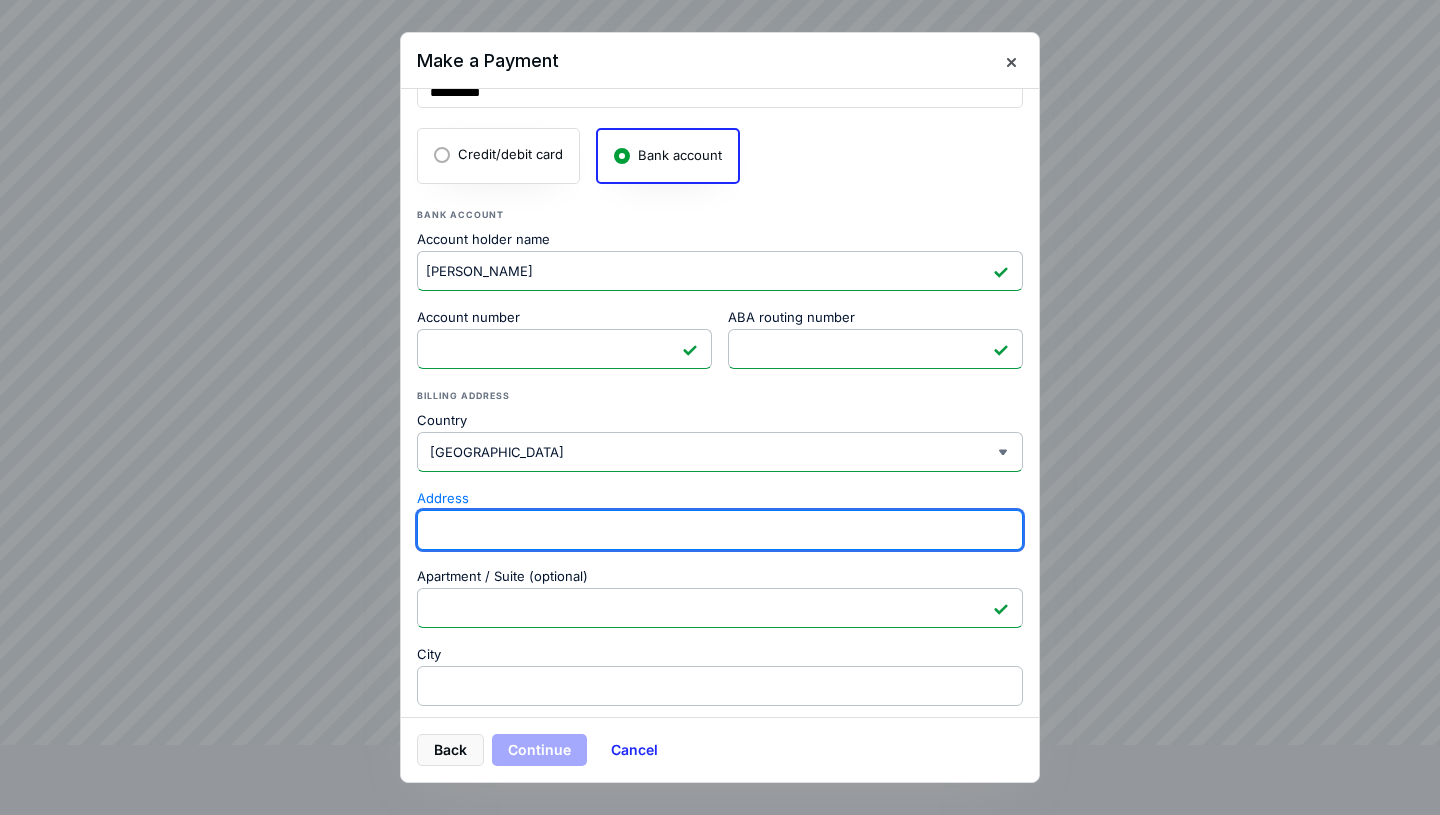 click on "Address" at bounding box center [720, 530] 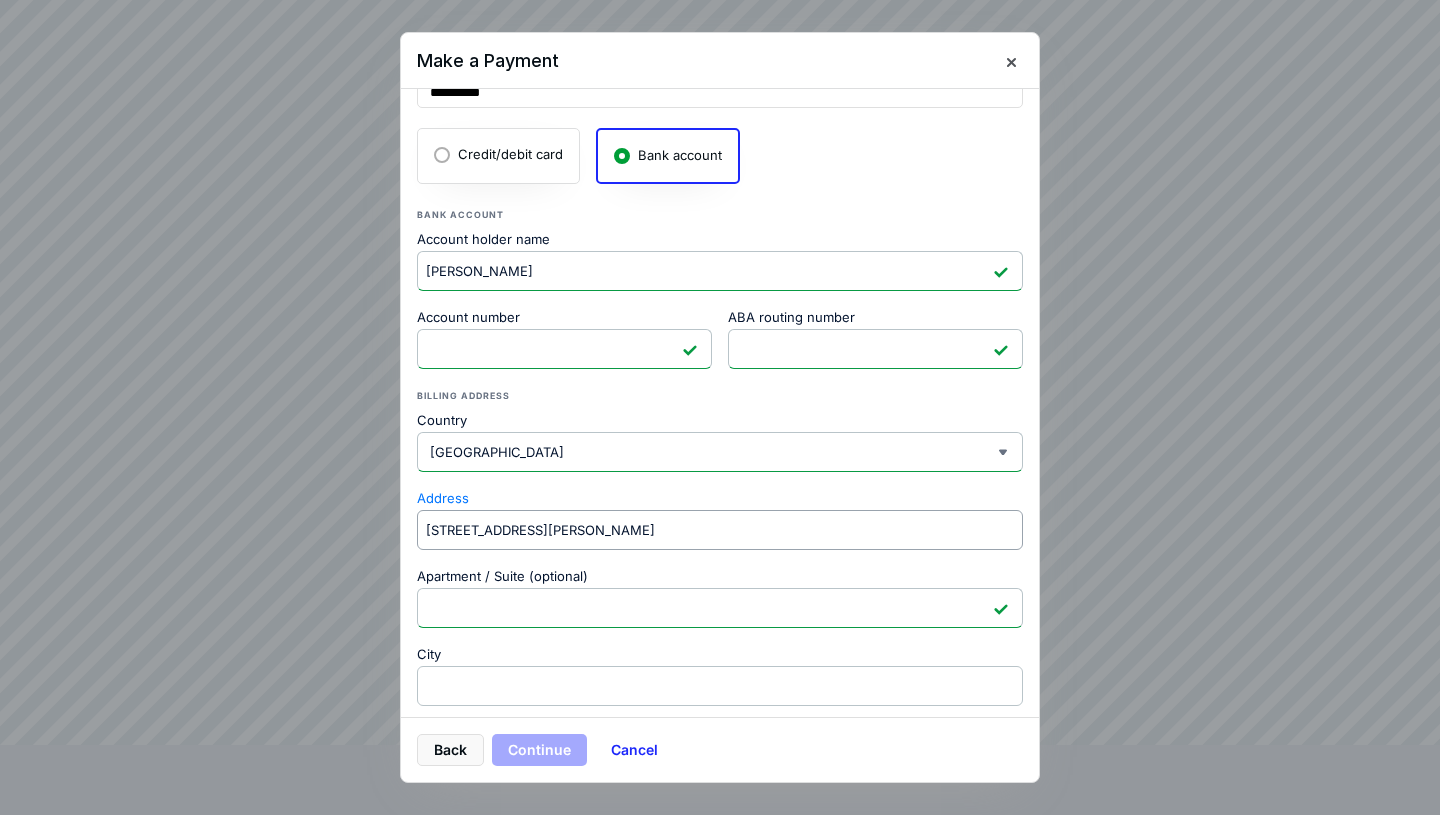 type on "744" 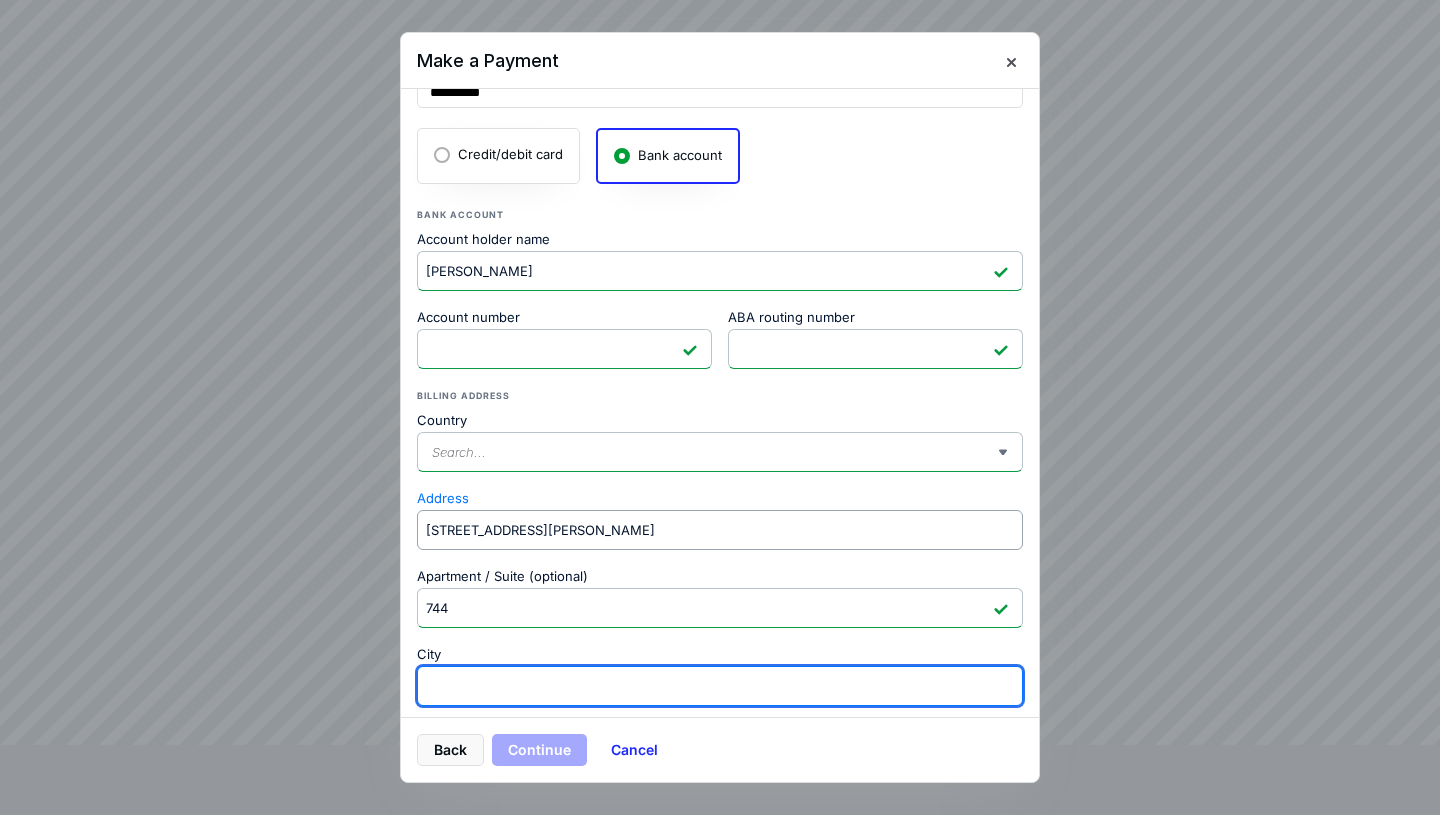 type on "coconut creek" 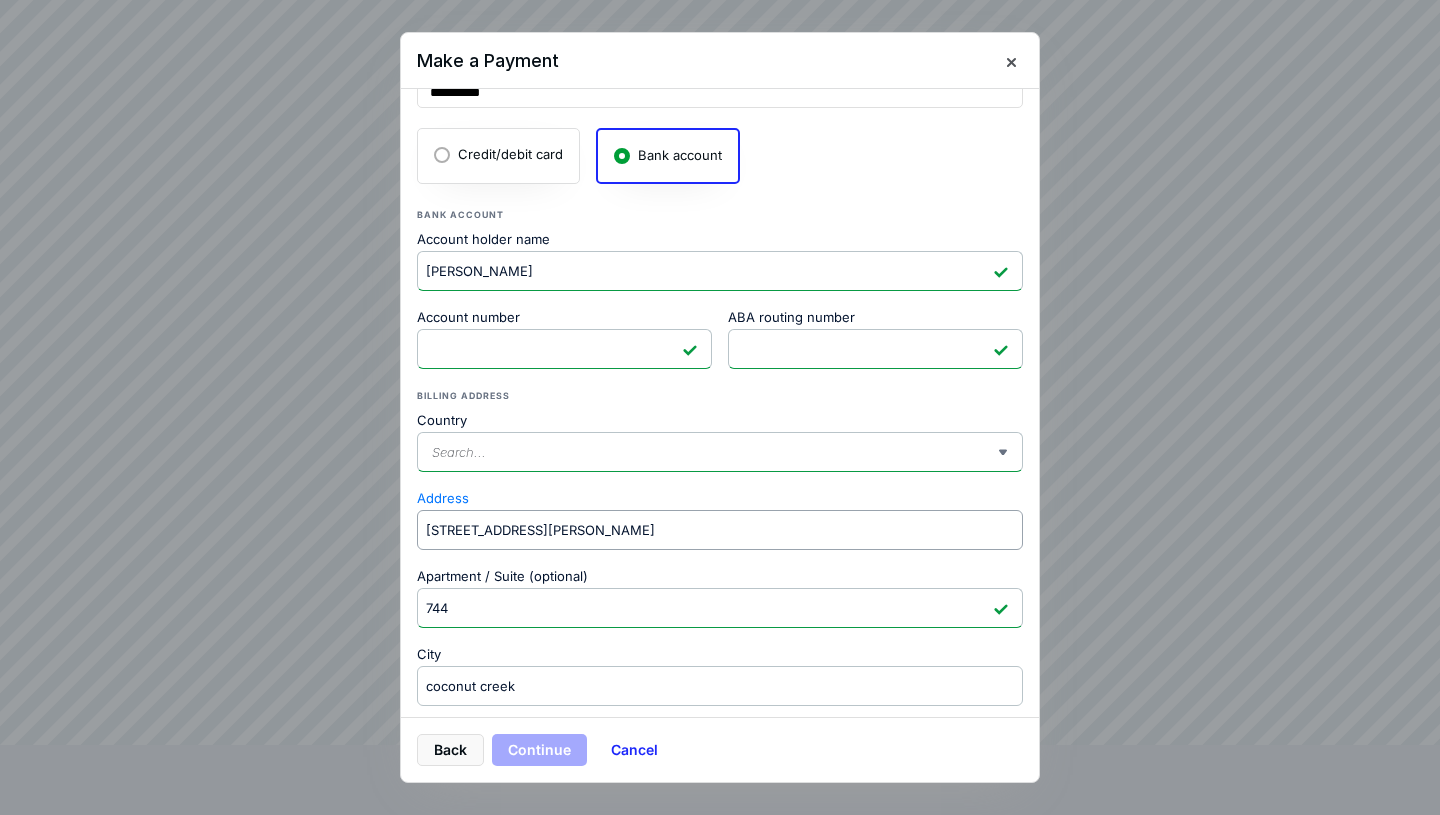 type 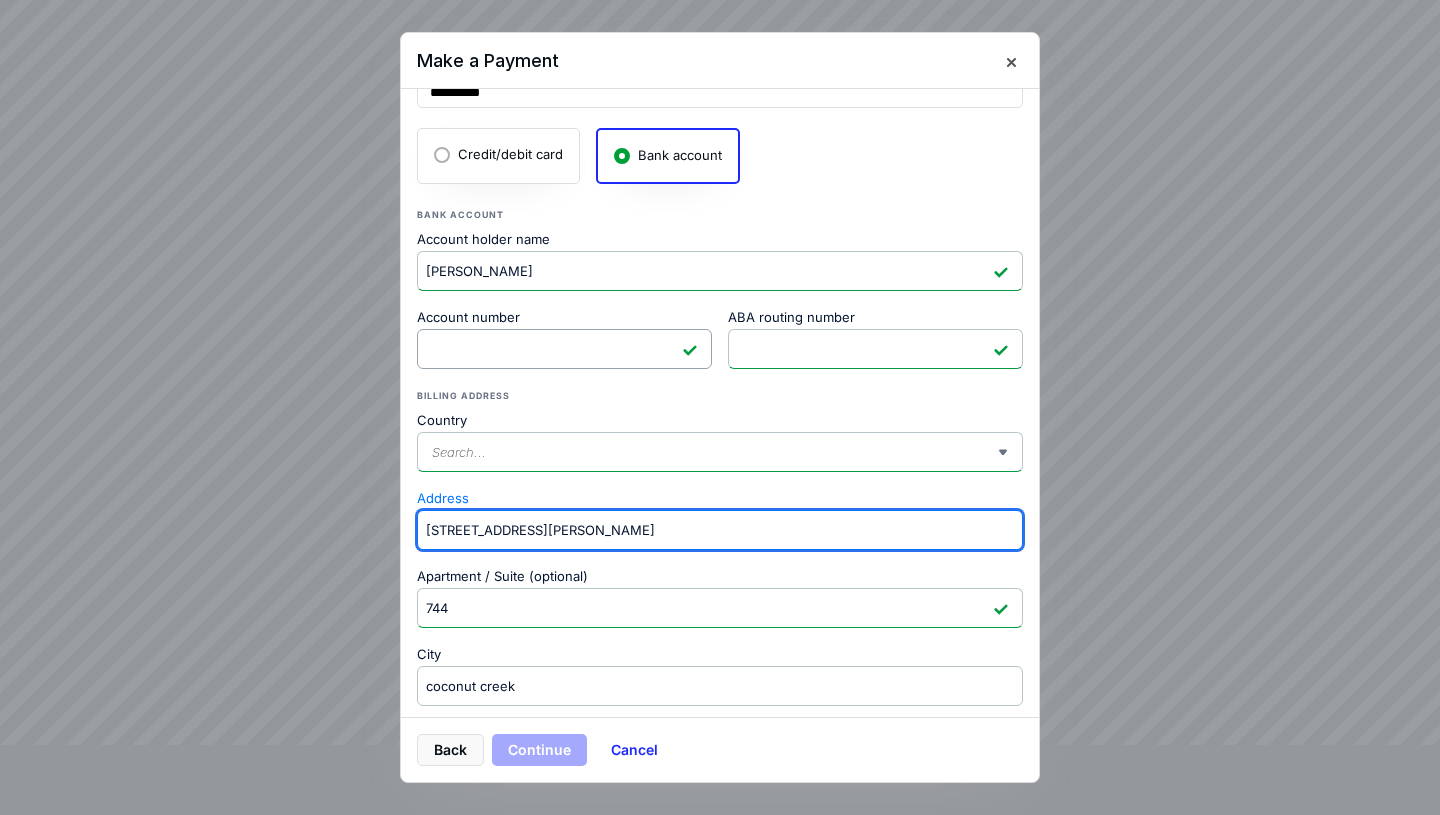 scroll, scrollTop: 327, scrollLeft: 0, axis: vertical 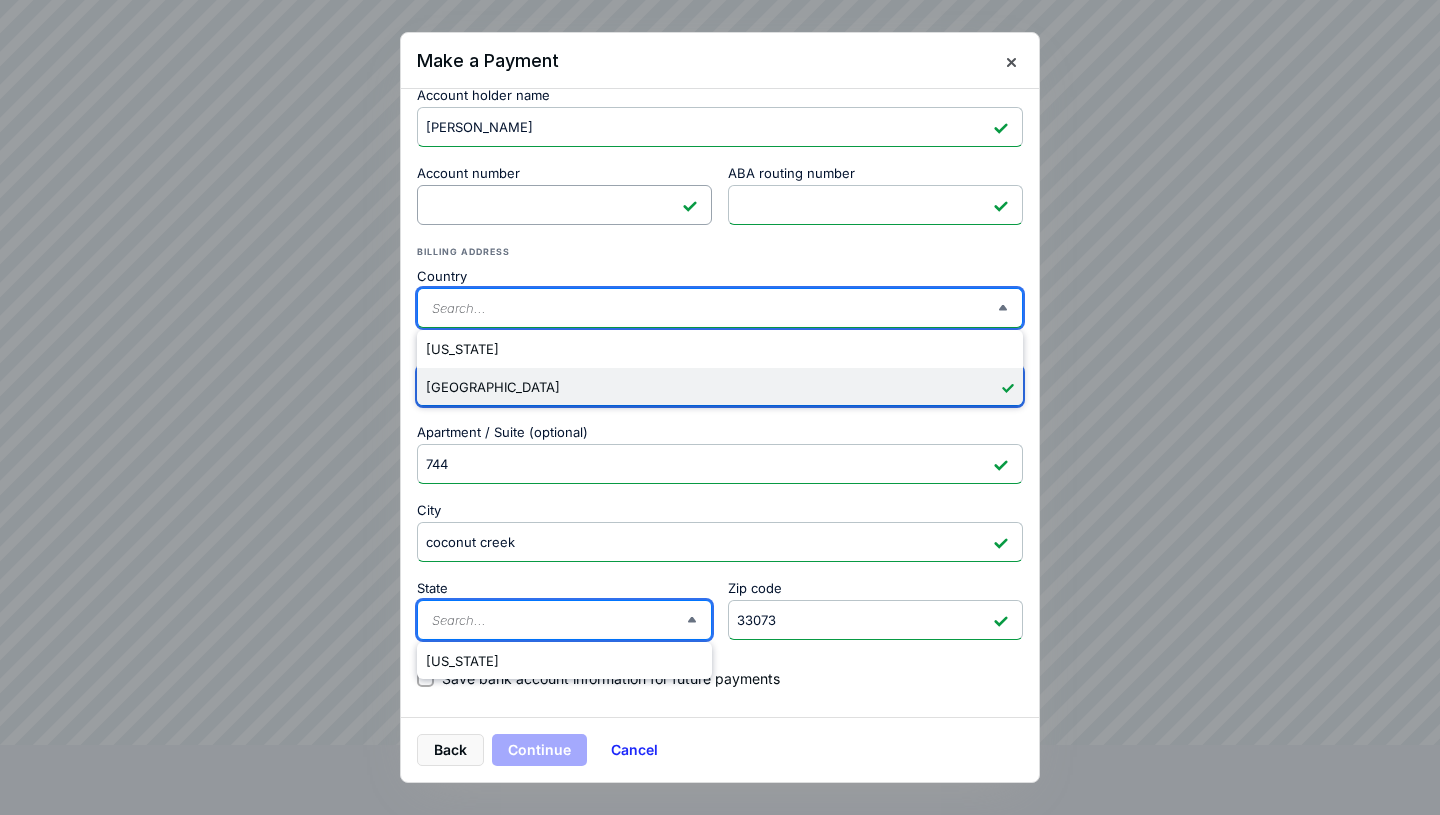type on "FL" 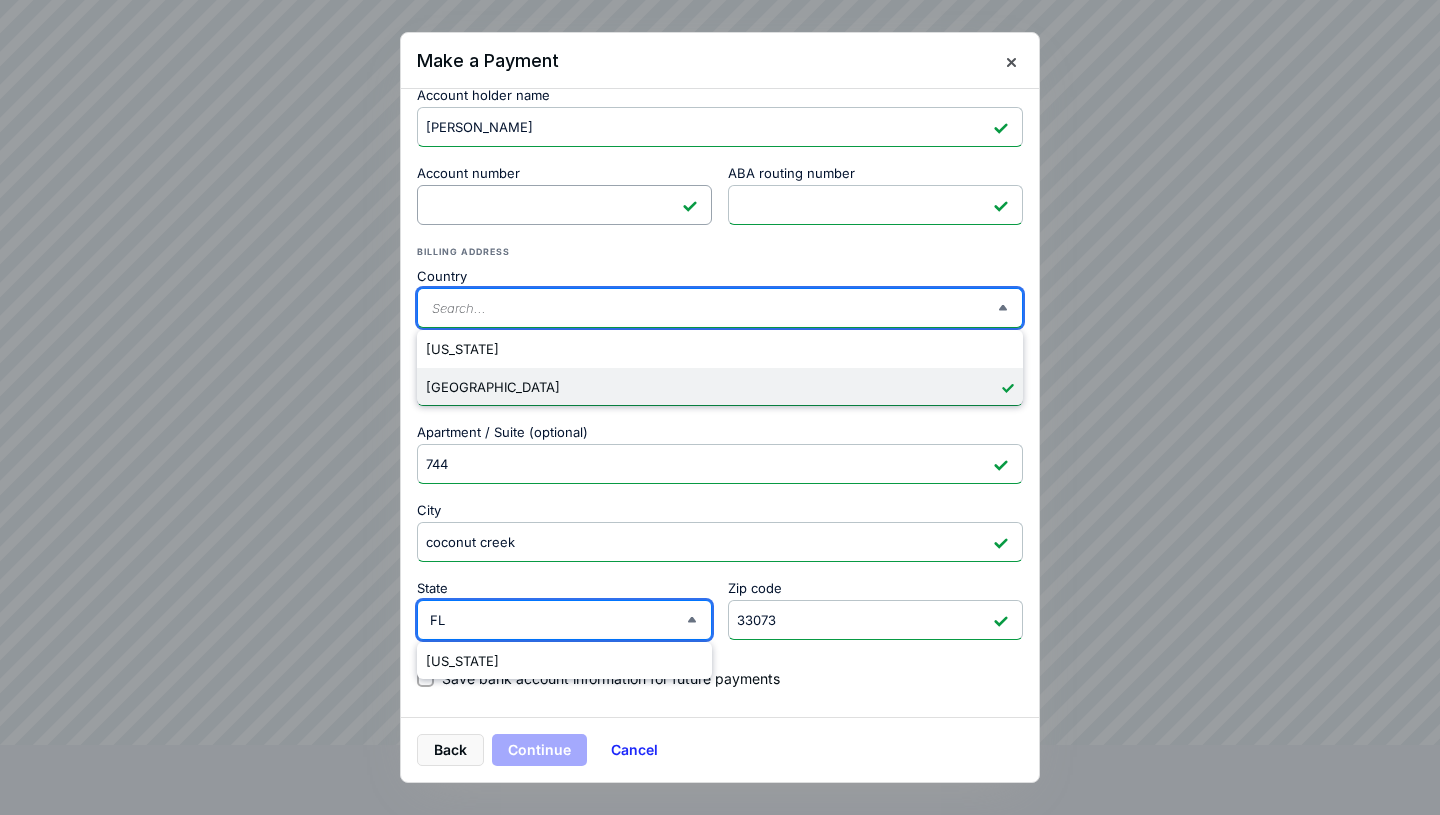 type on "[GEOGRAPHIC_DATA]" 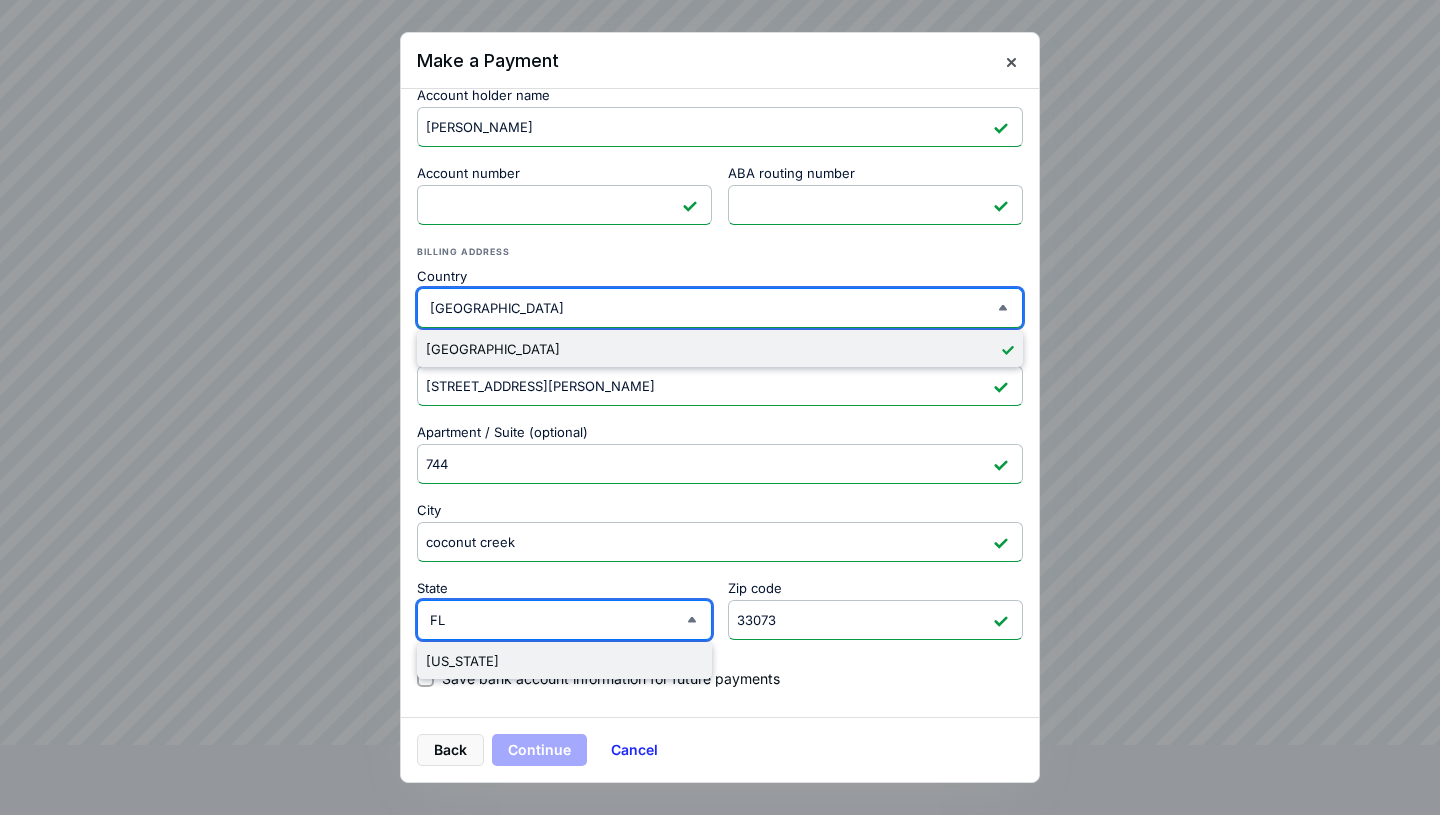 click on "[US_STATE]" at bounding box center [564, 661] 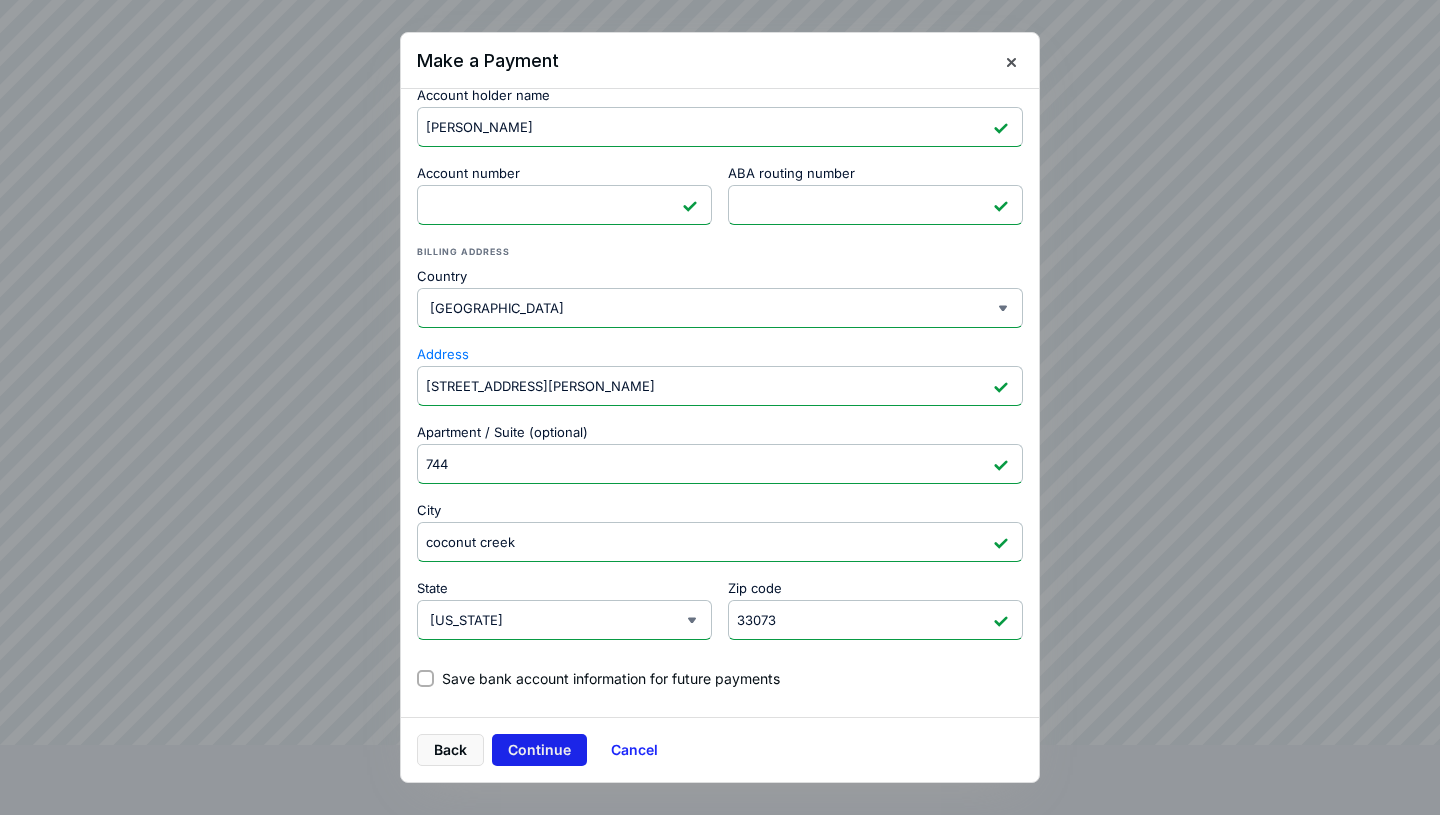 click on "Continue" at bounding box center (539, 750) 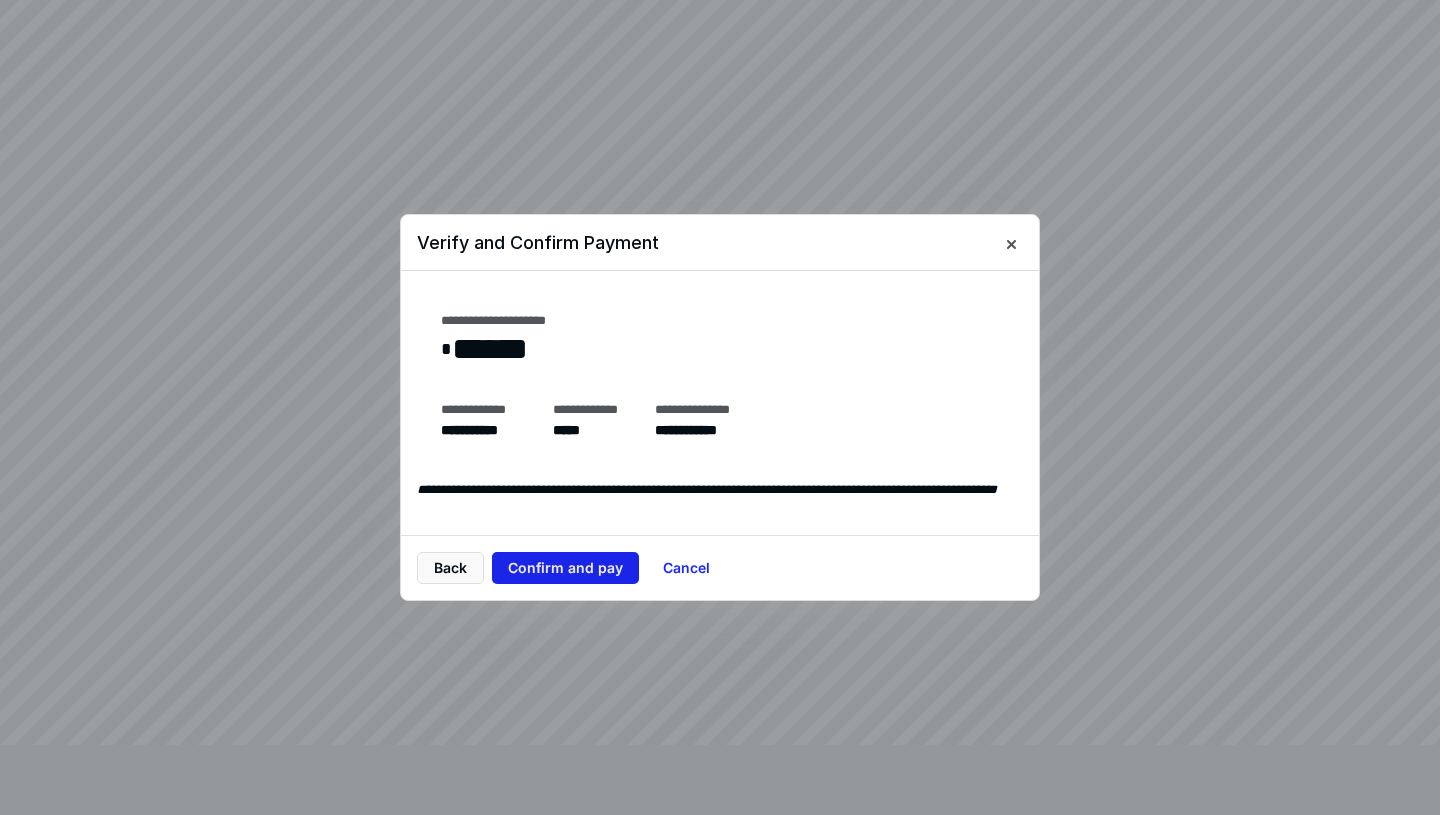 click on "Confirm and pay" at bounding box center [565, 568] 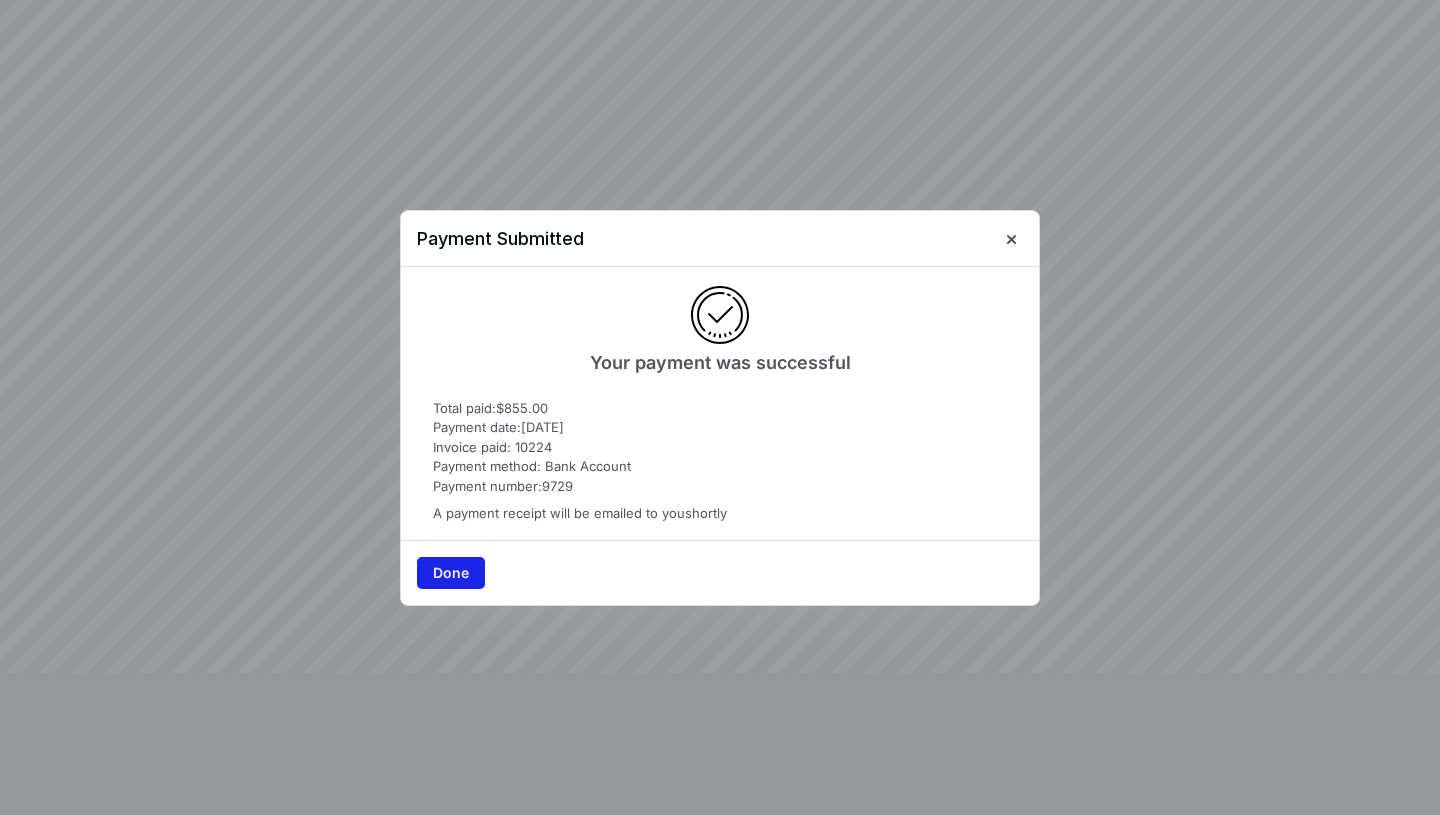 click on "Done" at bounding box center [451, 573] 